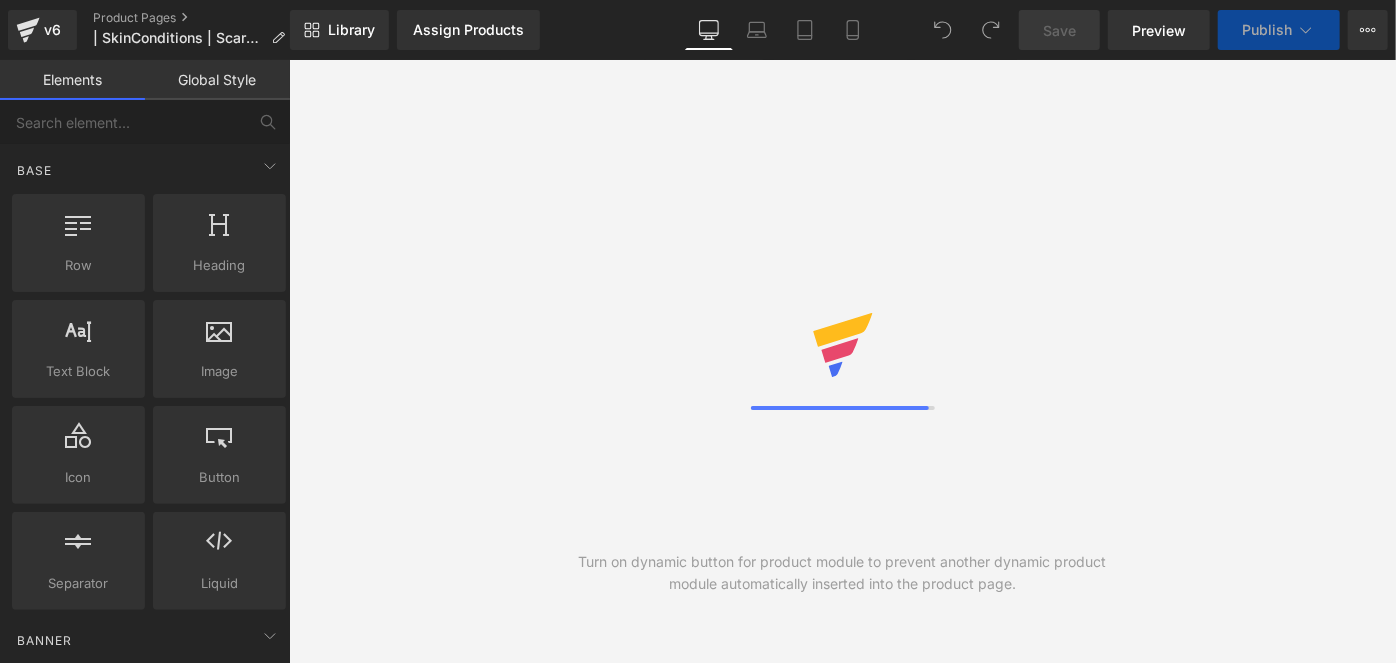 scroll, scrollTop: 0, scrollLeft: 0, axis: both 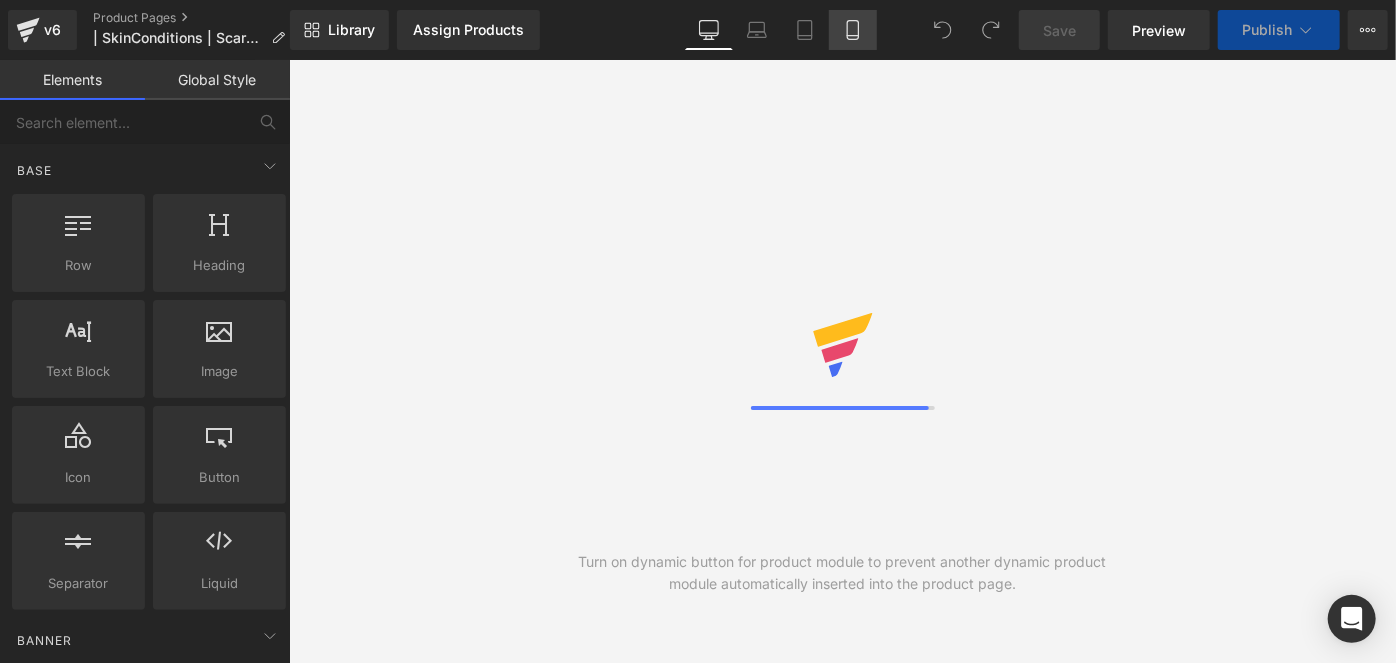 click on "Mobile" at bounding box center (853, 30) 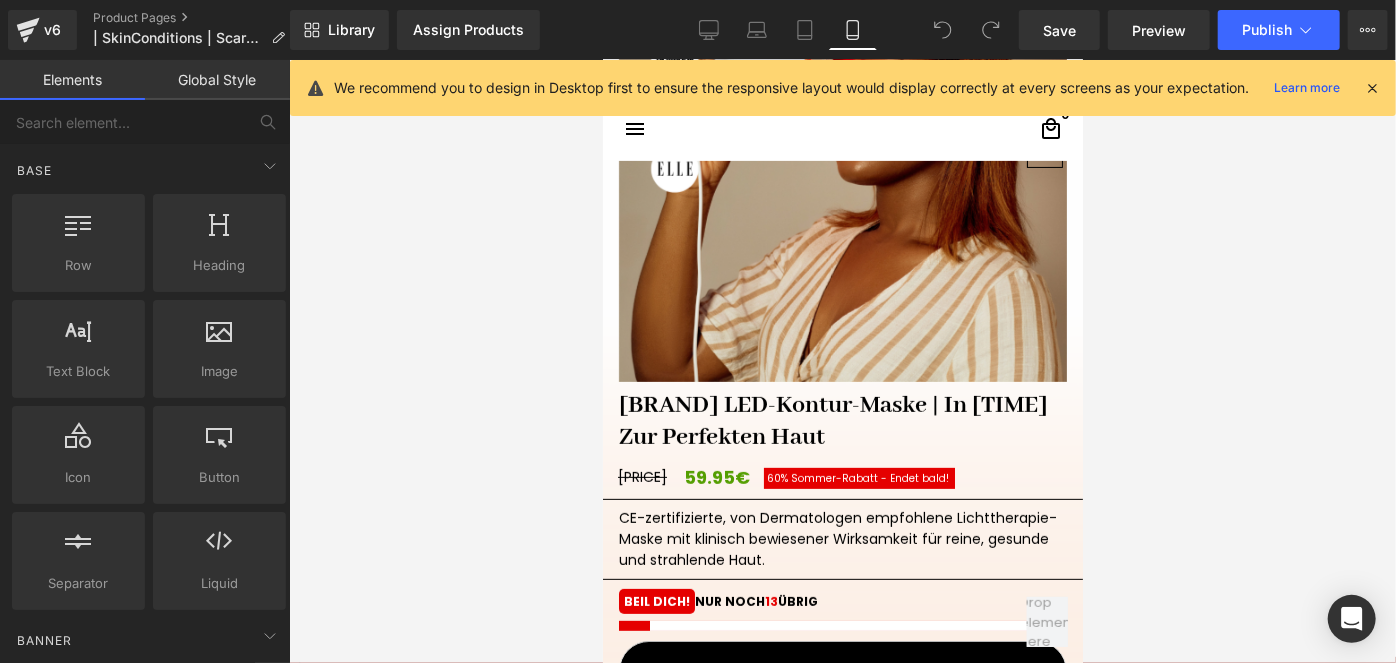 scroll, scrollTop: 290, scrollLeft: 0, axis: vertical 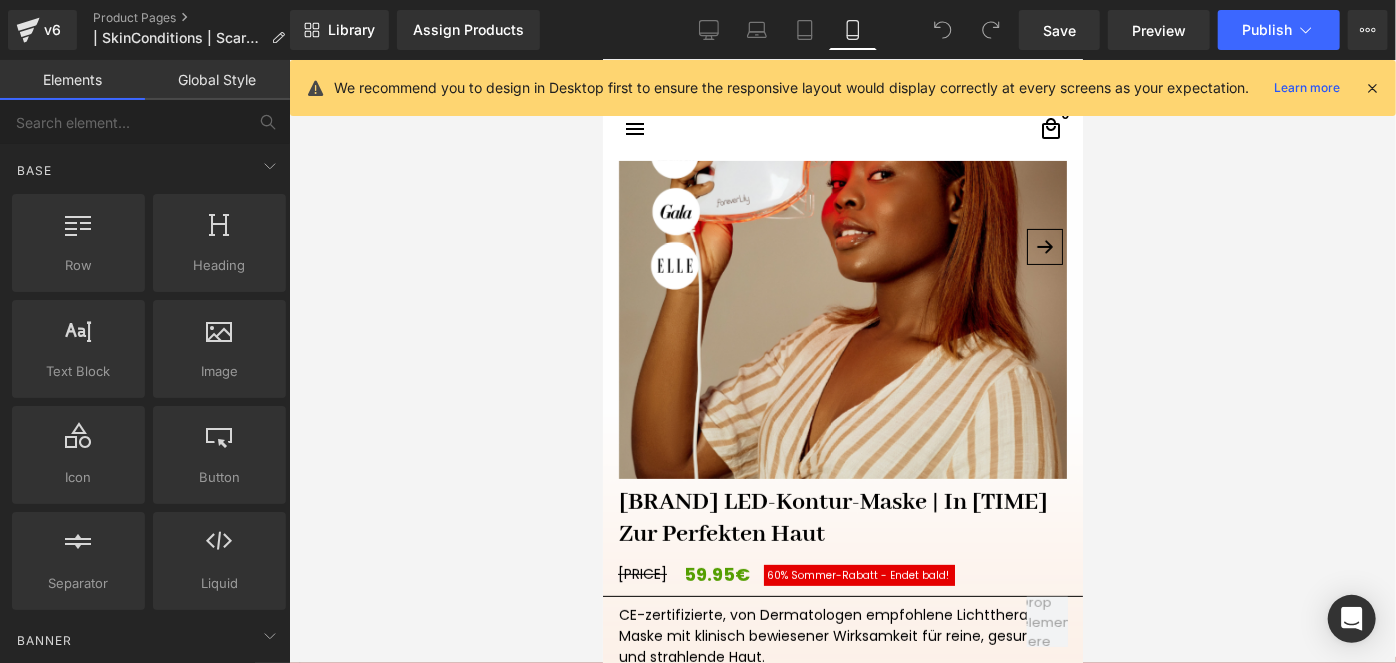 click at bounding box center (842, 254) 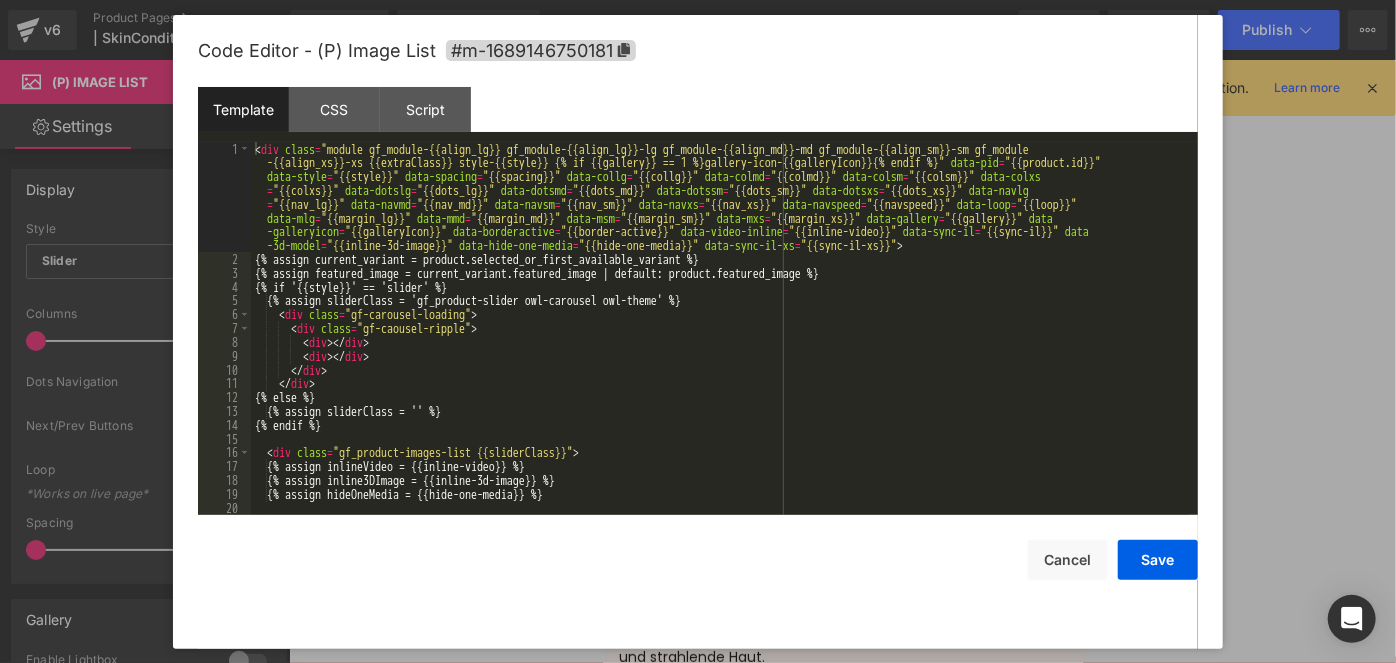 click on "You are previewing how the   will restyle your page. You can not edit Elements in Preset Preview Mode.  v6 Product Pages | SkinConditions | Scarcity Library Assign Products  Product Preview
No product match your search.  Please try another keyword  Manage assigned products Mobile Desktop Laptop Tablet Mobile Save Preview Publish Scheduled View Live Page View with current Template Save Template to Library Schedule Publish  Optimize  Publish Settings Shortcuts We recommend you to design in Desktop first to ensure the responsive layout would display correctly at every screens as your expectation. Learn more  Your page can’t be published   You've reached the maximum number of published pages on your plan  (10/999999).  You need to upgrade your plan or unpublish all your pages to get 1 publish slot.   Unpublish pages   Upgrade plan  Elements Global Style Base Row  rows, columns, layouts, div Heading  headings, titles, h1,h2,h3,h4,h5,h6 Text Block  texts, paragraphs, contents, blocks Image  Icon  app" at bounding box center [698, 0] 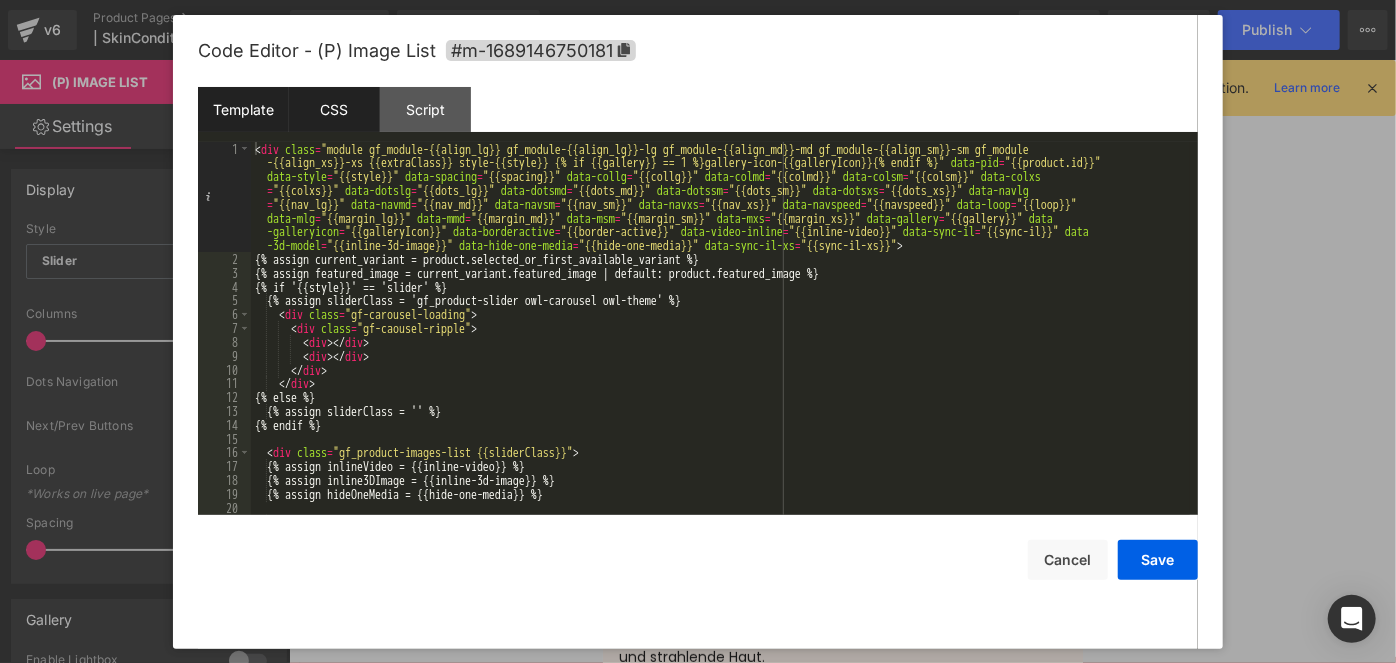 click on "CSS" at bounding box center (334, 109) 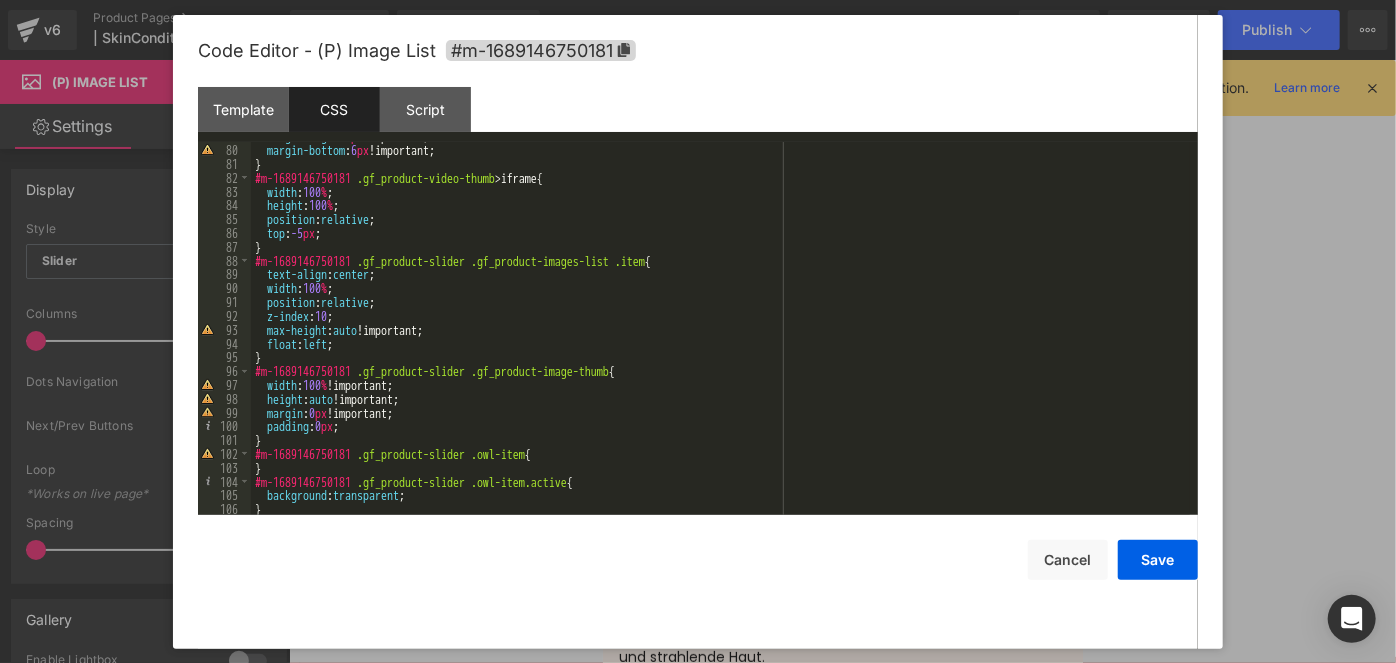 scroll, scrollTop: 1471, scrollLeft: 0, axis: vertical 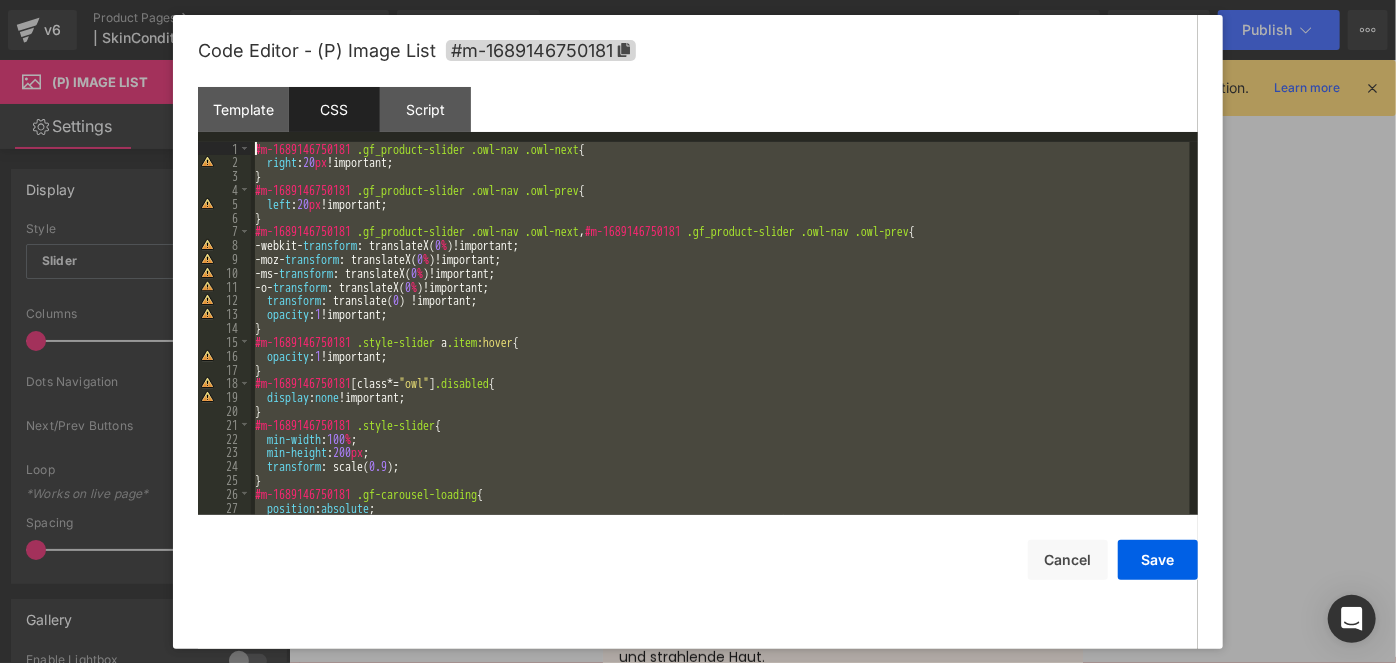 drag, startPoint x: 357, startPoint y: 500, endPoint x: 112, endPoint y: -22, distance: 576.6359 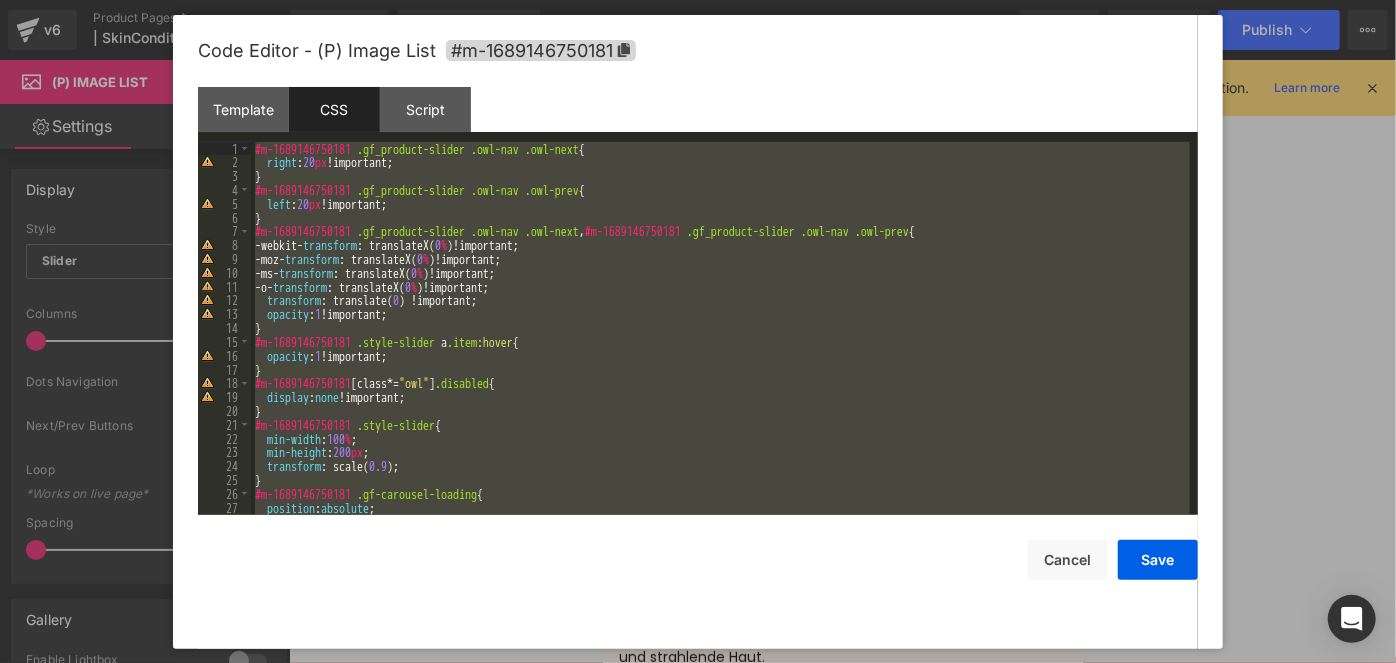 scroll, scrollTop: 4394, scrollLeft: 0, axis: vertical 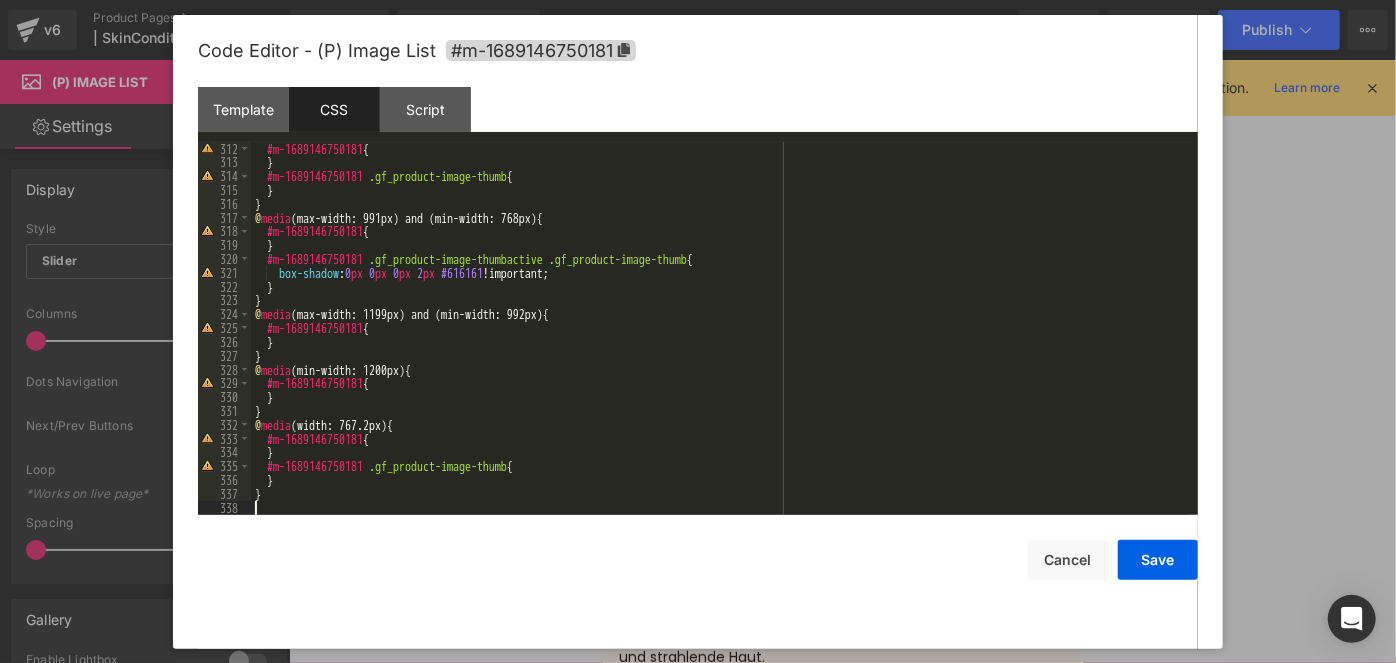 click on "Template CSS Script Data" at bounding box center [698, 114] 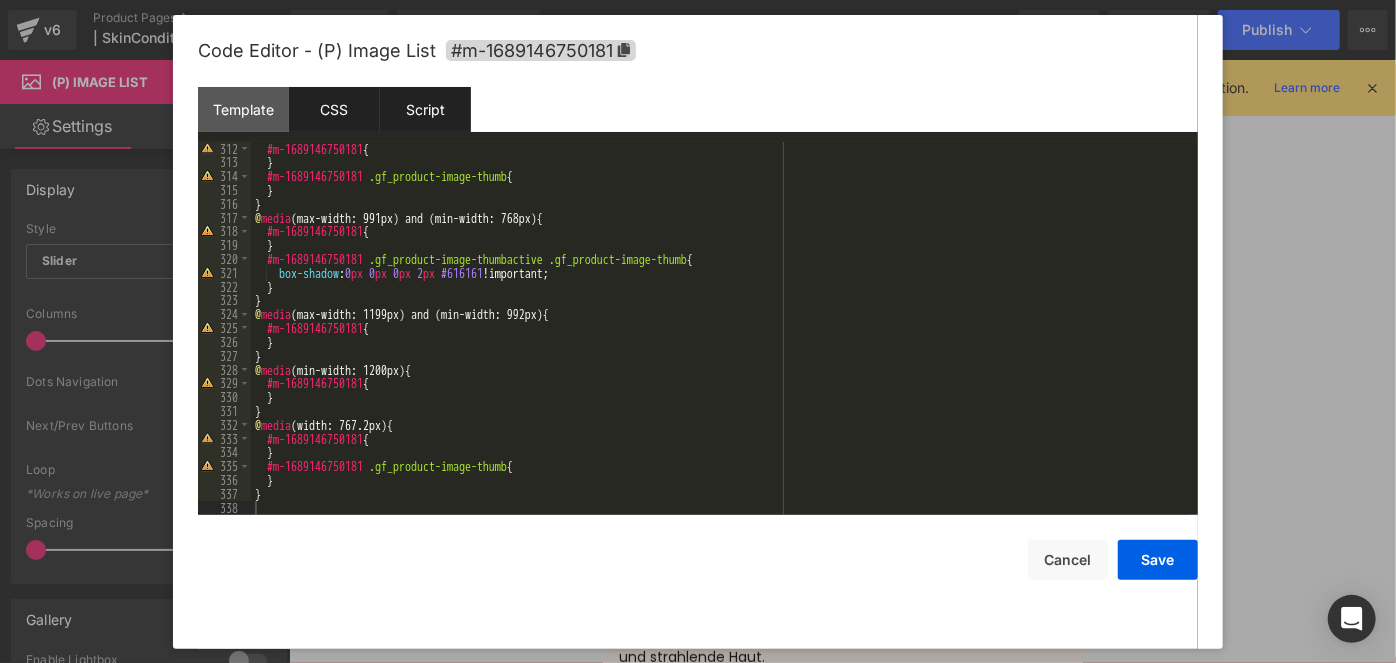 click on "Script" at bounding box center (425, 109) 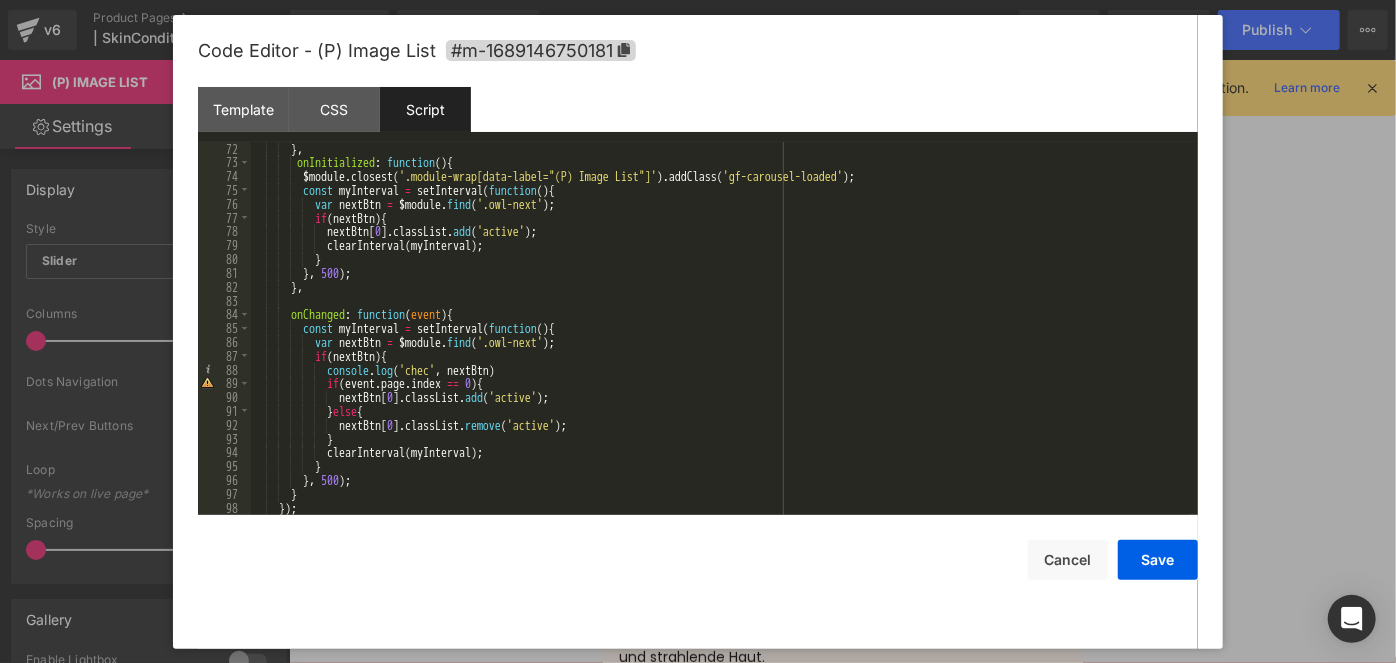 scroll, scrollTop: 1022, scrollLeft: 0, axis: vertical 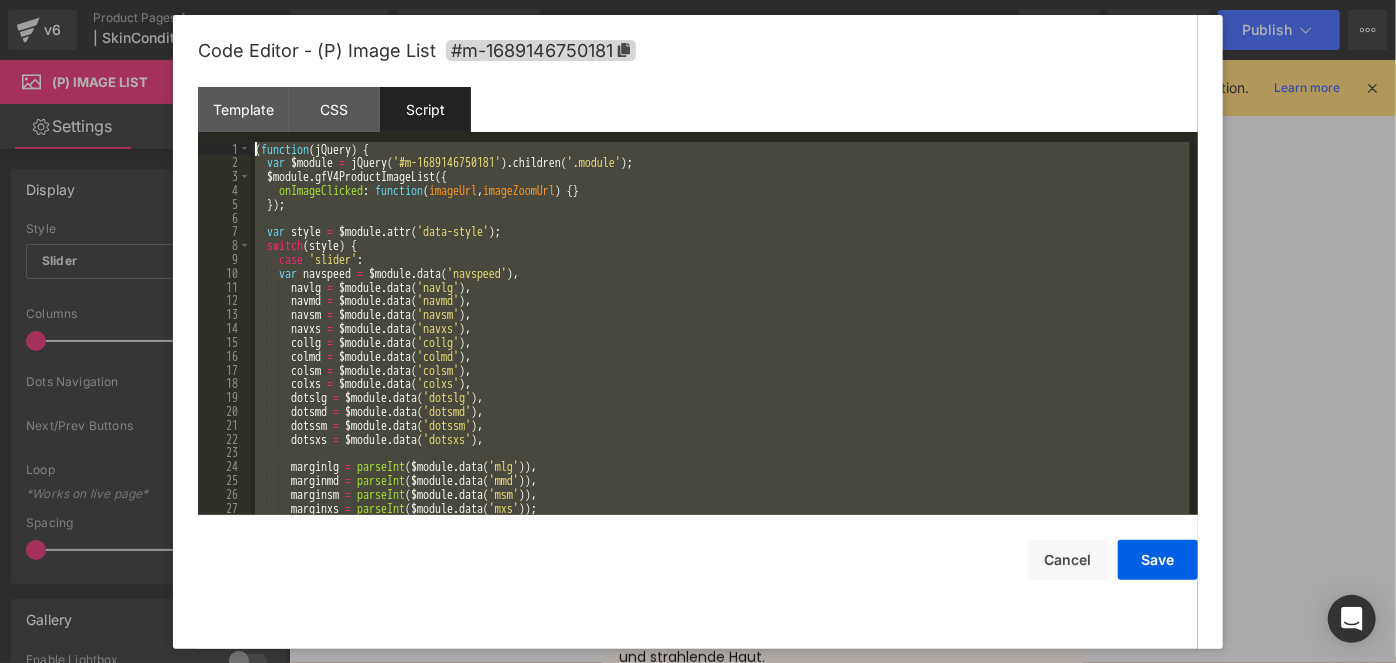 drag, startPoint x: 482, startPoint y: 507, endPoint x: 113, endPoint y: -4, distance: 630.3031 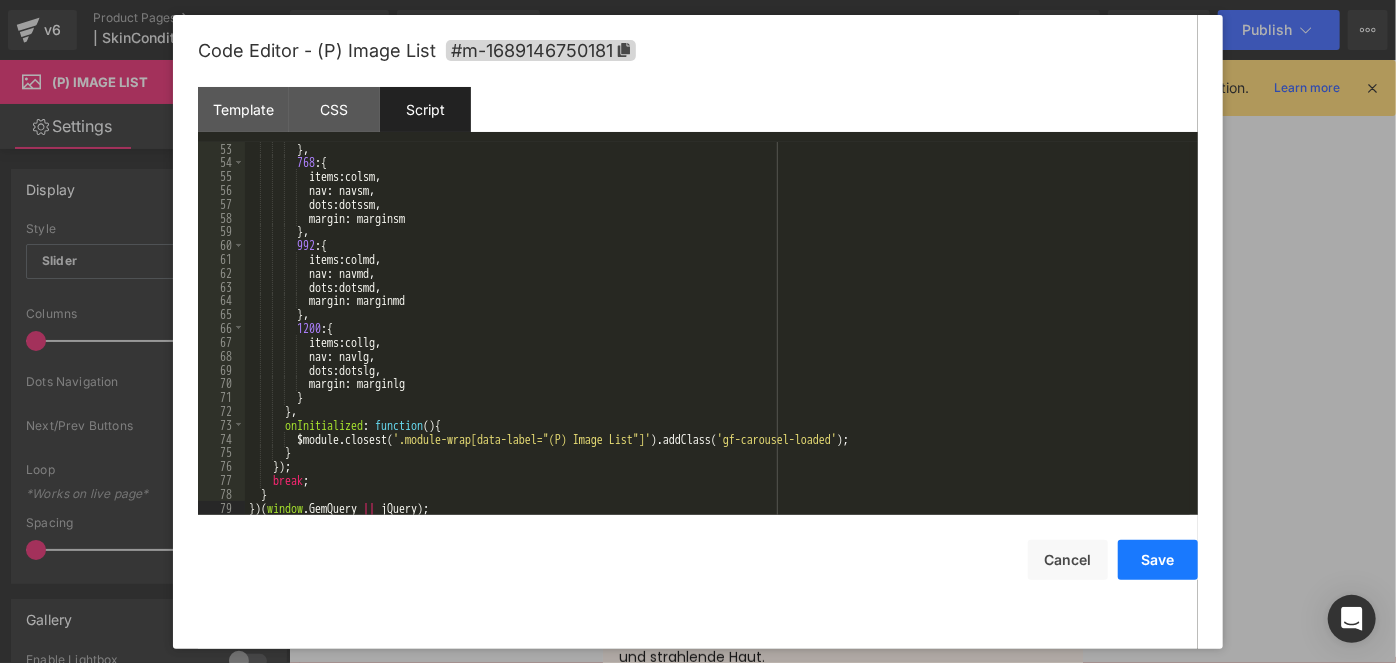 click on "Save" at bounding box center (1158, 560) 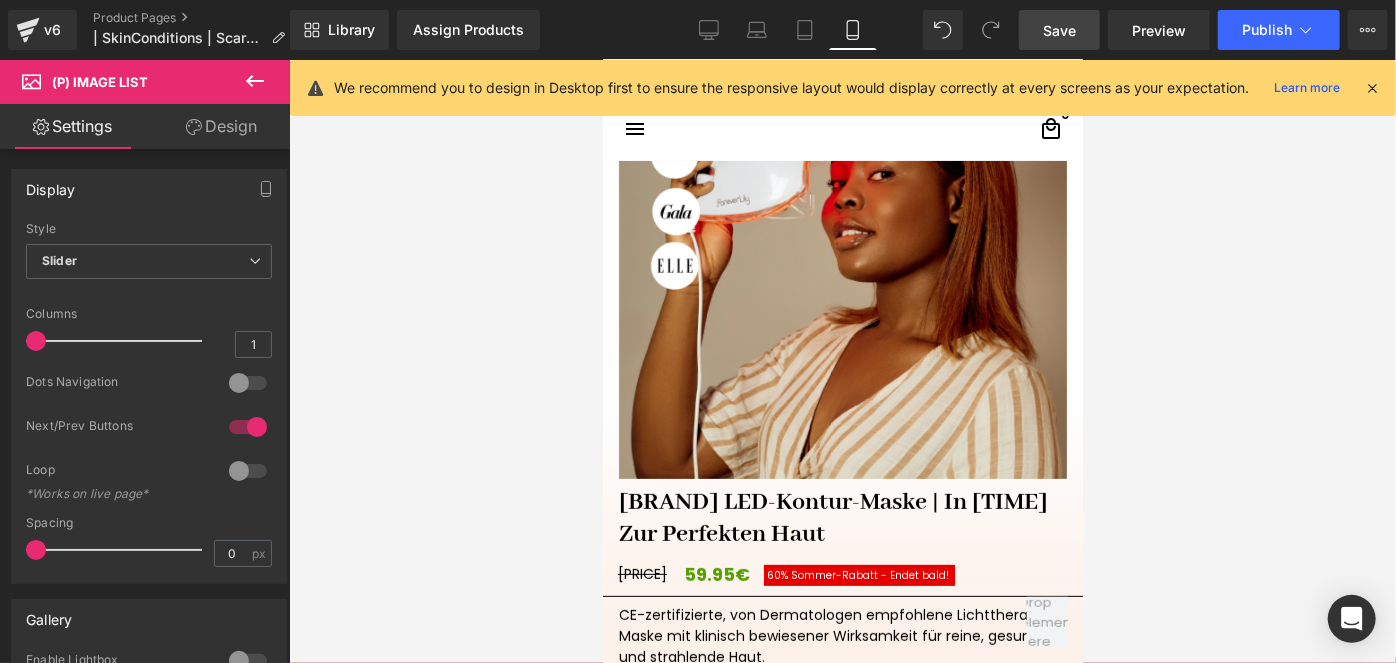 drag, startPoint x: 1049, startPoint y: 38, endPoint x: 270, endPoint y: 293, distance: 819.6743 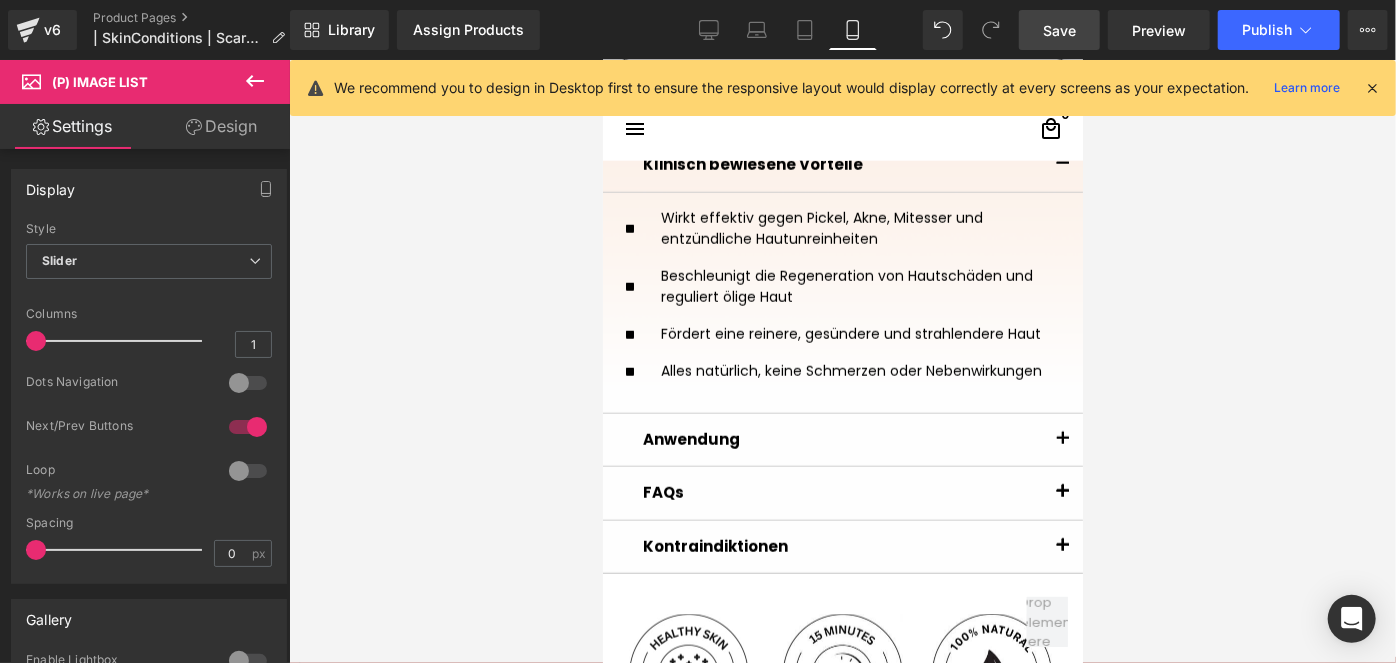 scroll, scrollTop: 1199, scrollLeft: 0, axis: vertical 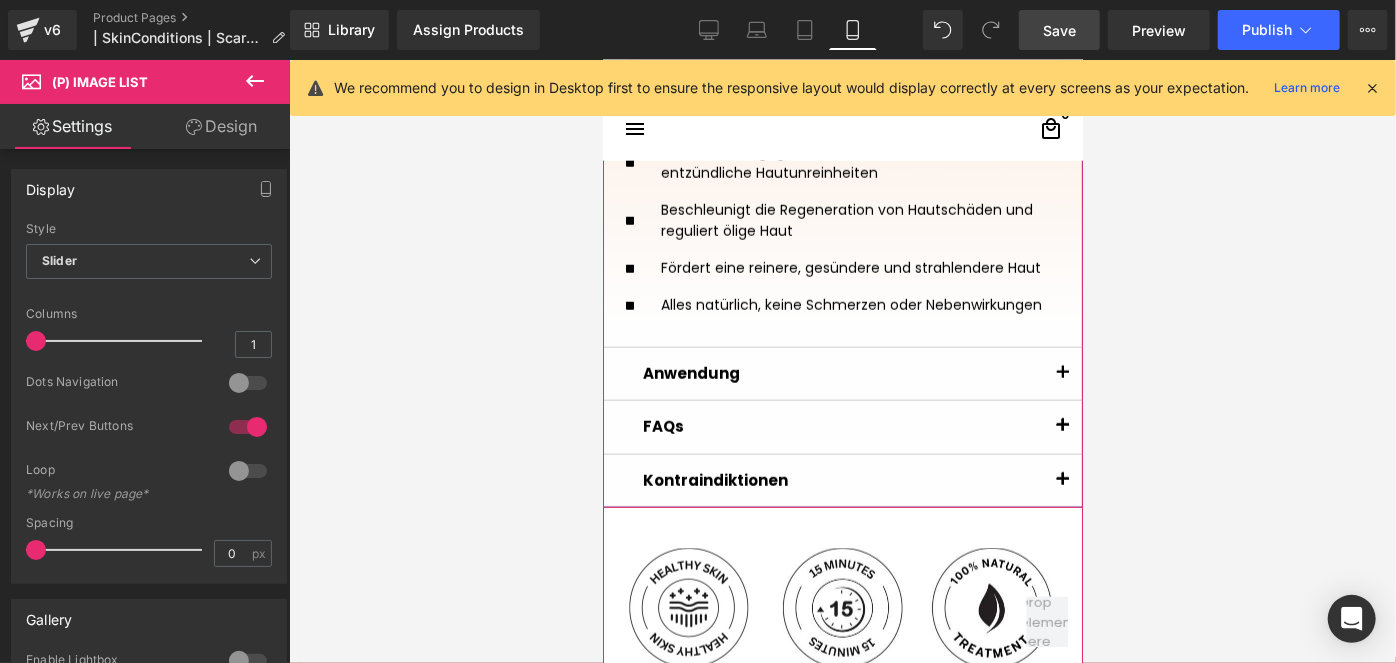 click at bounding box center (1062, 426) 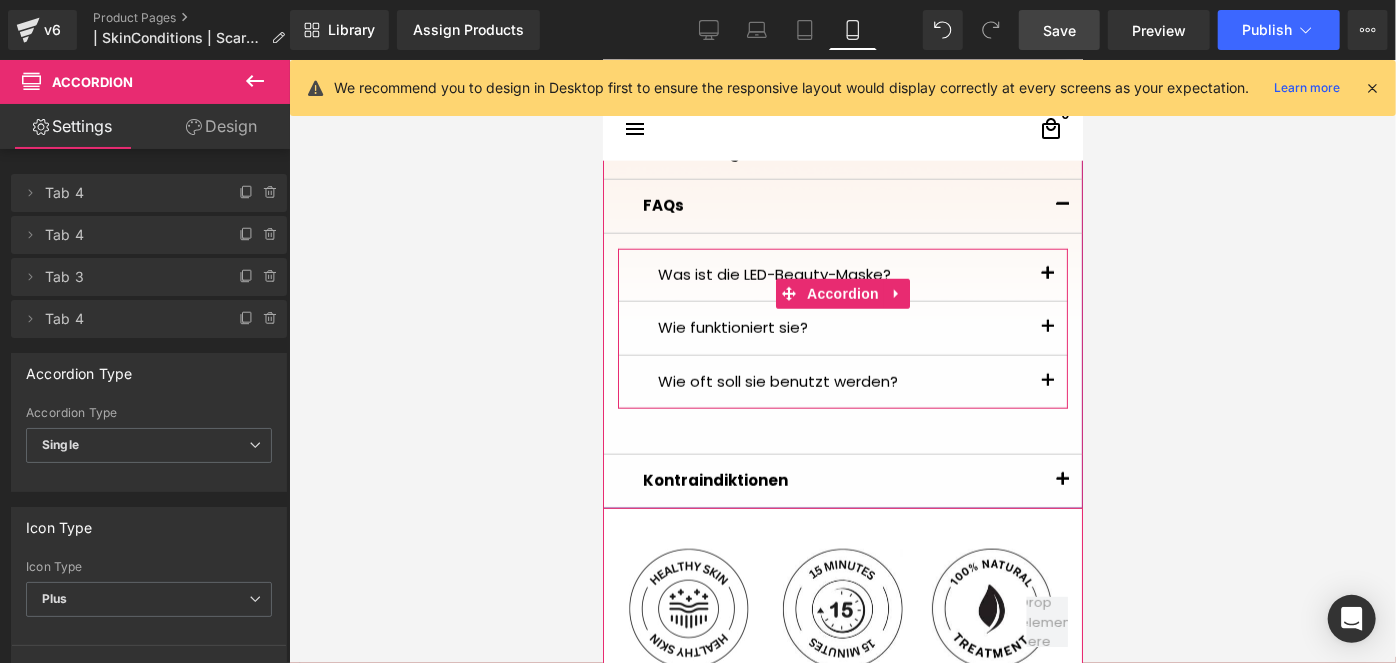 click at bounding box center [1047, 279] 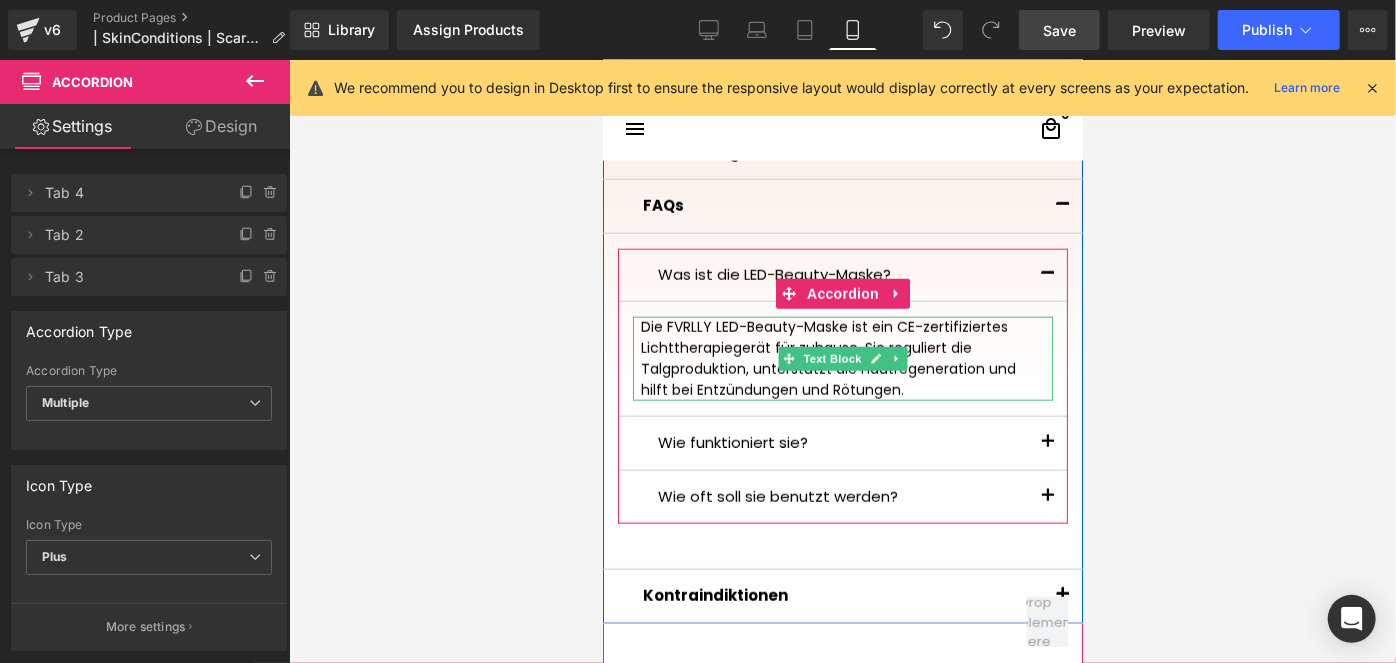 click on "Die FVRLLY LED-Beauty-Maske ist ein CE-zertifiziertes Lichttherapiegerät für zuhause. Sie reguliert die Talgproduktion, unterstützt die Hautregeneration und hilft bei Entzündungen und Rötungen." at bounding box center [842, 358] 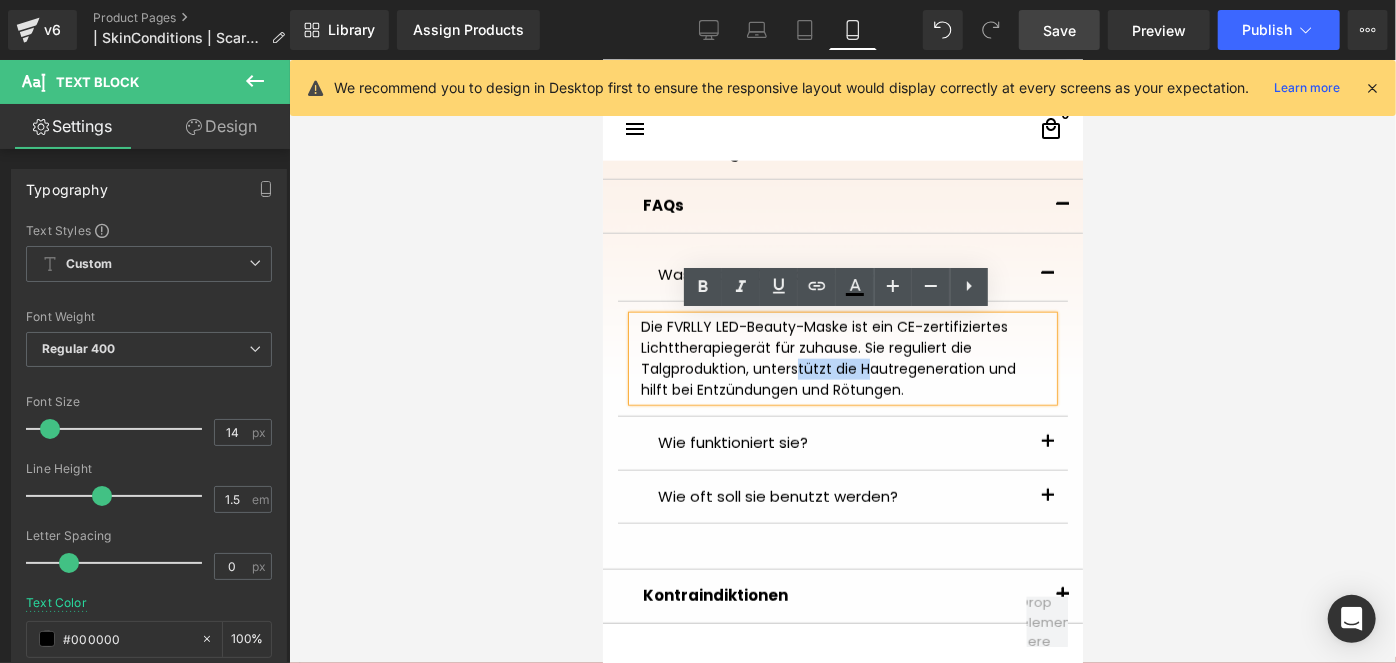 drag, startPoint x: 820, startPoint y: 362, endPoint x: 749, endPoint y: 356, distance: 71.25307 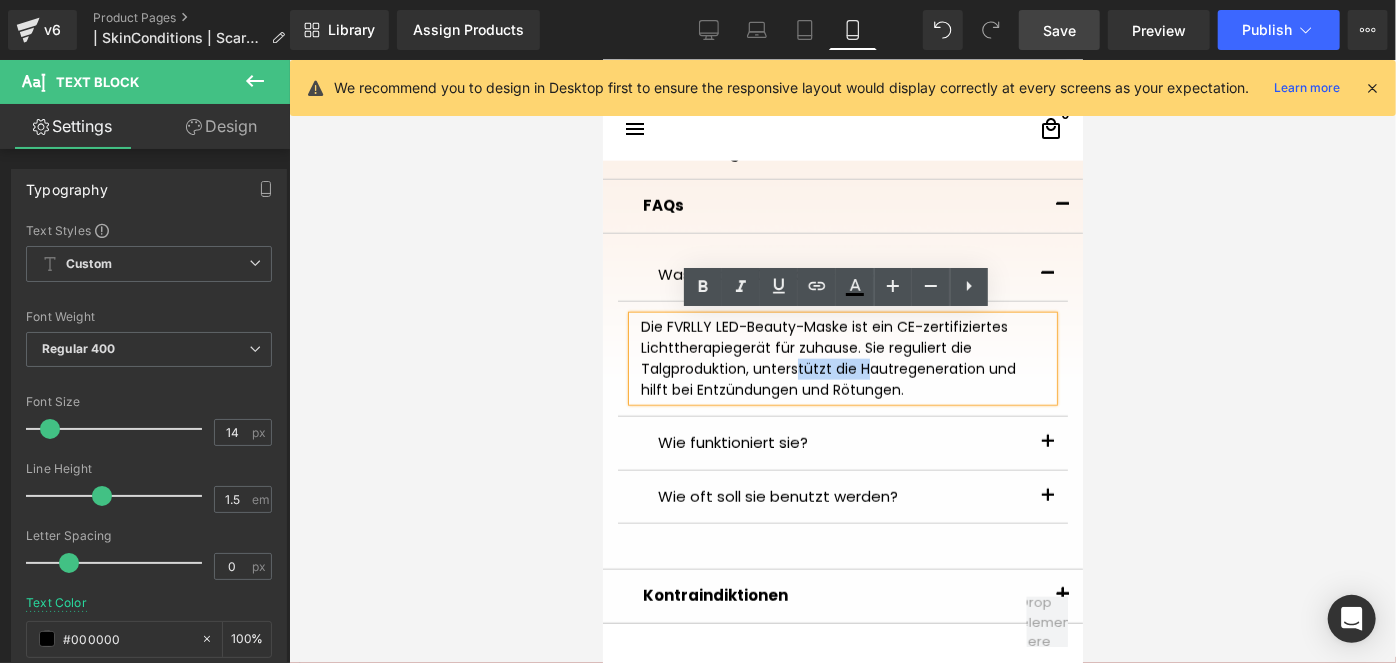 click on "Die FVRLLY LED-Beauty-Maske ist ein CE-zertifiziertes Lichttherapiegerät für zuhause. Sie reguliert die Talgproduktion, unterstützt die Hautregeneration und hilft bei Entzündungen und Rötungen." at bounding box center [842, 358] 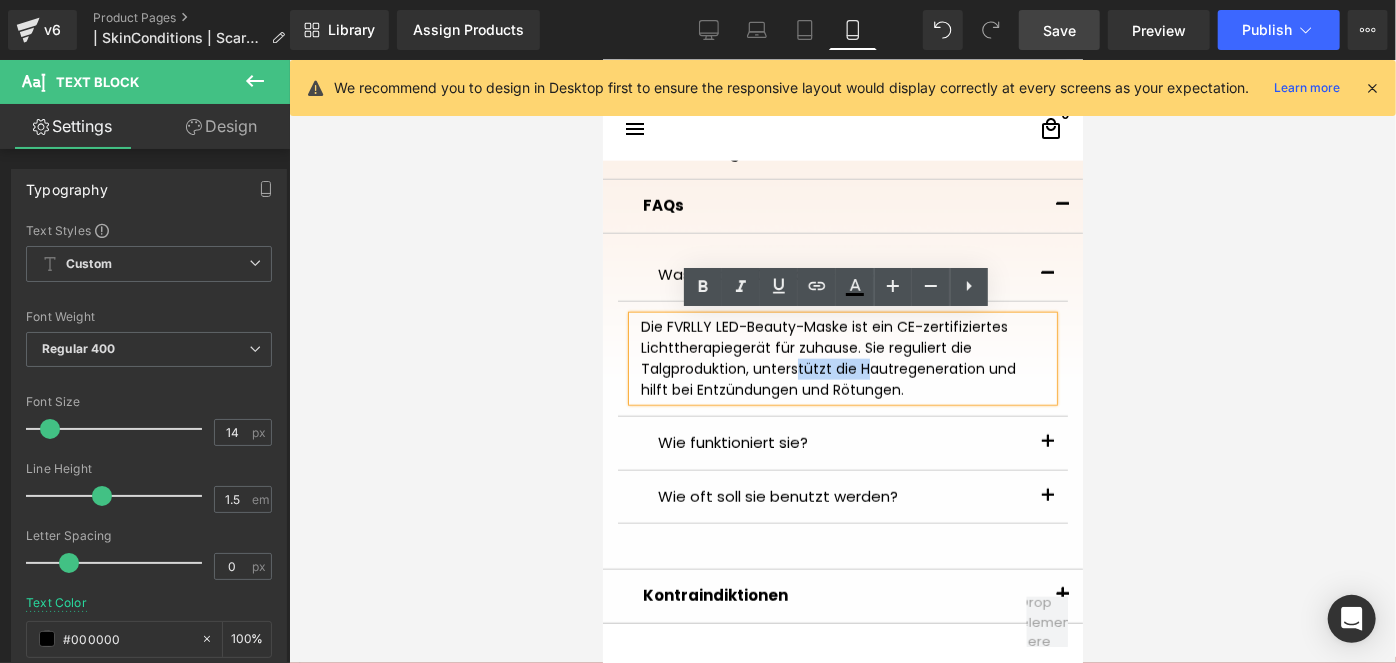 type 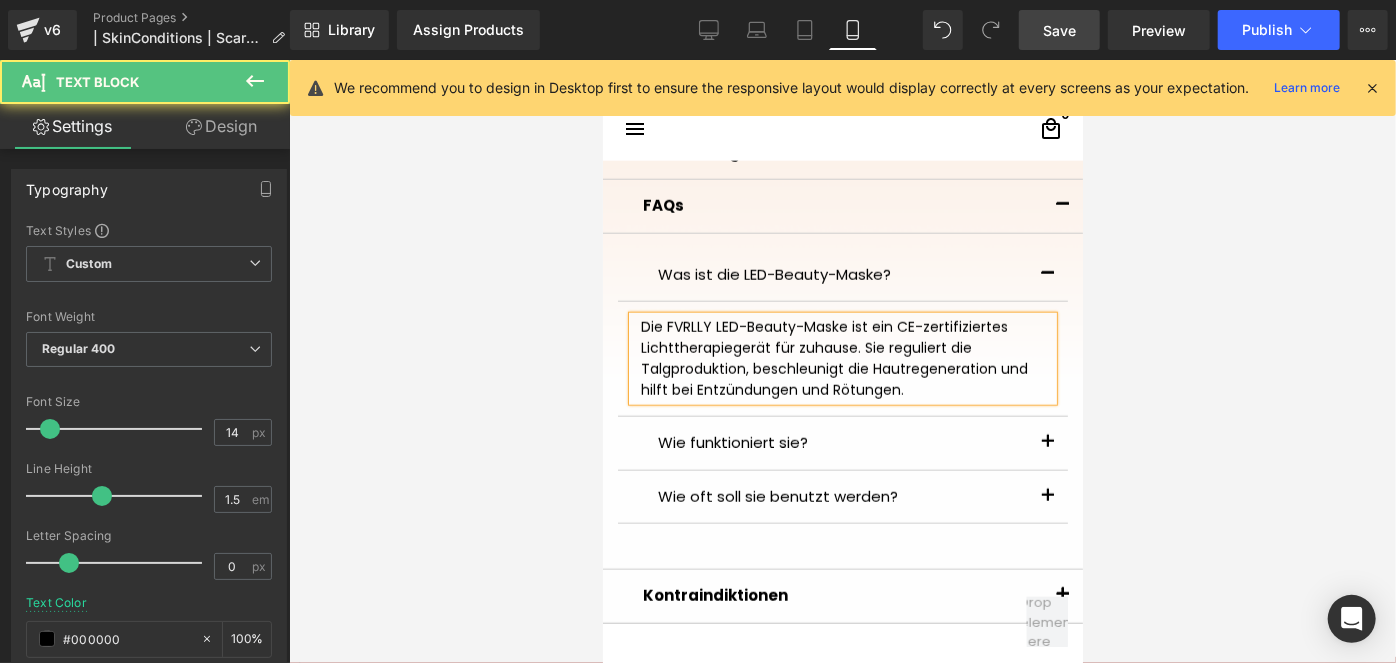 click on "Die FVRLLY LED-Beauty-Maske ist ein CE-zertifiziertes Lichttherapiegerät für zuhause. Sie reguliert die Talgproduktion, beschleunigt die Hautregeneration und hilft bei Entzündungen und Rötungen." at bounding box center [842, 358] 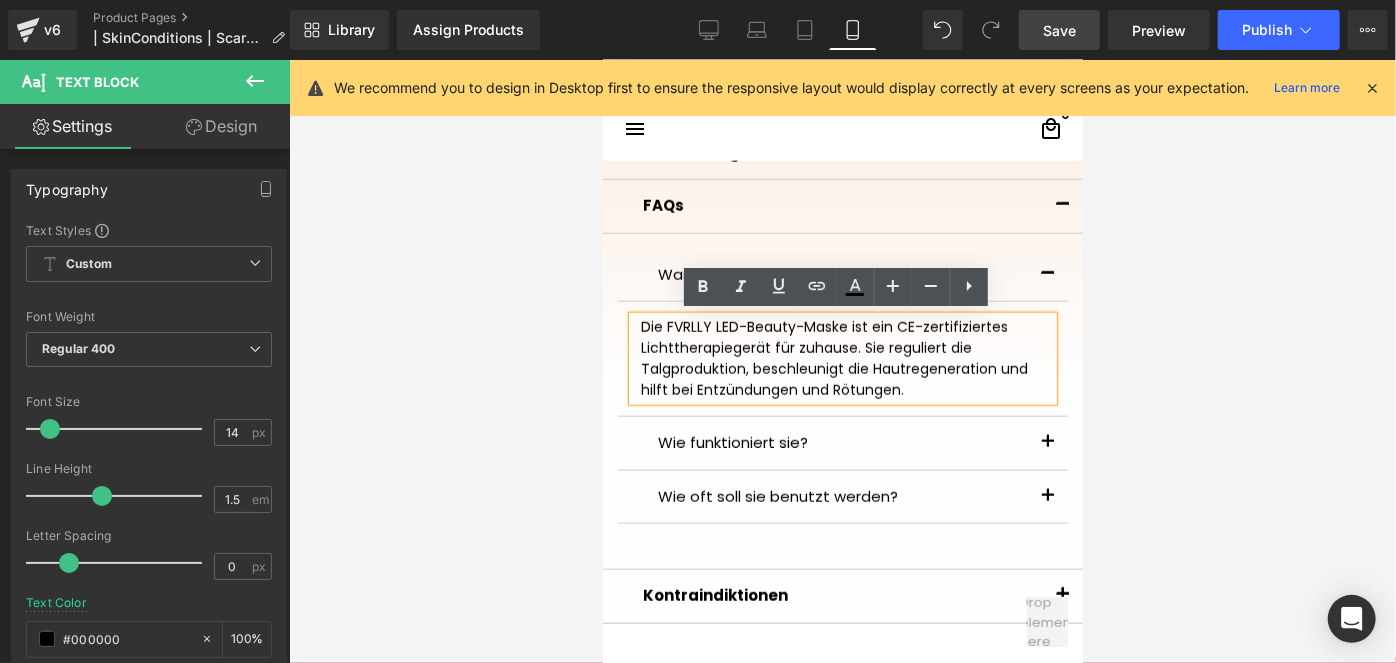 click on "Die FVRLLY LED-Beauty-Maske ist ein CE-zertifiziertes Lichttherapiegerät für zuhause. Sie reguliert die Talgproduktion, beschleunigt die Hautregeneration und hilft bei Entzündungen und Rötungen." at bounding box center (842, 358) 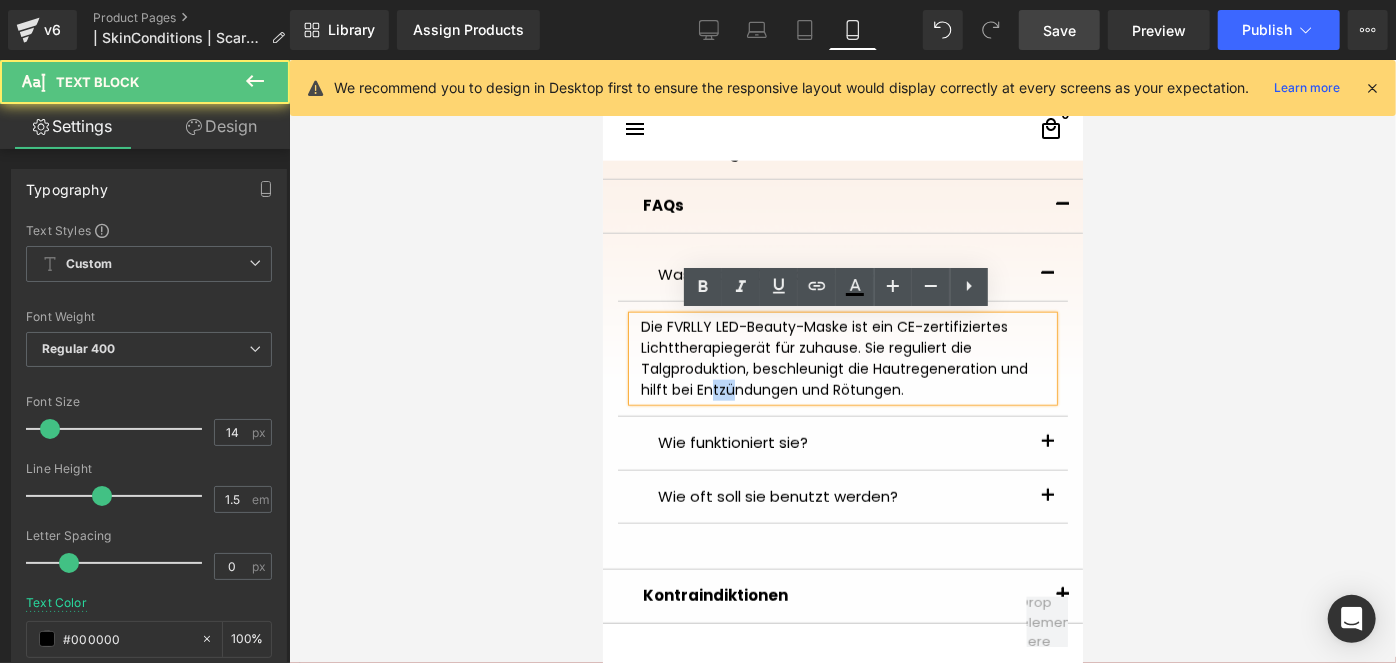 drag, startPoint x: 682, startPoint y: 388, endPoint x: 663, endPoint y: 383, distance: 19.646883 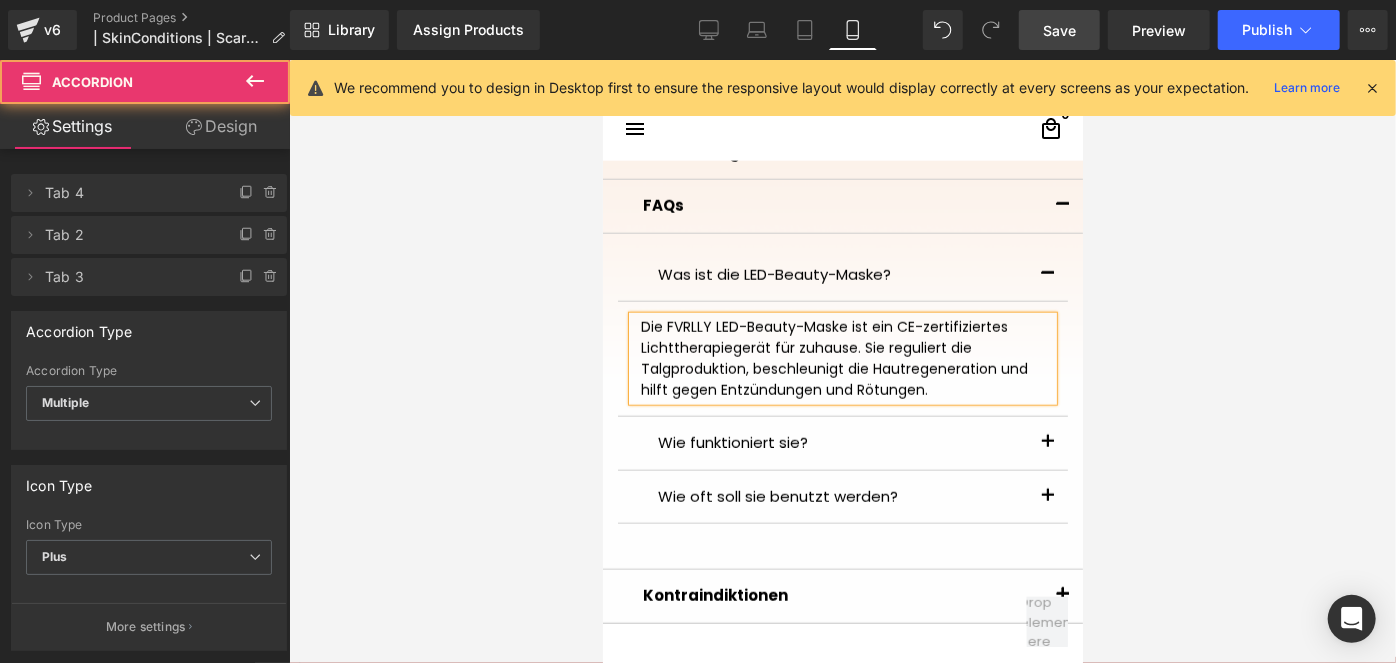 click at bounding box center [1047, 442] 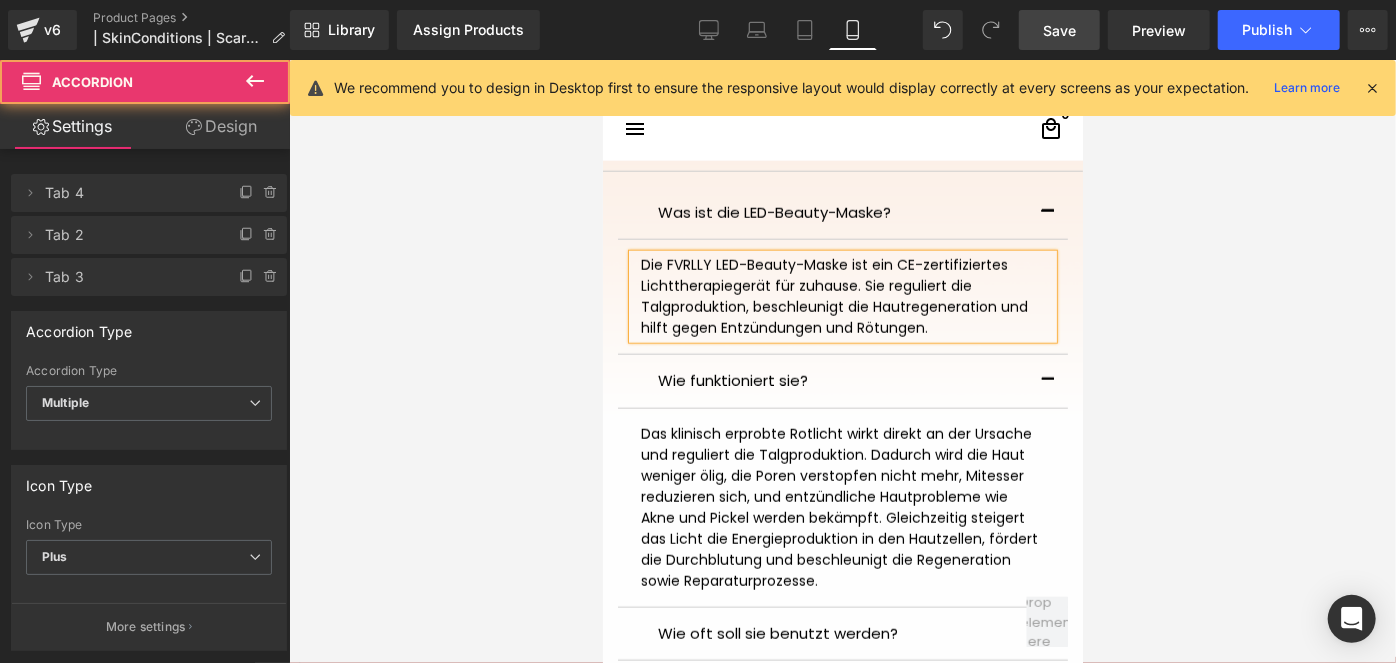 scroll, scrollTop: 1290, scrollLeft: 0, axis: vertical 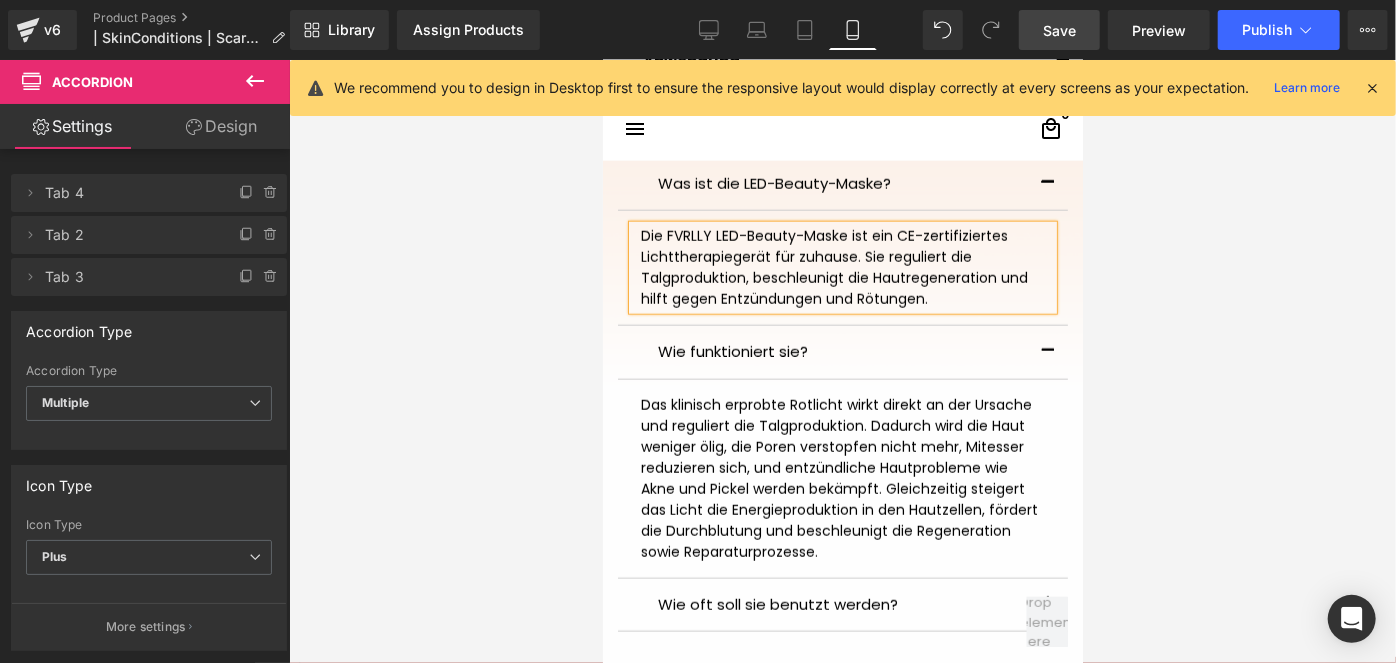 click on "Das klinisch erprobte Rotlicht wirkt direkt an der Ursache und reguliert die Talgproduktion. Dadurch wird die Haut weniger ölig, die Poren verstopfen nicht mehr, Mitesser reduzieren sich, und entzündliche Hautprobleme wie Akne und Pickel werden bekämpft. Gleichzeitig steigert das Licht die Energieproduktion in den Hautzellen, fördert die Durchblutung und beschleunigt die Regeneration sowie Reparaturprozesse." at bounding box center [842, 478] 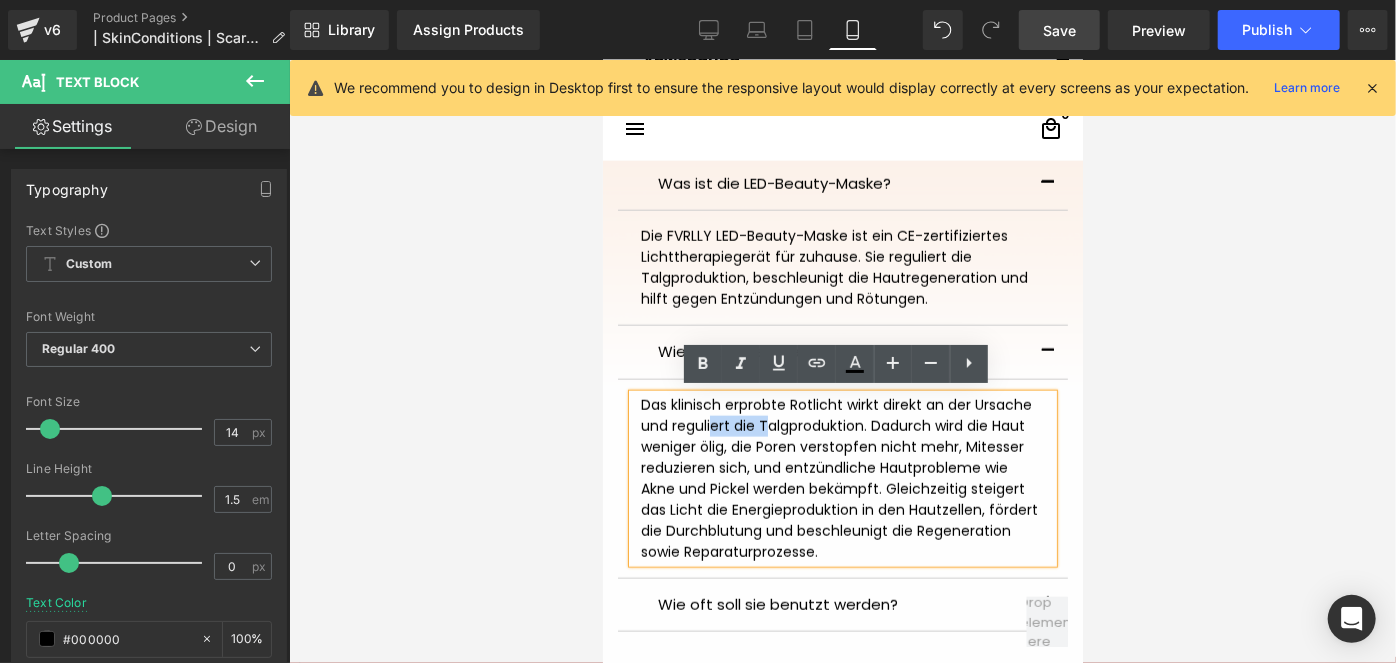 drag, startPoint x: 721, startPoint y: 423, endPoint x: 664, endPoint y: 421, distance: 57.035076 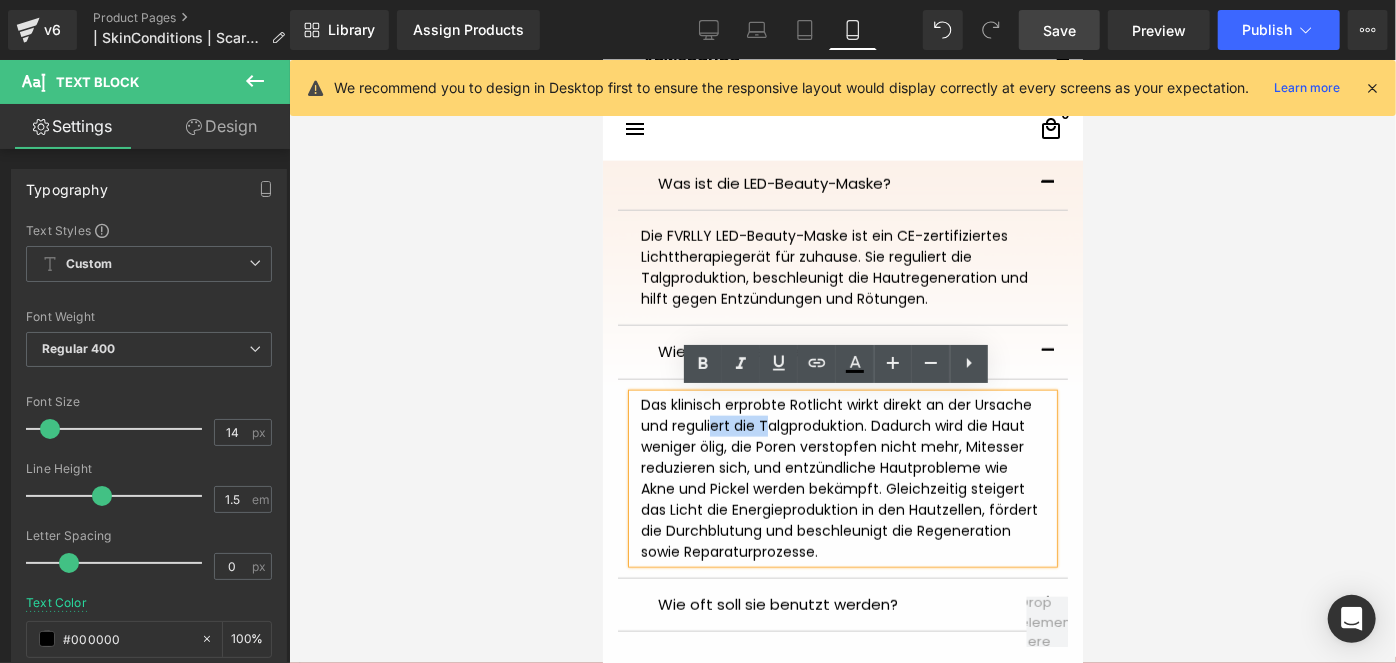 click on "Das klinisch erprobte Rotlicht wirkt direkt an der Ursache und reguliert die Talgproduktion. Dadurch wird die Haut weniger ölig, die Poren verstopfen nicht mehr, Mitesser reduzieren sich, und entzündliche Hautprobleme wie Akne und Pickel werden bekämpft. Gleichzeitig steigert das Licht die Energieproduktion in den Hautzellen, fördert die Durchblutung und beschleunigt die Regeneration sowie Reparaturprozesse." at bounding box center (842, 478) 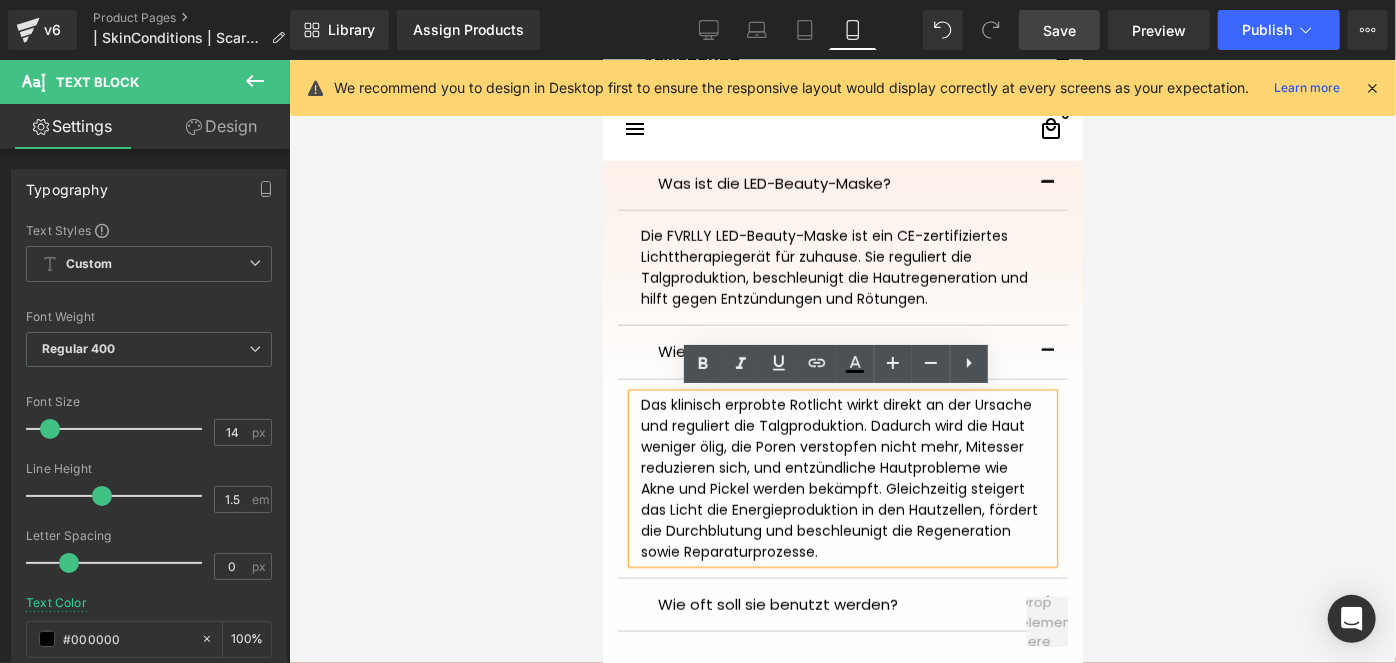 type 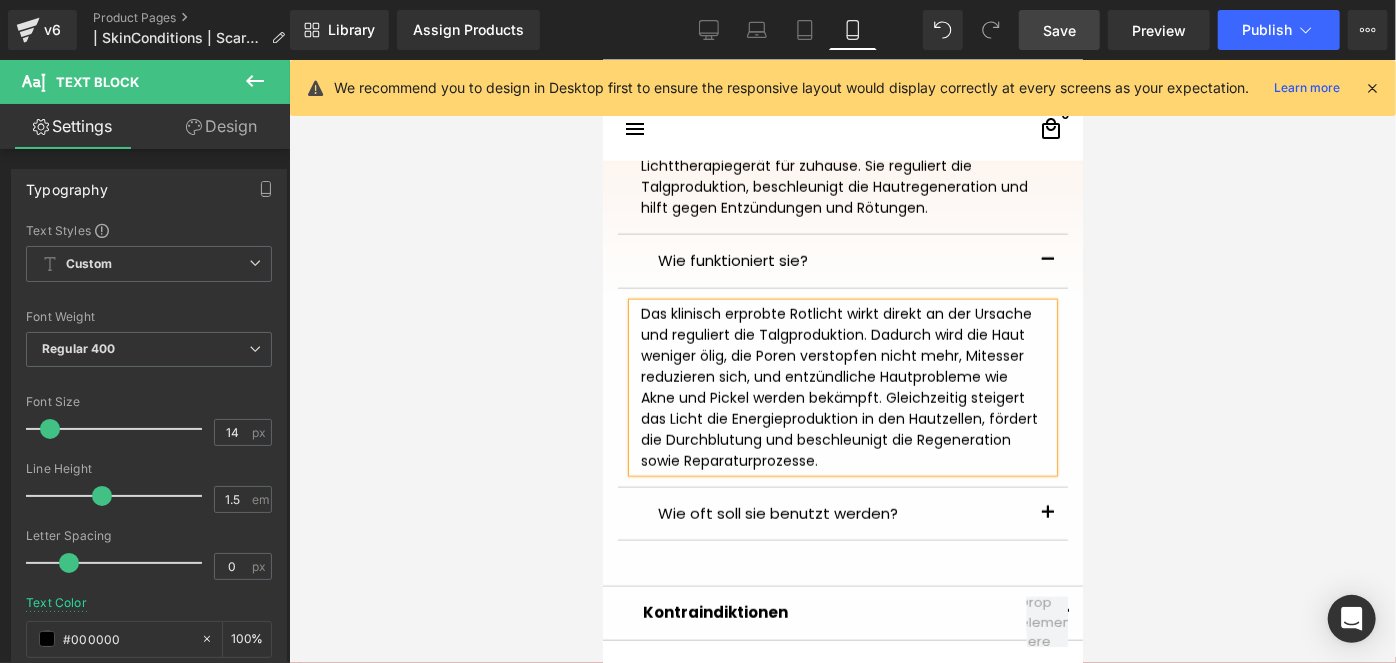 scroll, scrollTop: 1472, scrollLeft: 0, axis: vertical 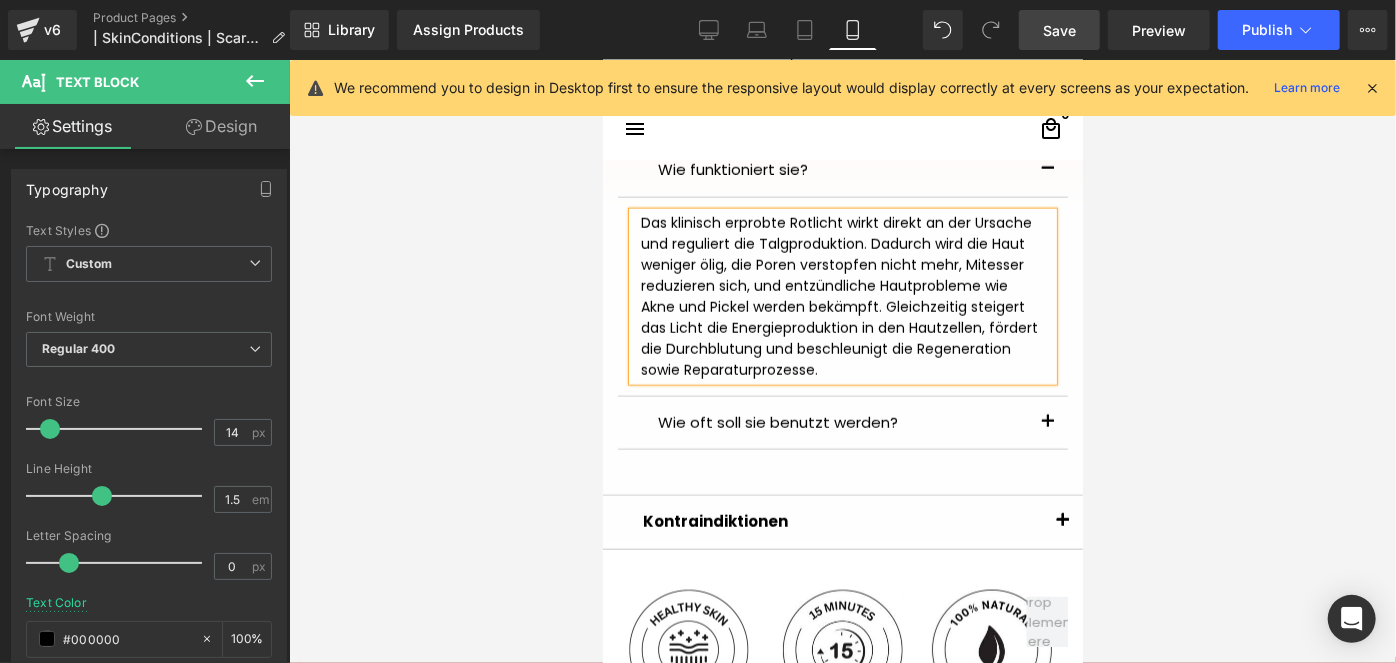 click on "Was ist die LED-Beauty-Maske? Text Block
Text Block" at bounding box center (842, 228) 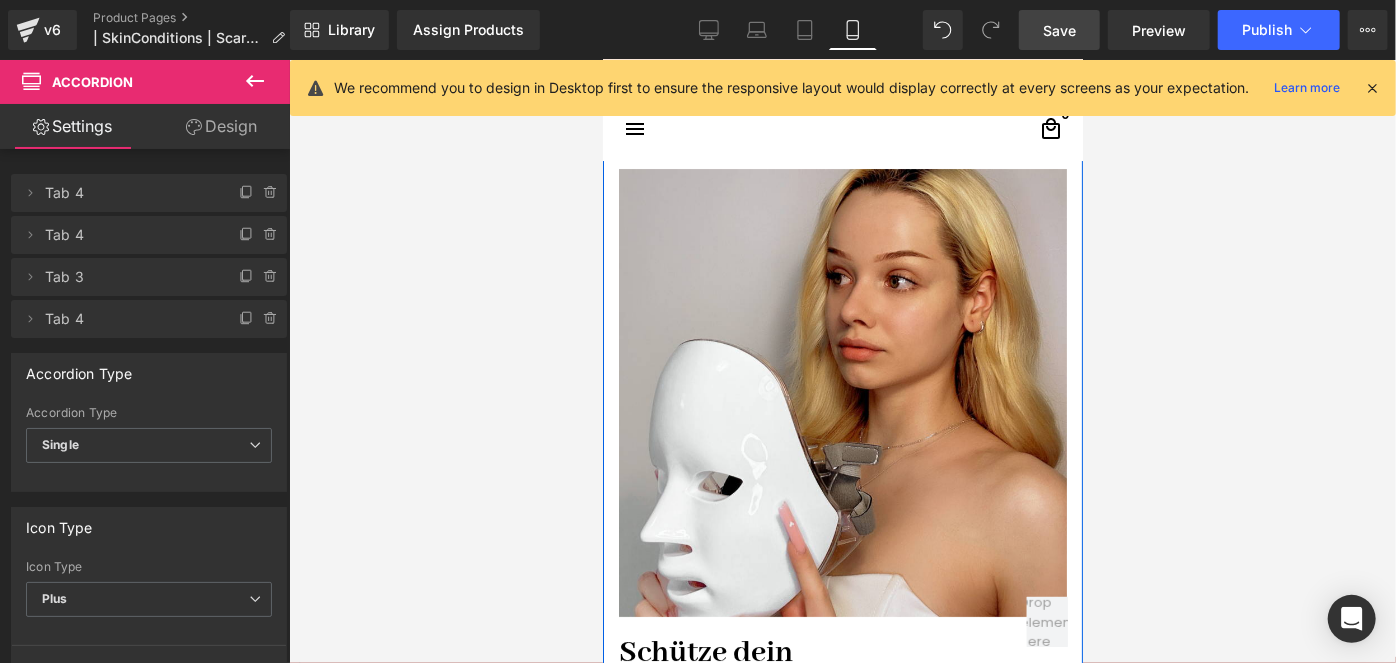 scroll, scrollTop: 4017, scrollLeft: 0, axis: vertical 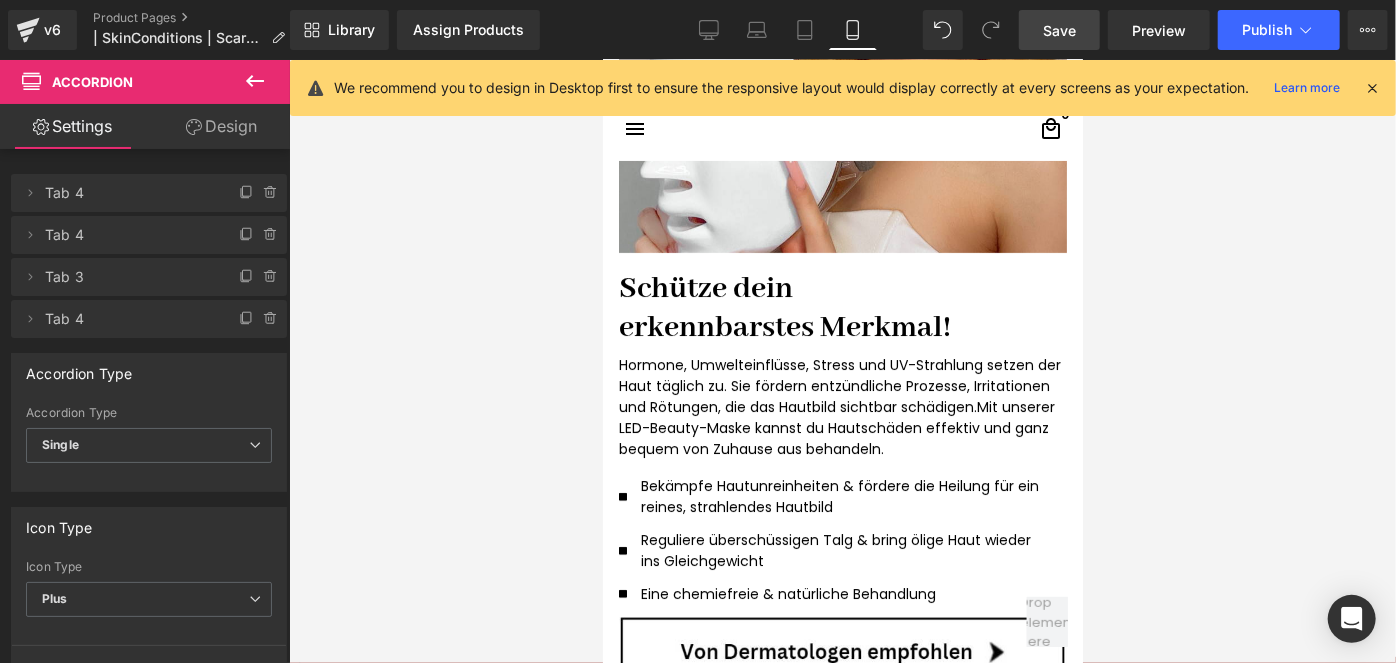 drag, startPoint x: 1043, startPoint y: 46, endPoint x: 290, endPoint y: 350, distance: 812.04987 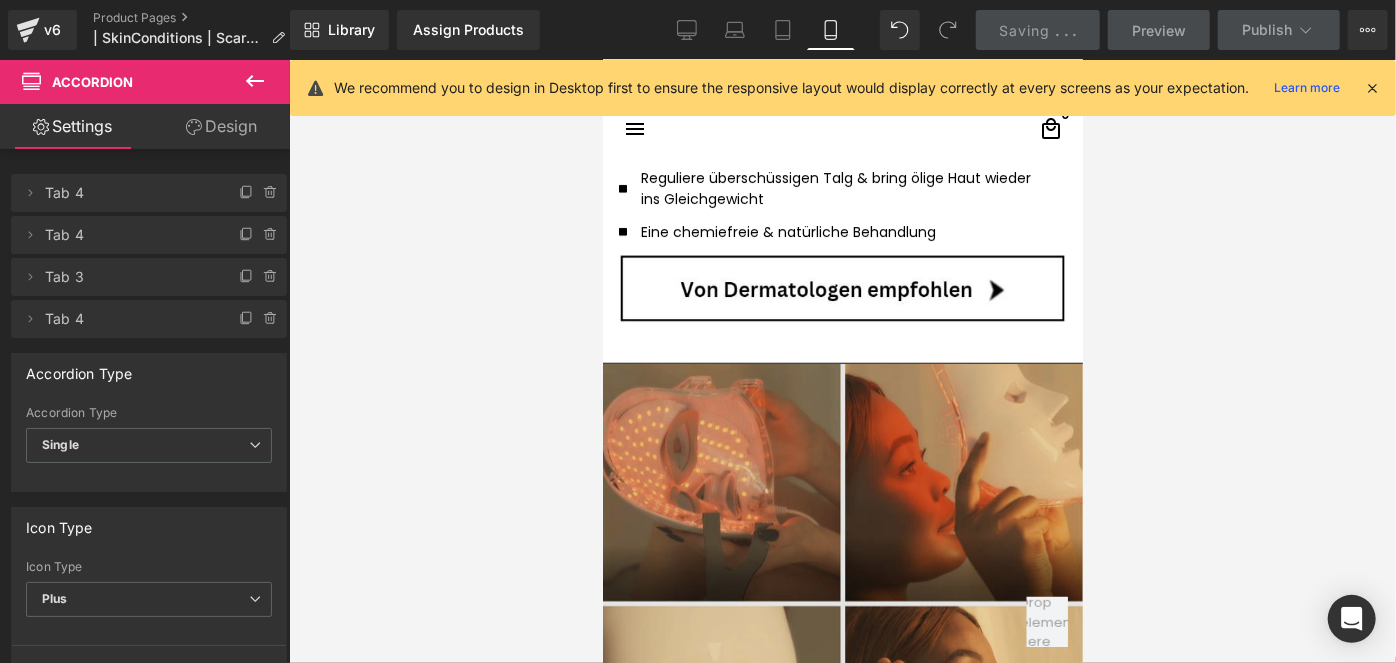 scroll, scrollTop: 4199, scrollLeft: 0, axis: vertical 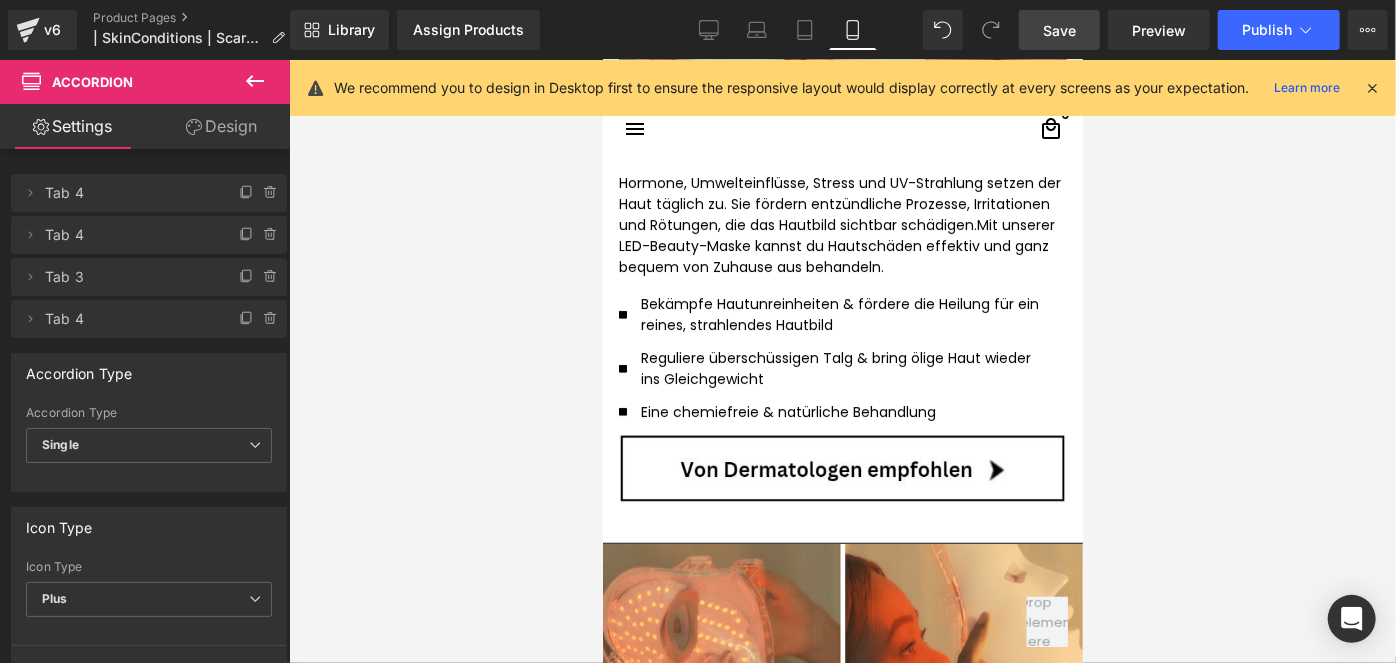 drag, startPoint x: 1061, startPoint y: 31, endPoint x: 359, endPoint y: 354, distance: 772.74384 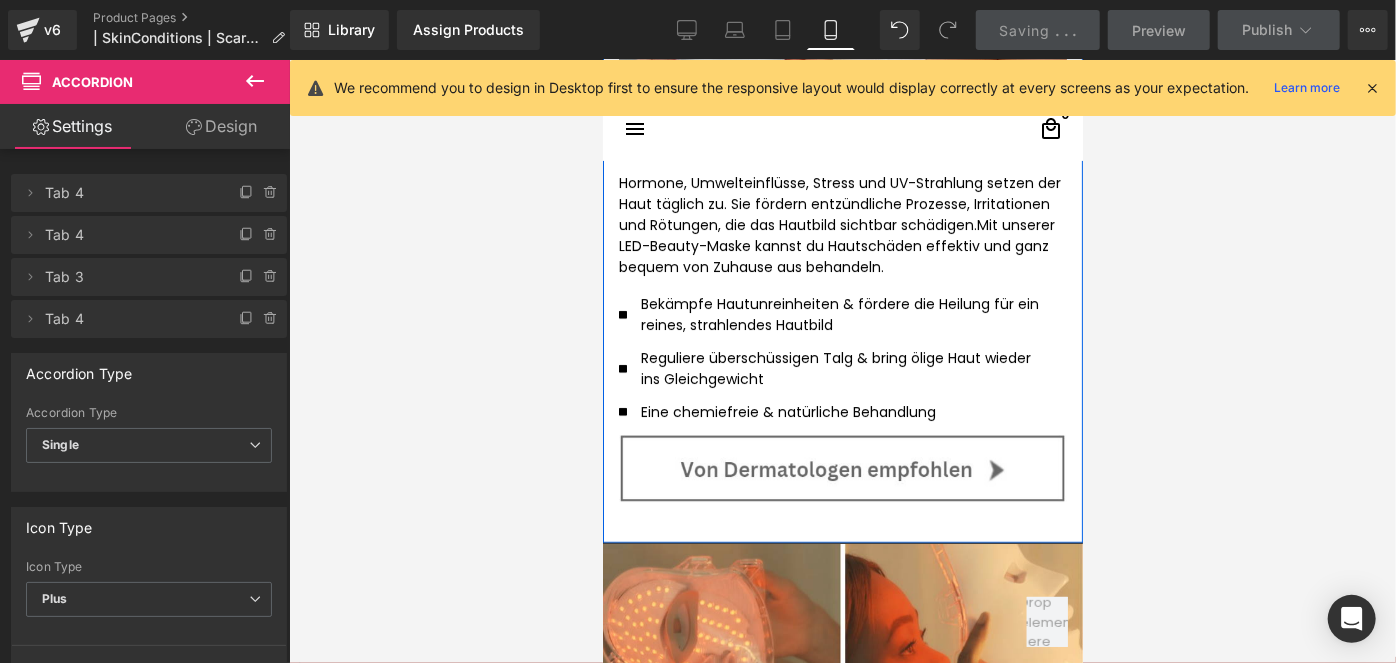 scroll, scrollTop: 3835, scrollLeft: 0, axis: vertical 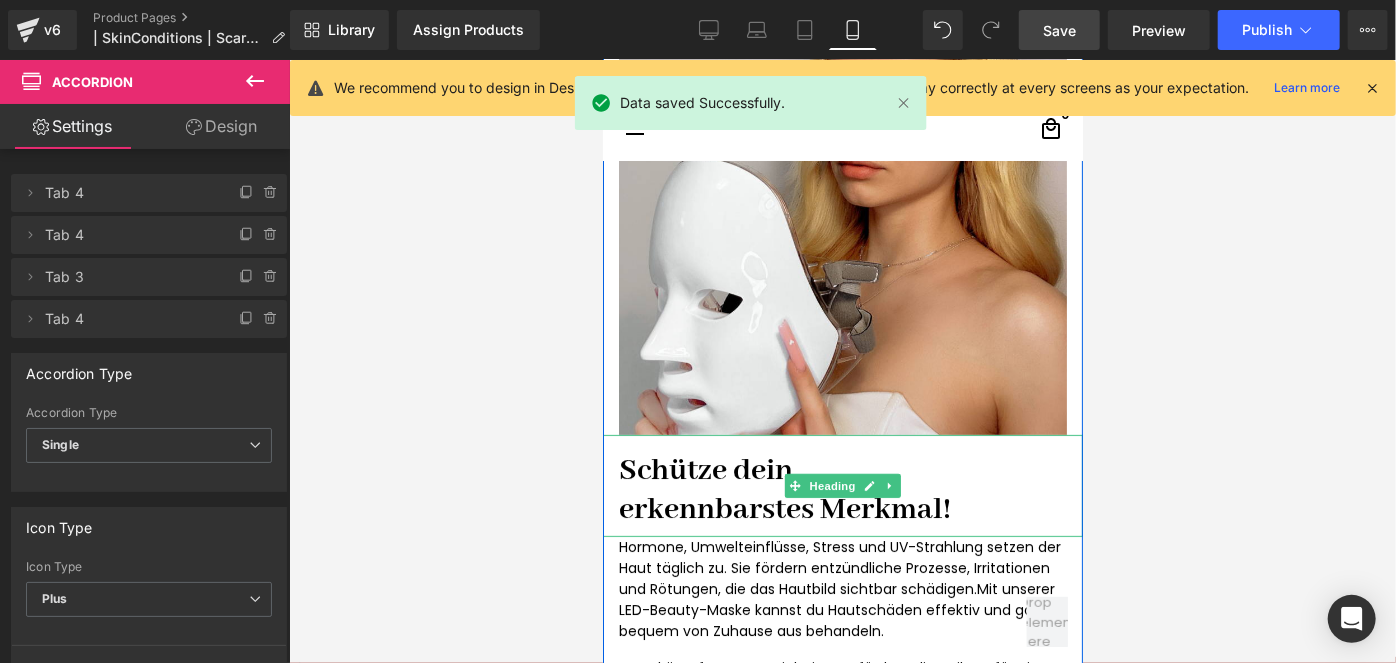 click on "Schütze dein" at bounding box center [842, 470] 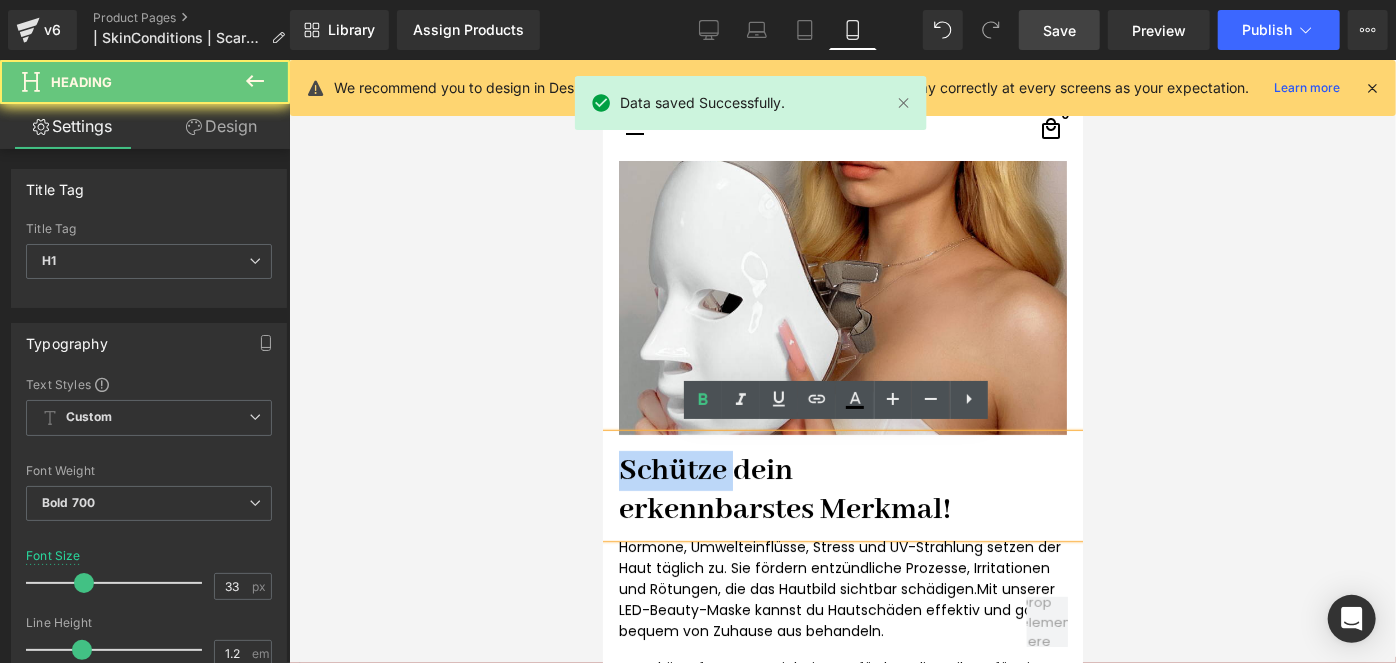 click on "Schütze dein" at bounding box center [842, 470] 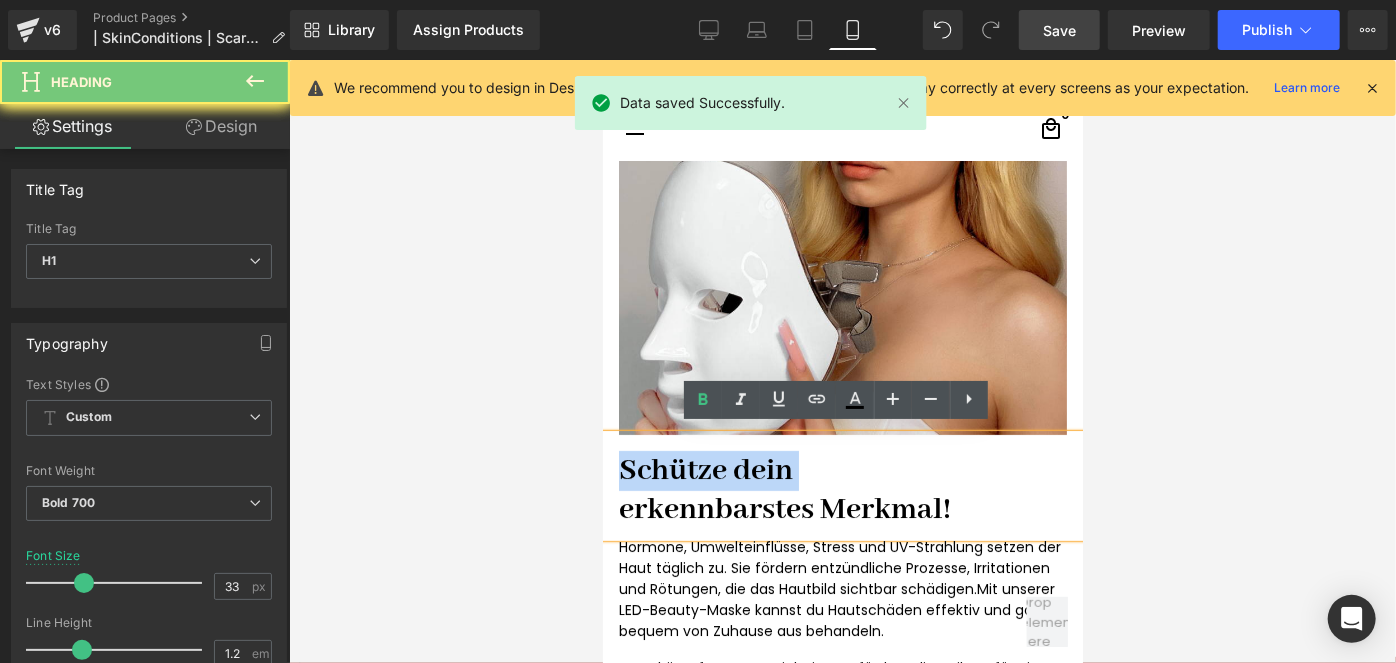 click on "Schütze dein" at bounding box center (842, 470) 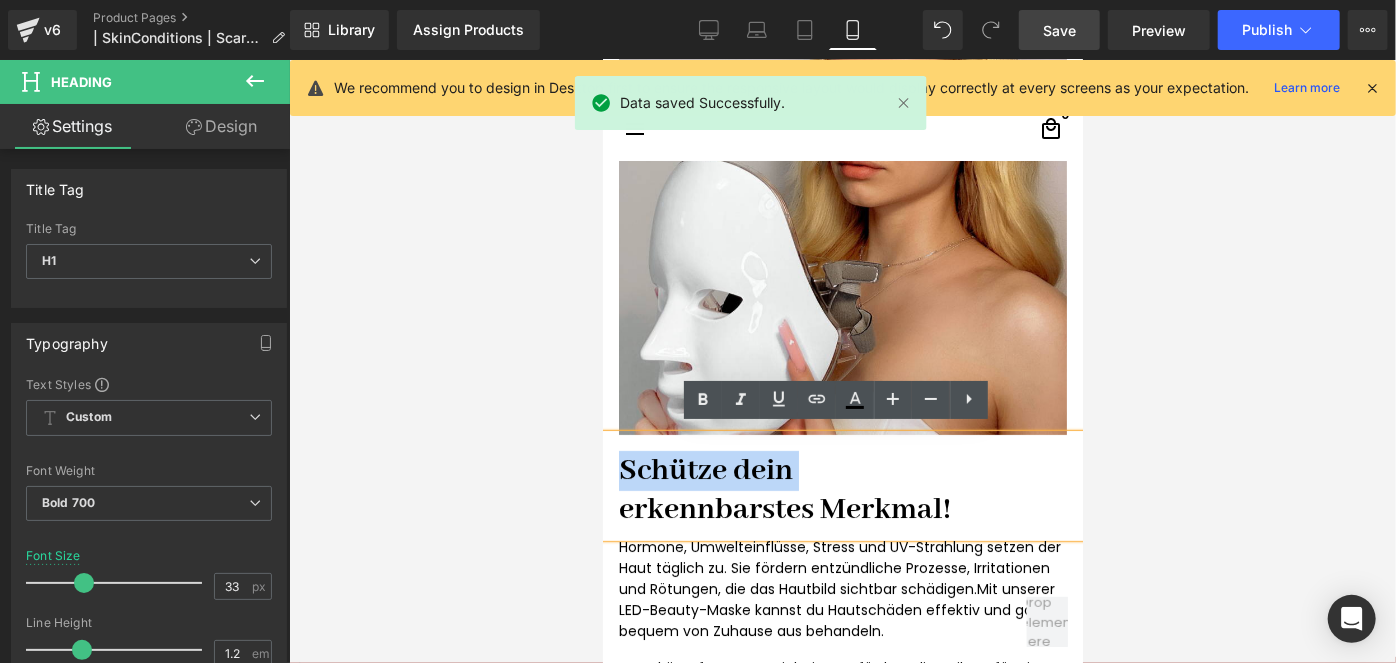 type 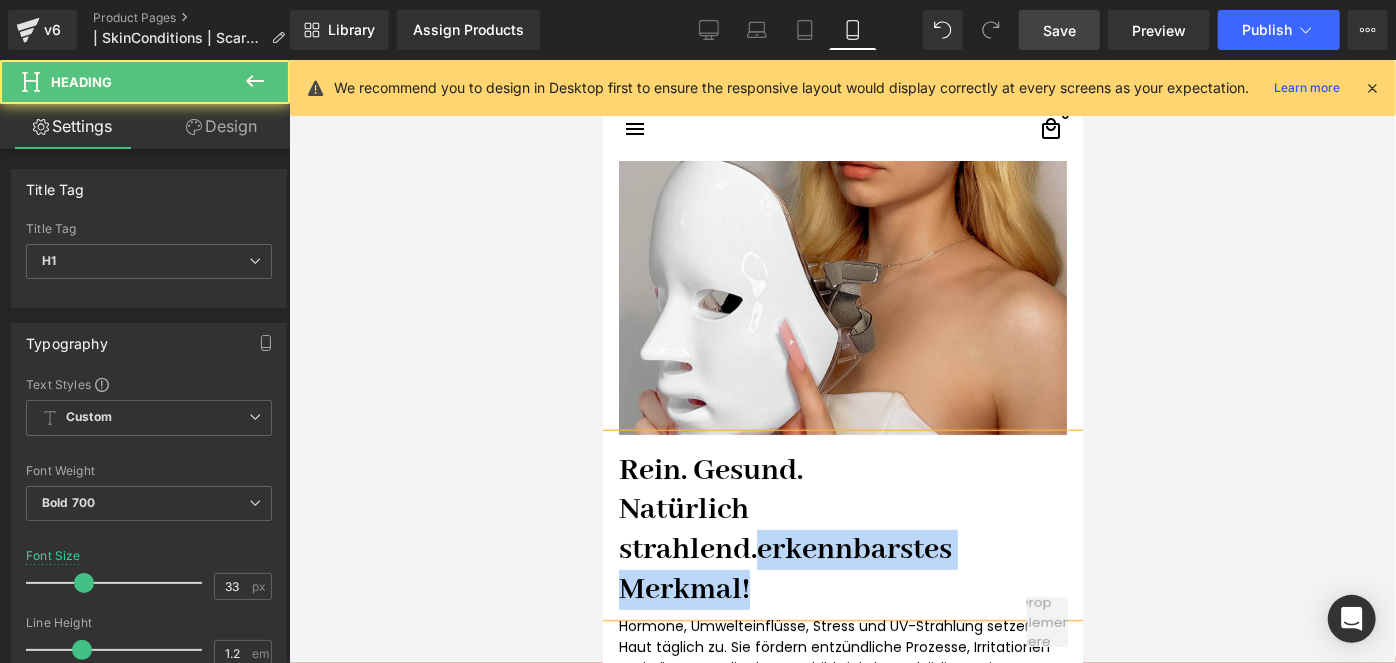 drag, startPoint x: 780, startPoint y: 591, endPoint x: 752, endPoint y: 545, distance: 53.851646 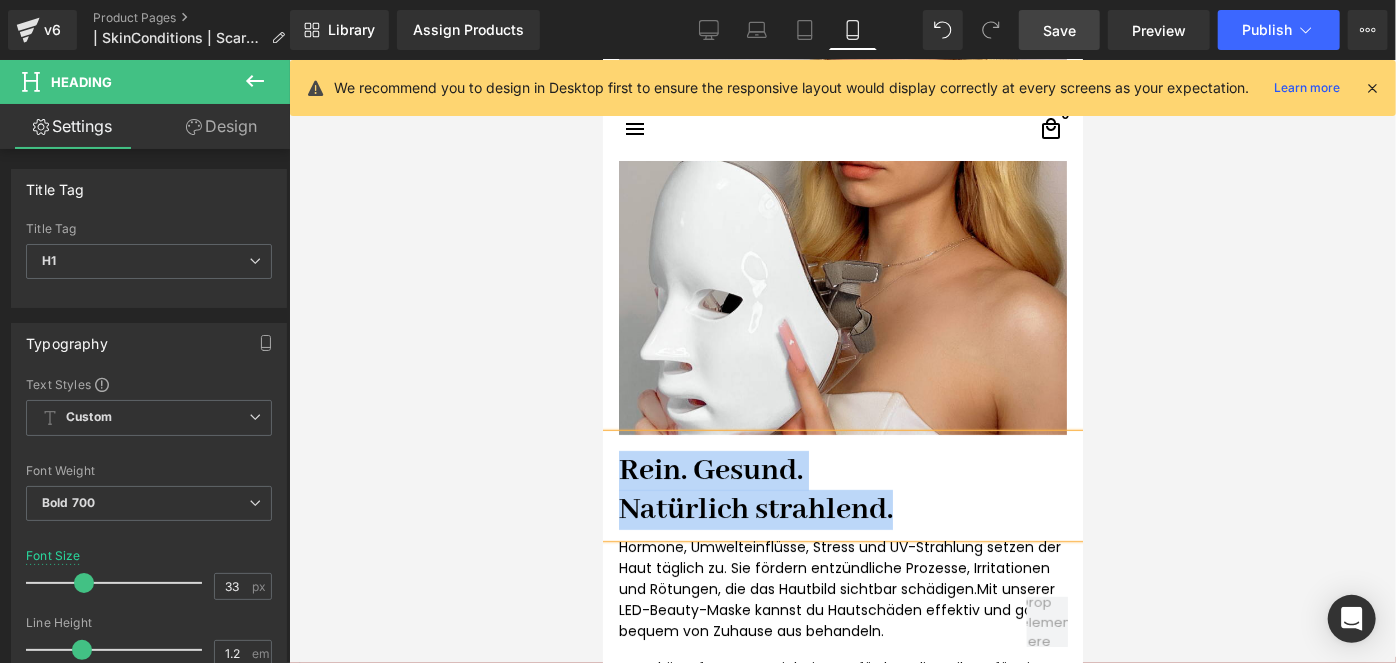 drag, startPoint x: 919, startPoint y: 505, endPoint x: 616, endPoint y: 449, distance: 308.13147 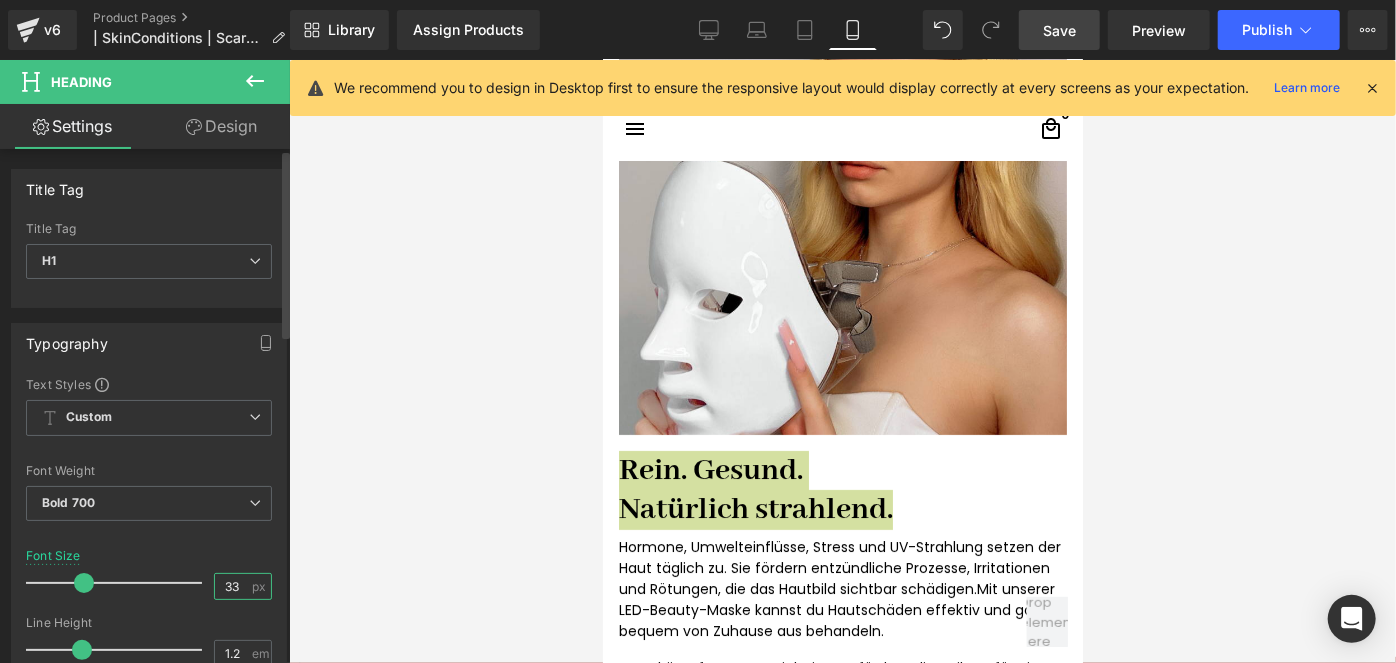 click on "33" at bounding box center (232, 586) 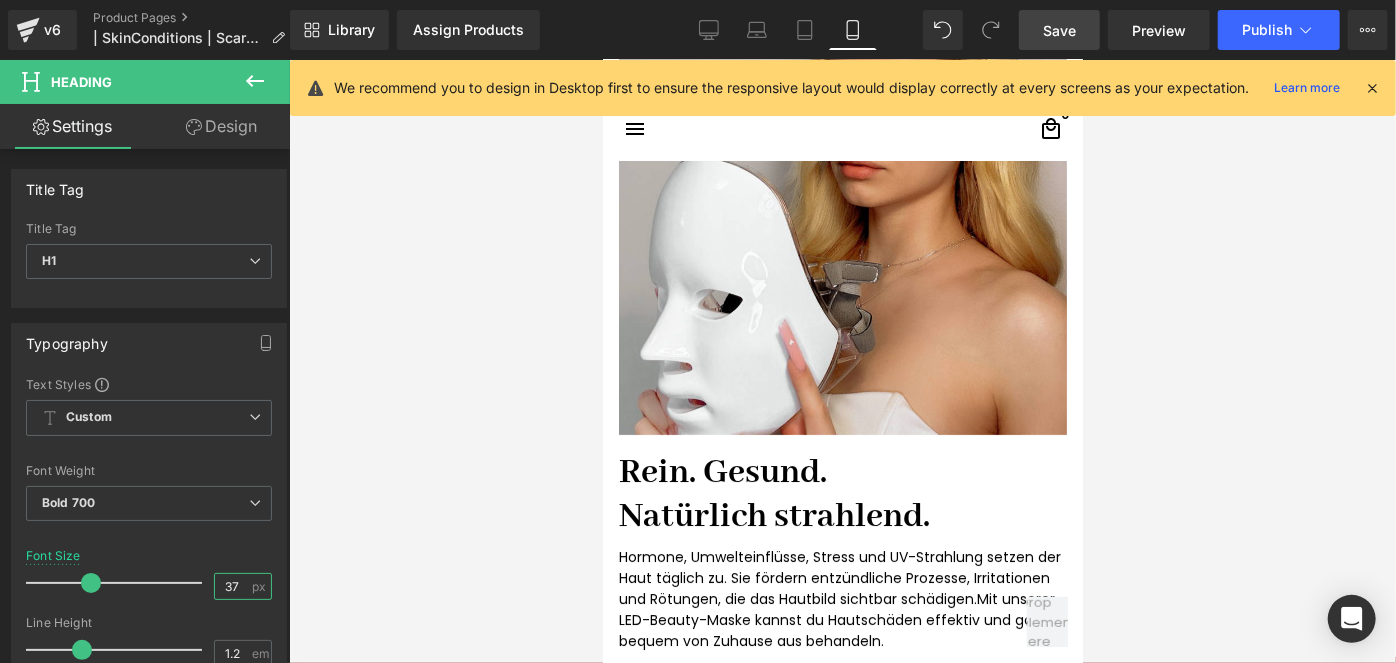 type on "37" 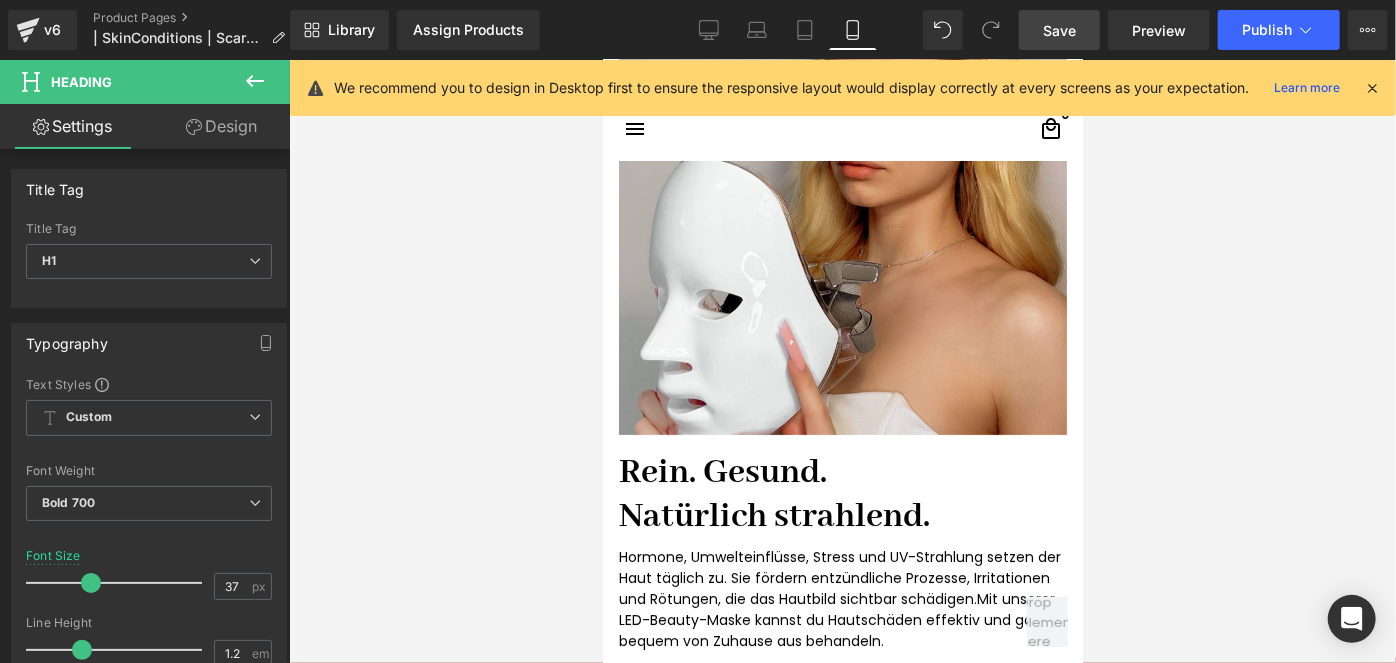 click on "Save" at bounding box center (1059, 30) 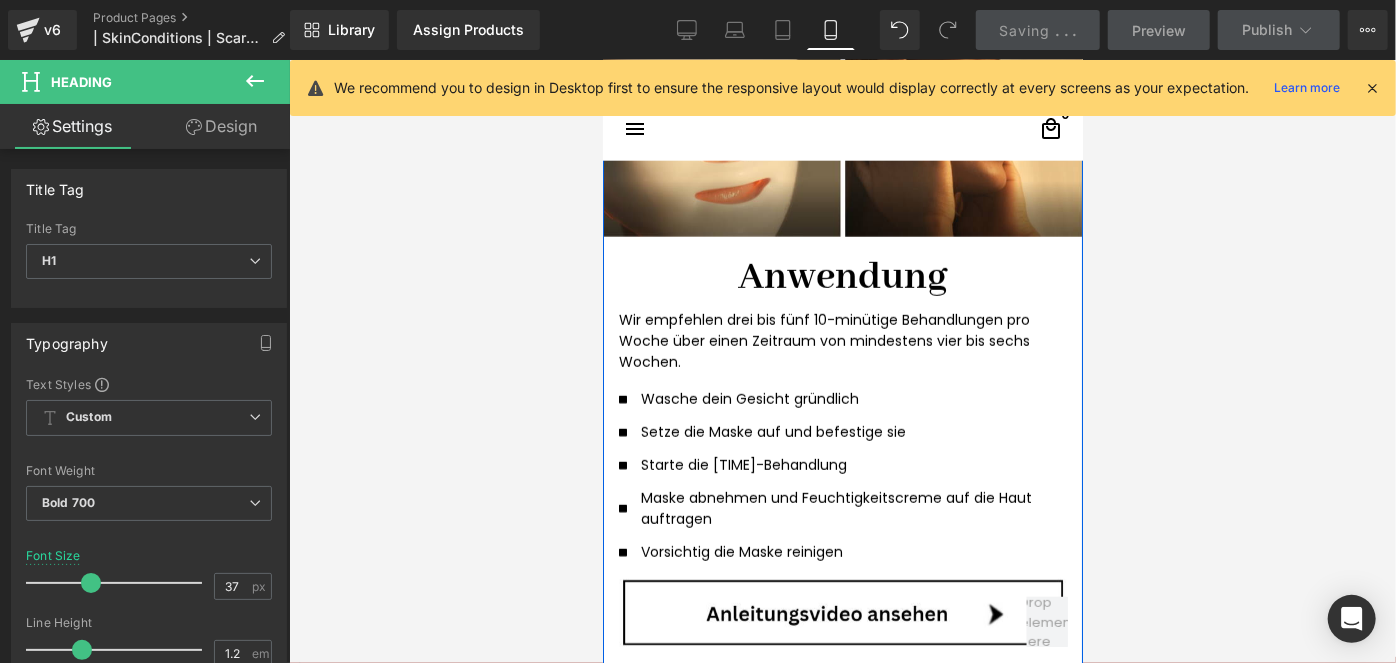 scroll, scrollTop: 5199, scrollLeft: 0, axis: vertical 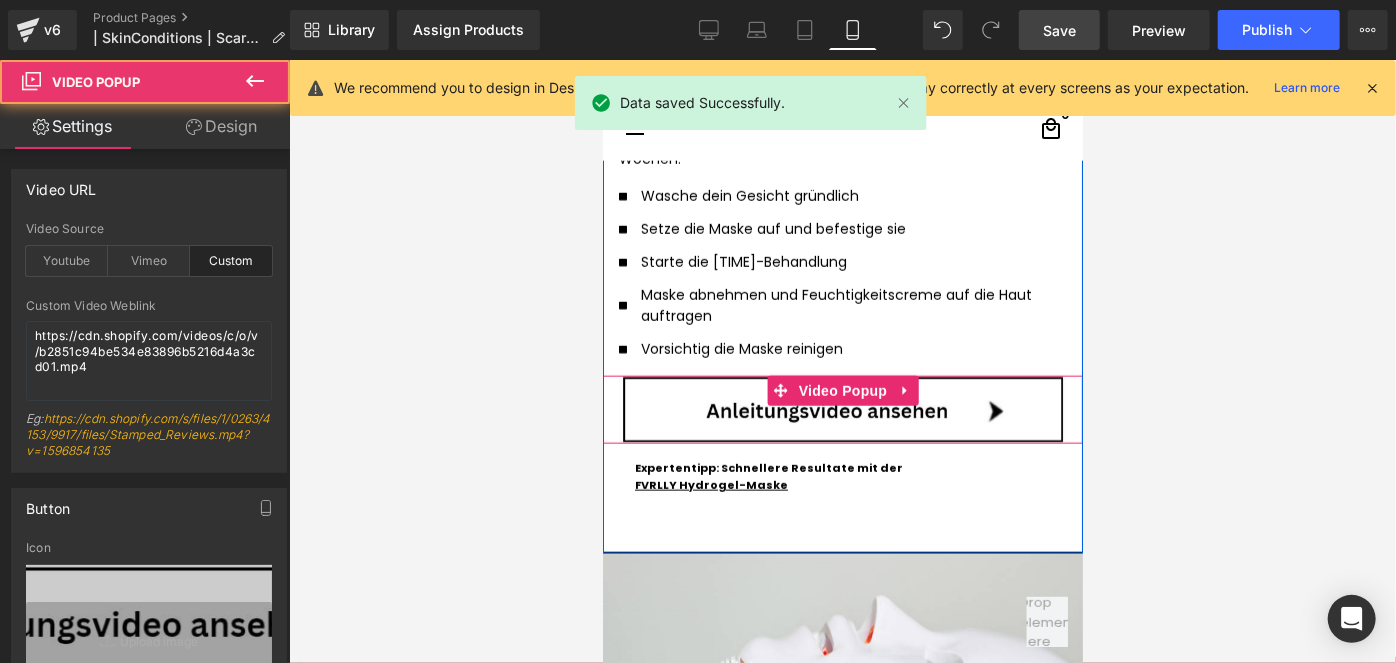 click at bounding box center [842, 409] 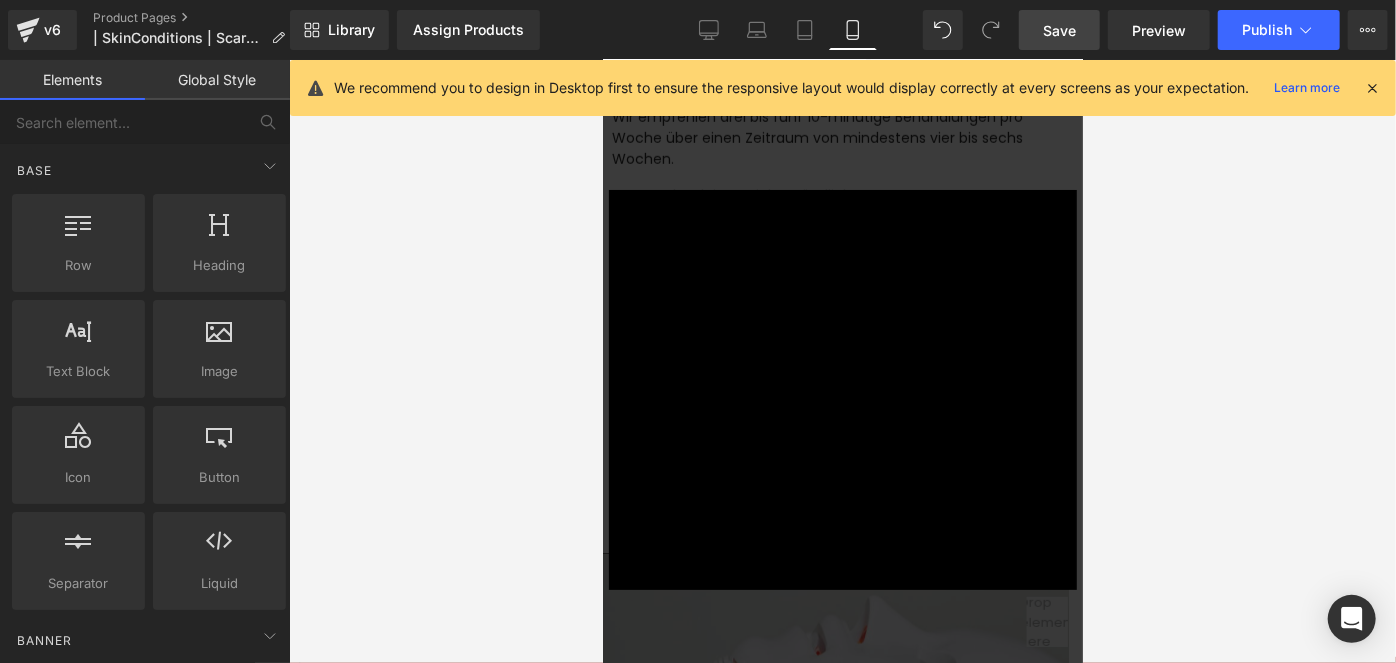 click on "× Loading..." at bounding box center (842, 388) 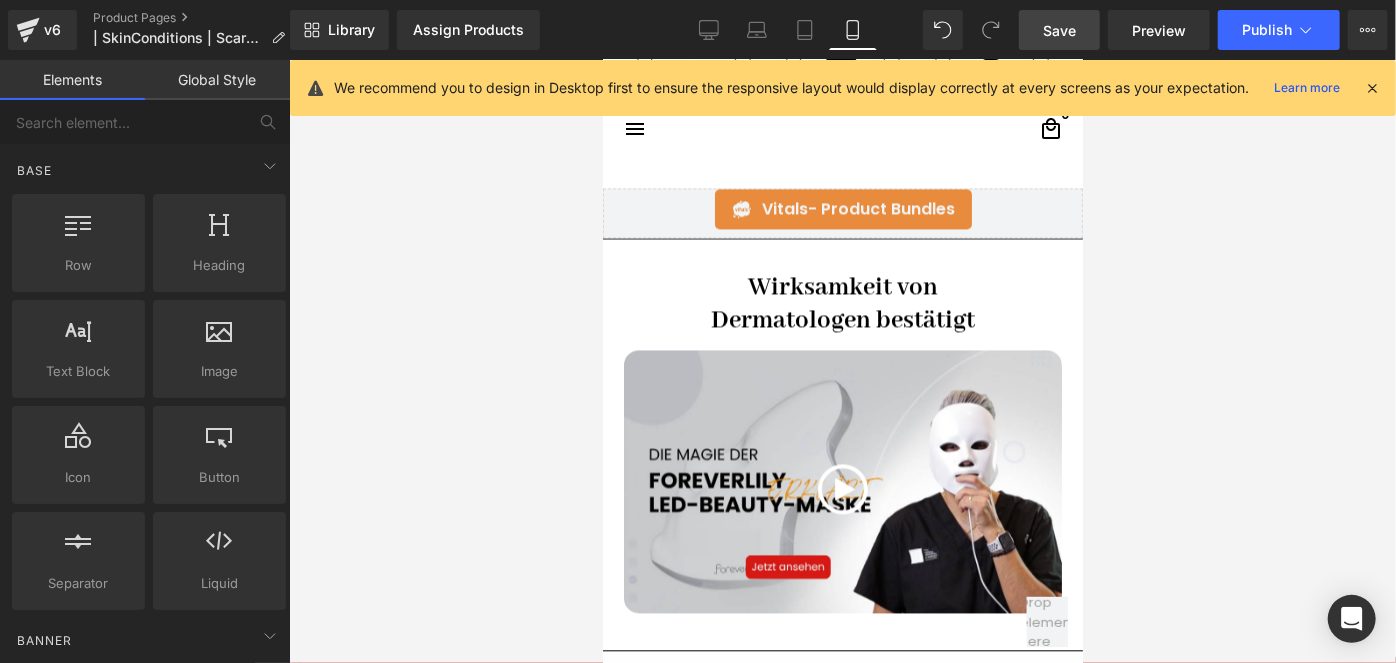 scroll, scrollTop: 2290, scrollLeft: 0, axis: vertical 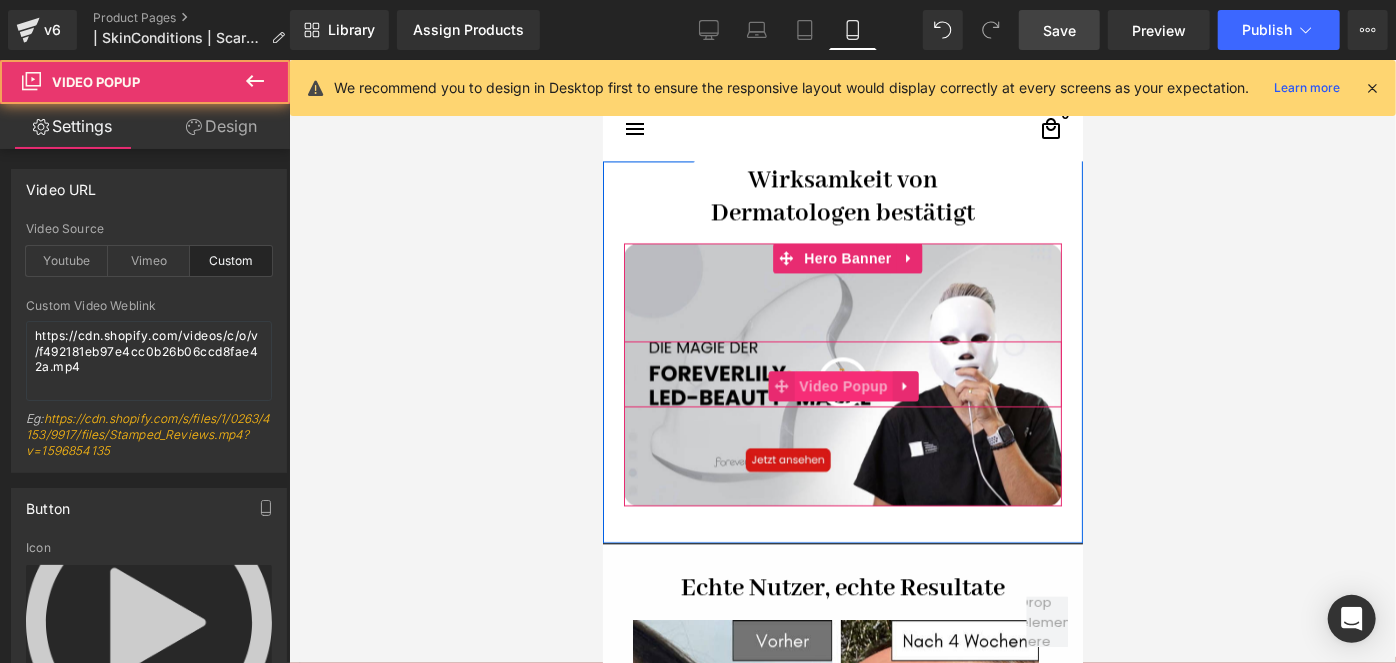 click on "Video Popup" at bounding box center (842, 373) 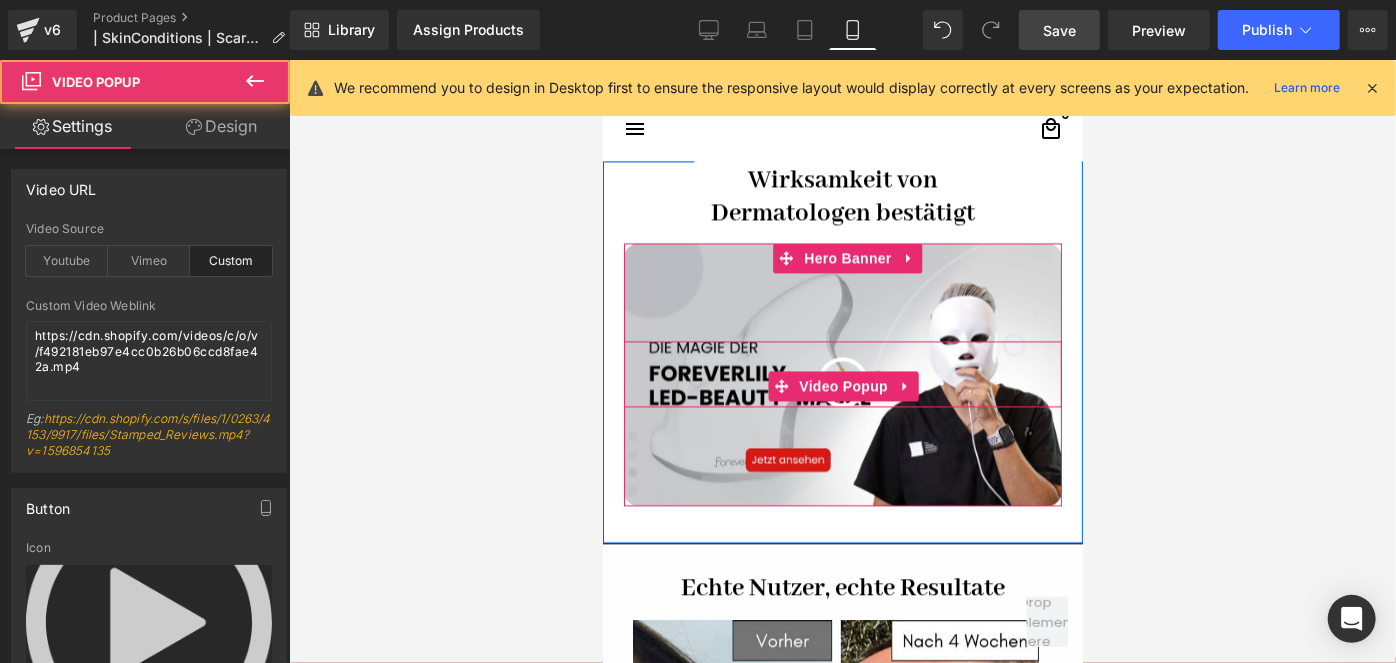 click at bounding box center (842, 381) 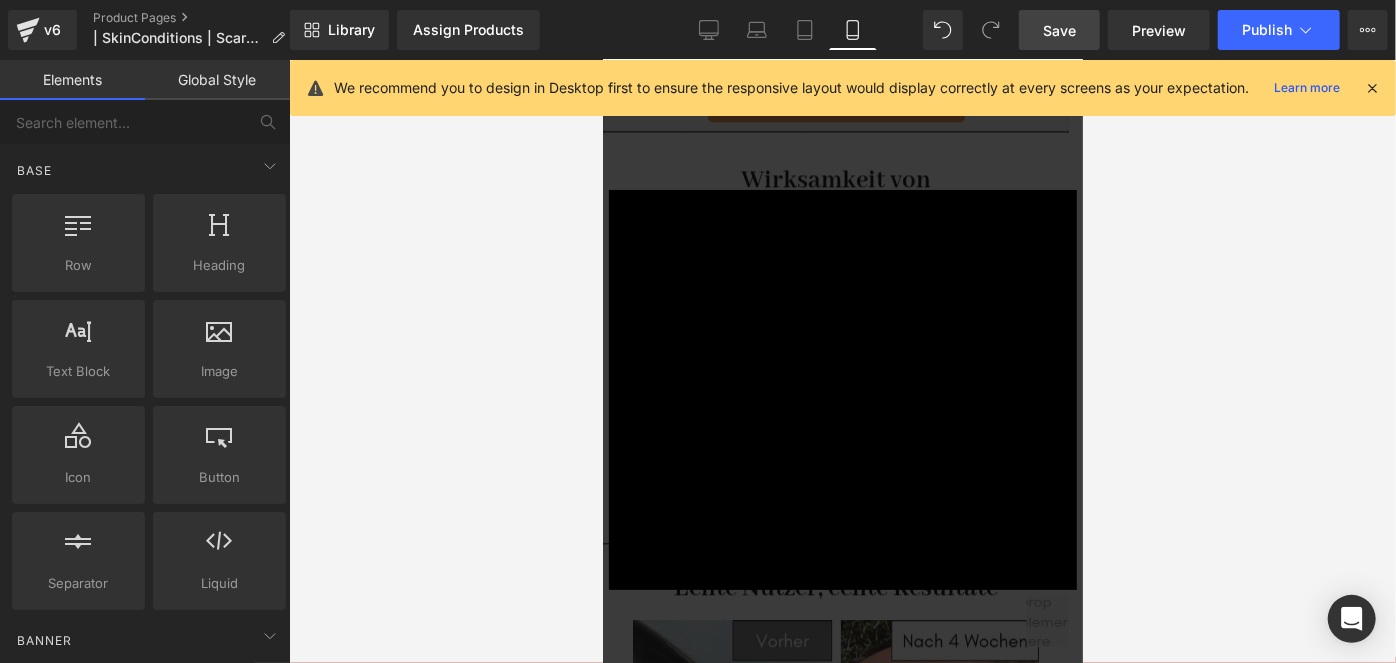 click on "× Loading..." at bounding box center [842, 388] 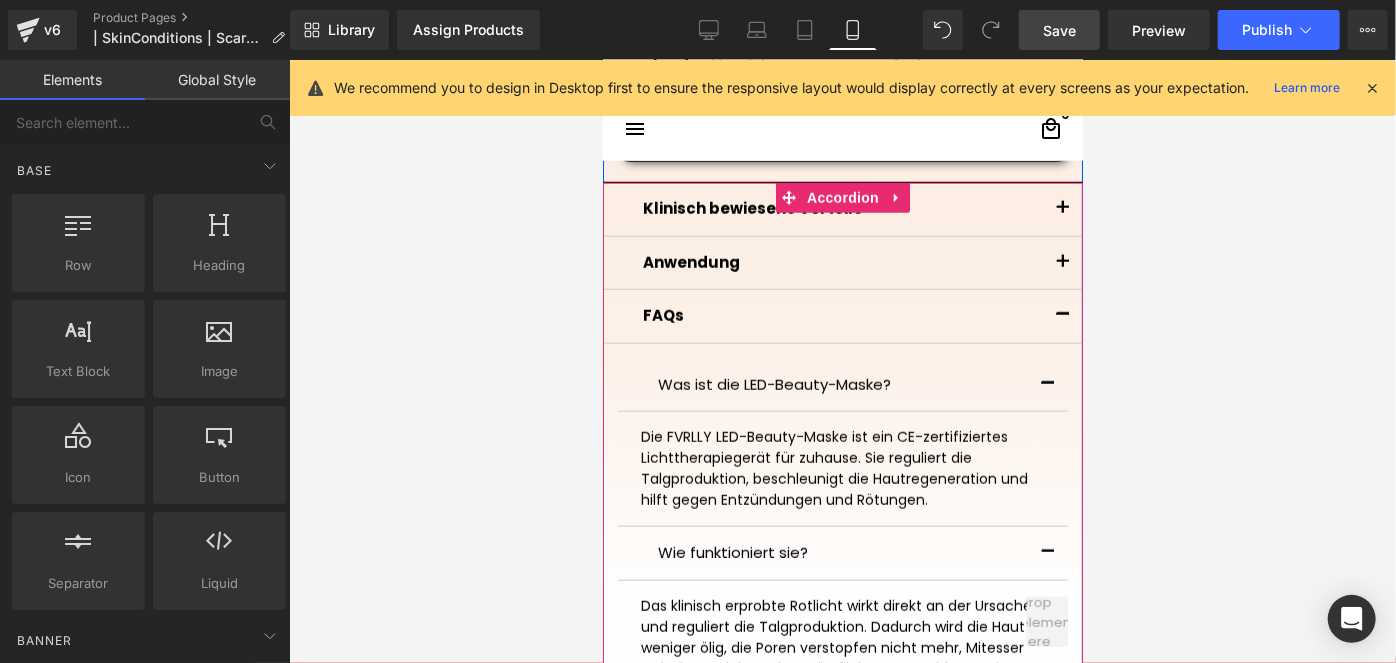 scroll, scrollTop: 1199, scrollLeft: 0, axis: vertical 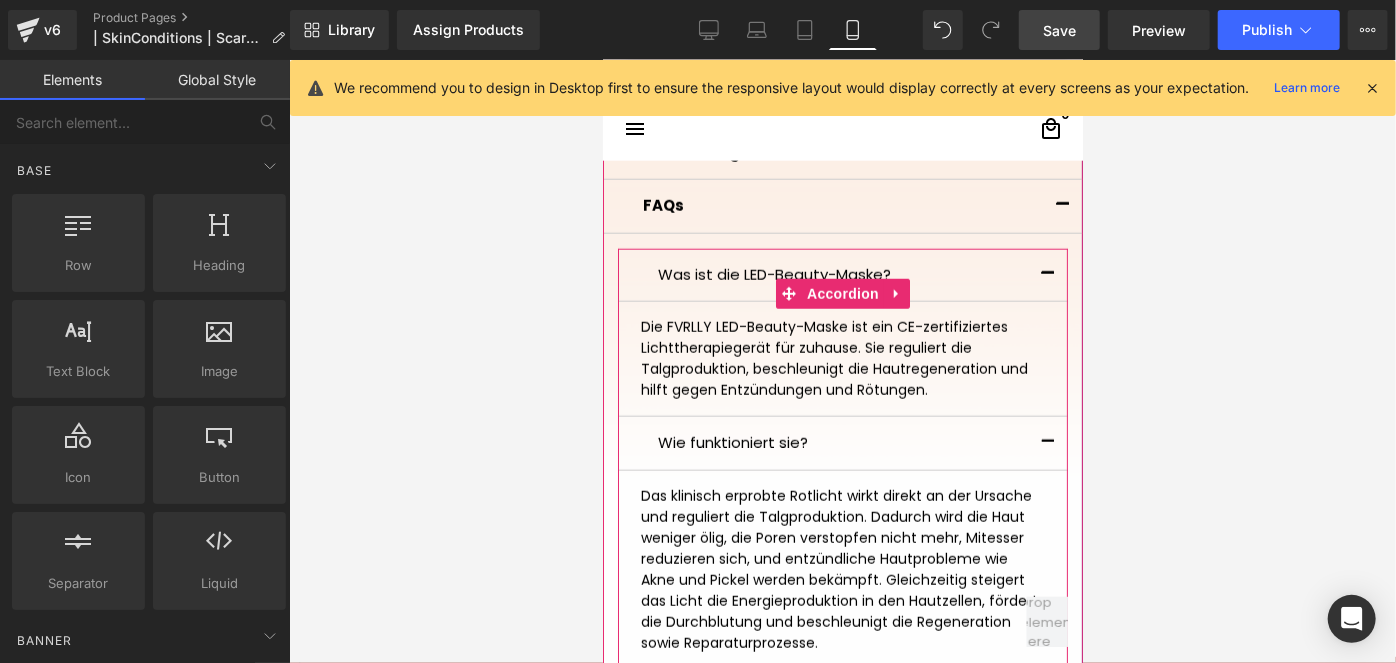 click at bounding box center (1047, 442) 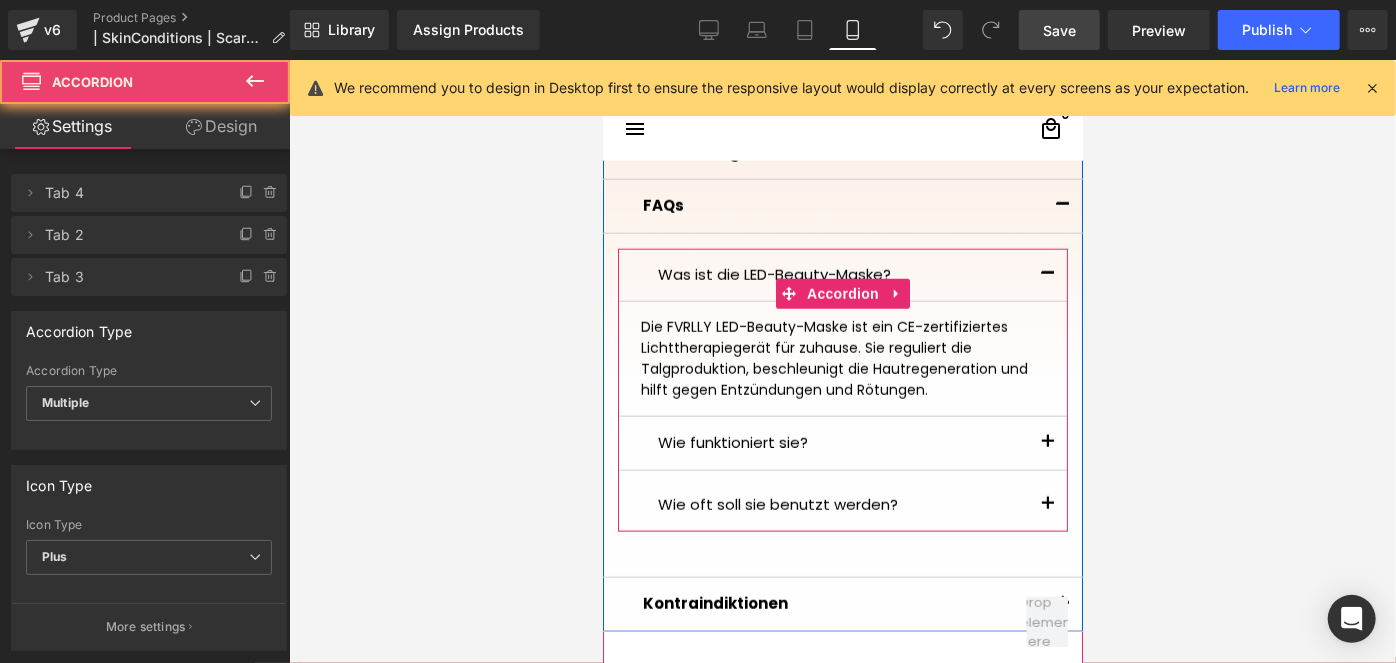 click at bounding box center [1047, 274] 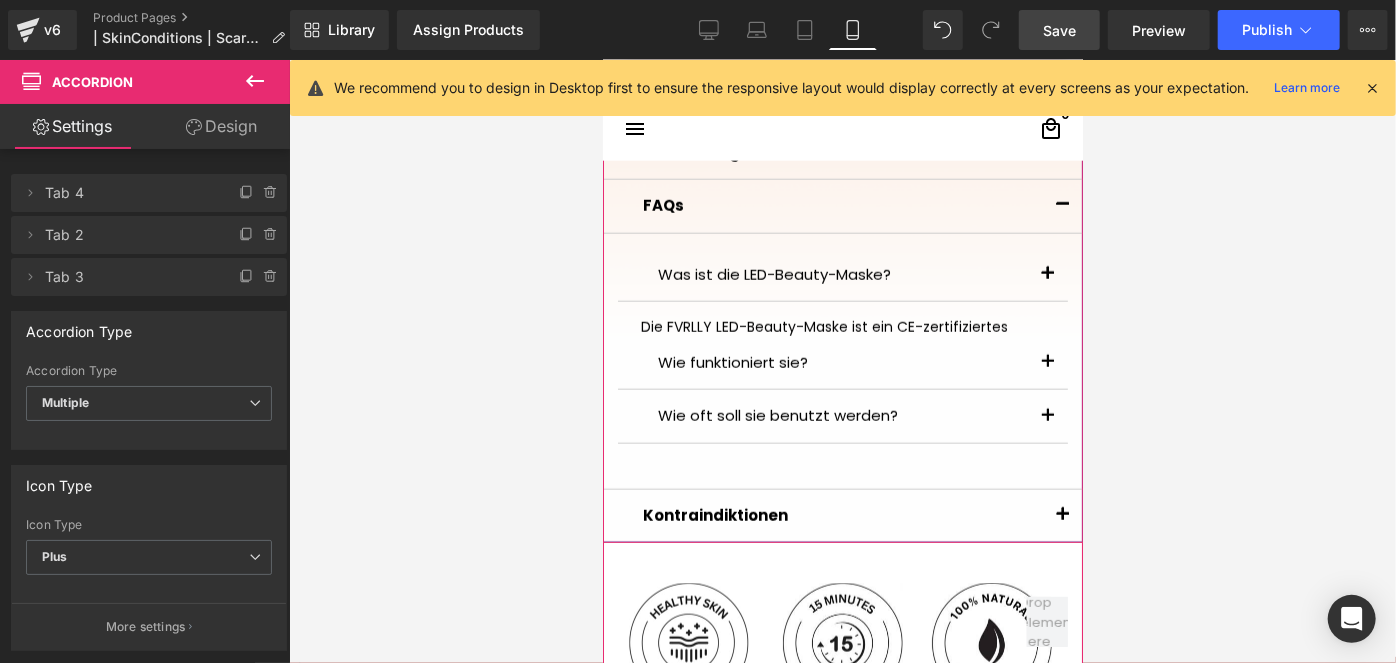click at bounding box center (1062, 205) 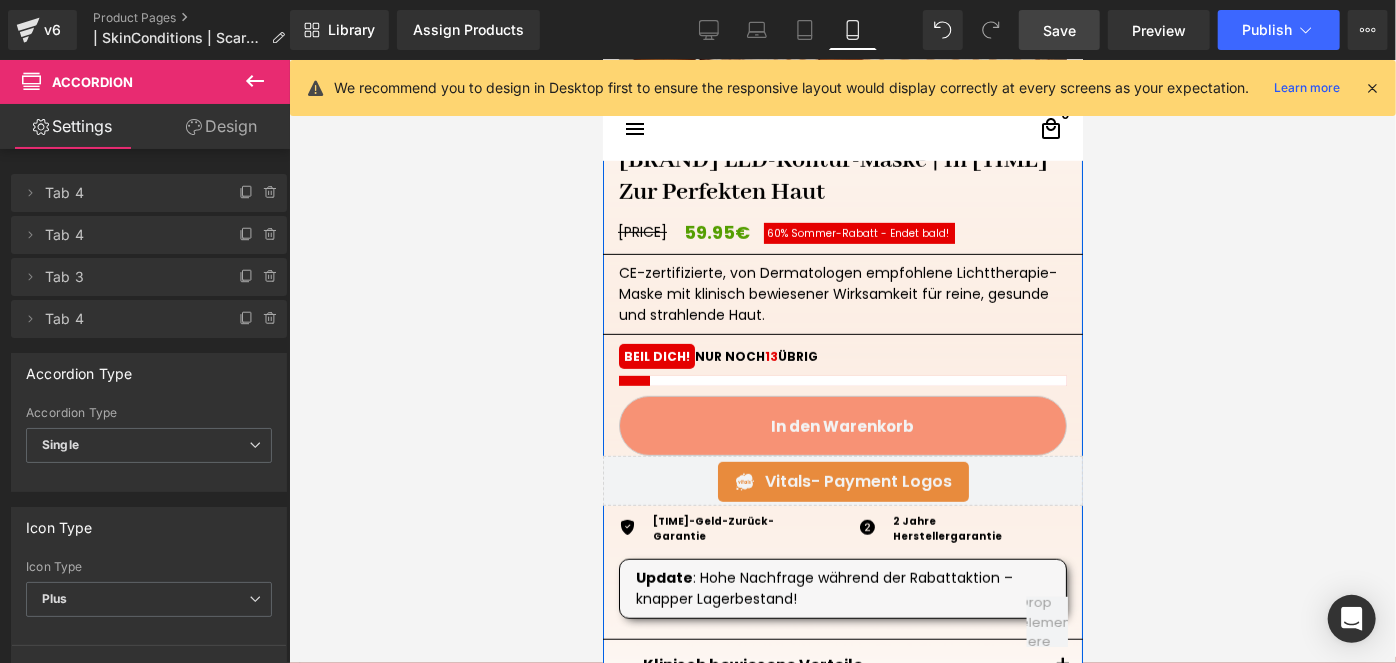 scroll, scrollTop: 744, scrollLeft: 0, axis: vertical 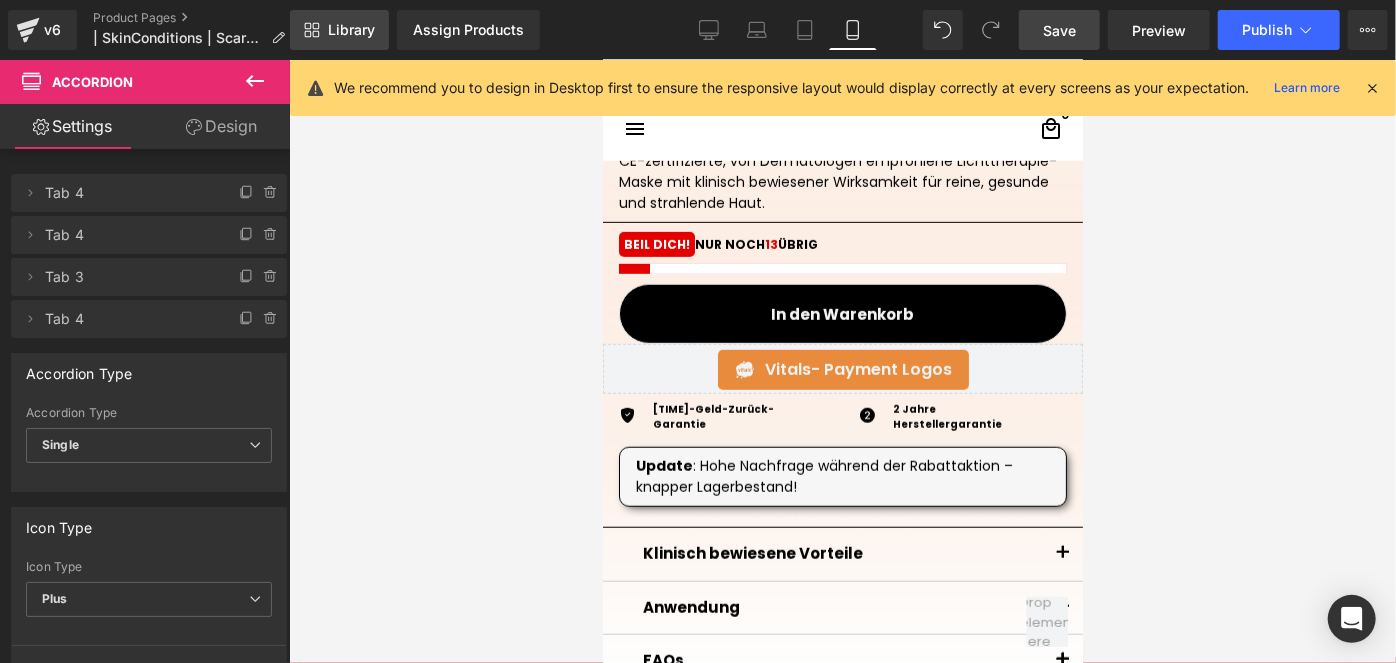 click on "Library" at bounding box center [351, 30] 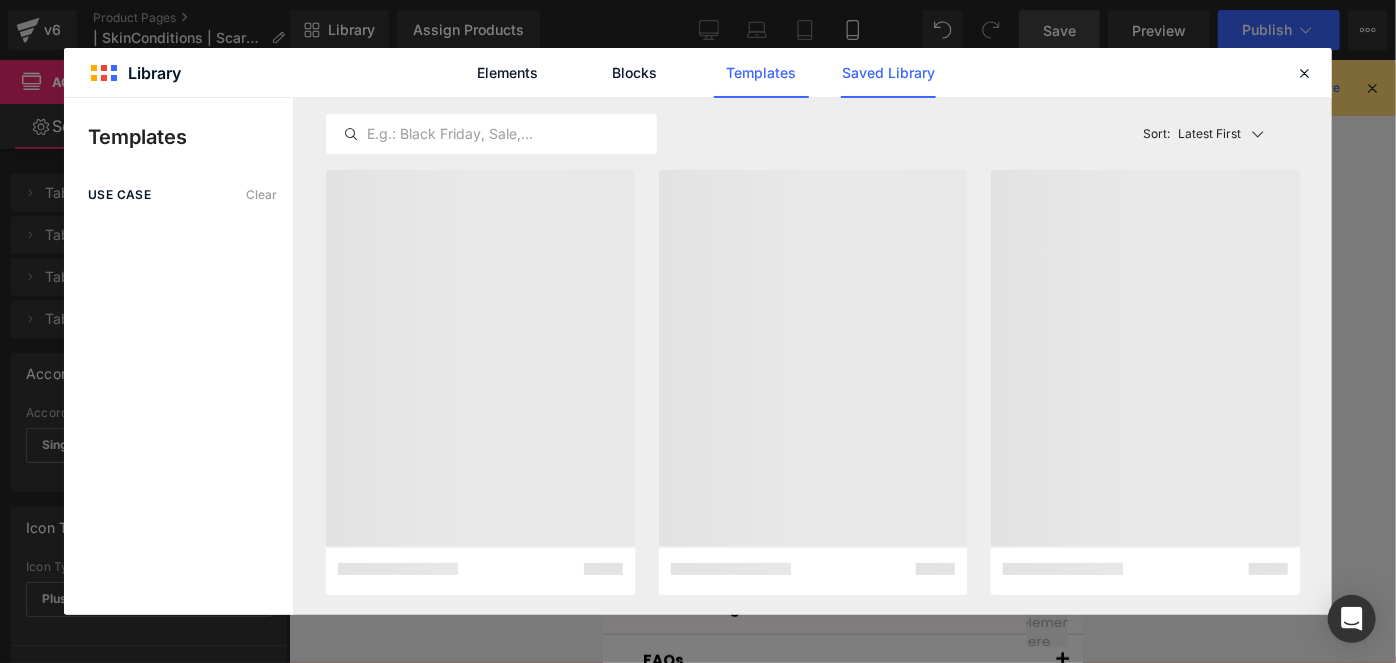 click on "Saved Library" 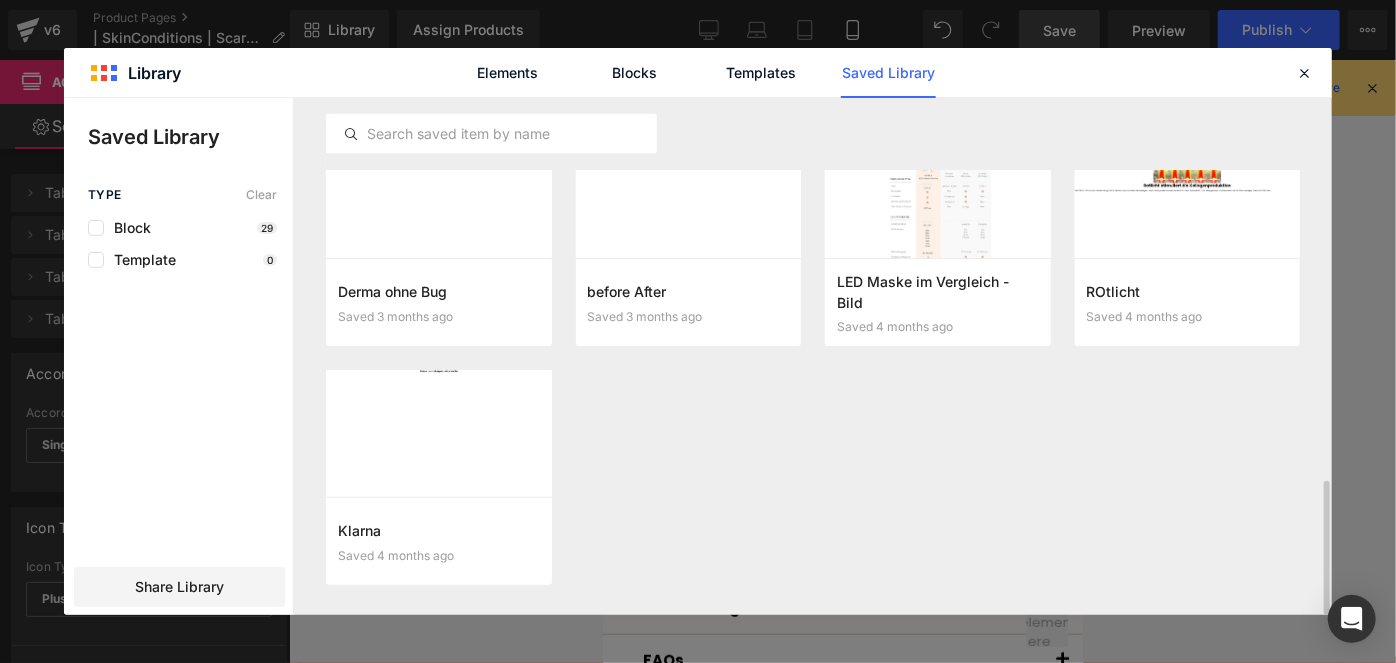 scroll, scrollTop: 1472, scrollLeft: 0, axis: vertical 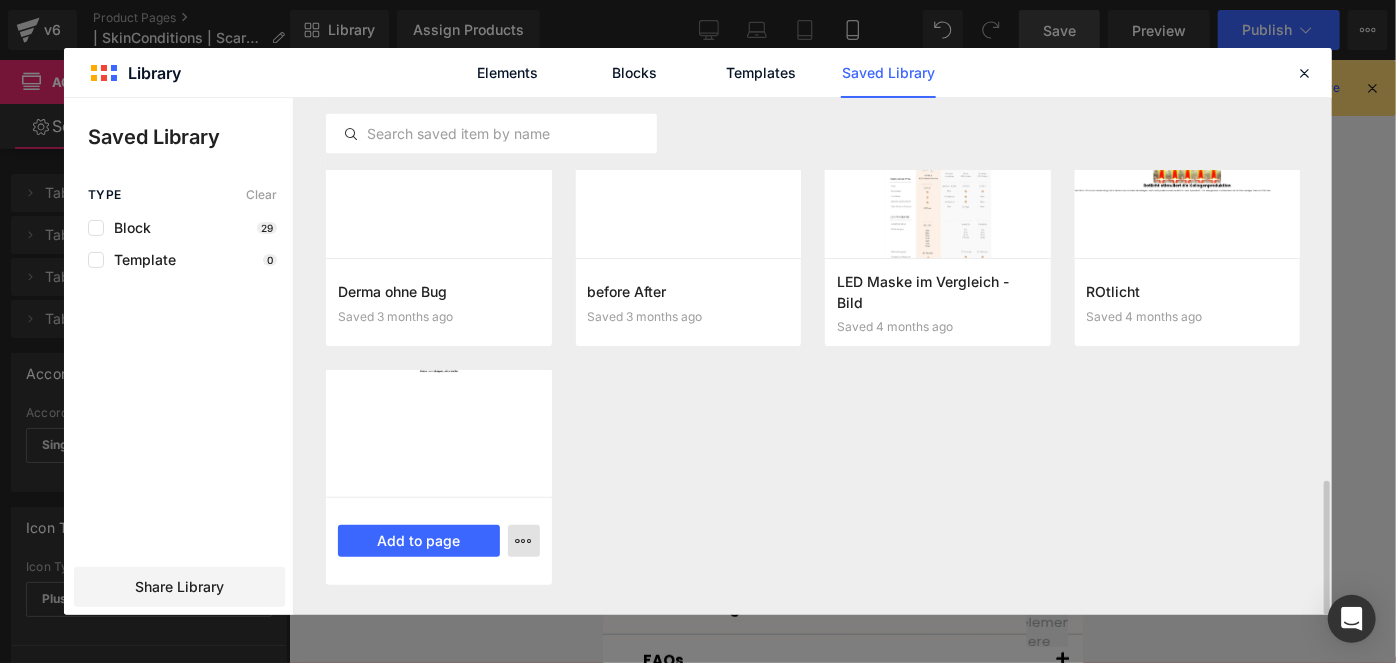 click 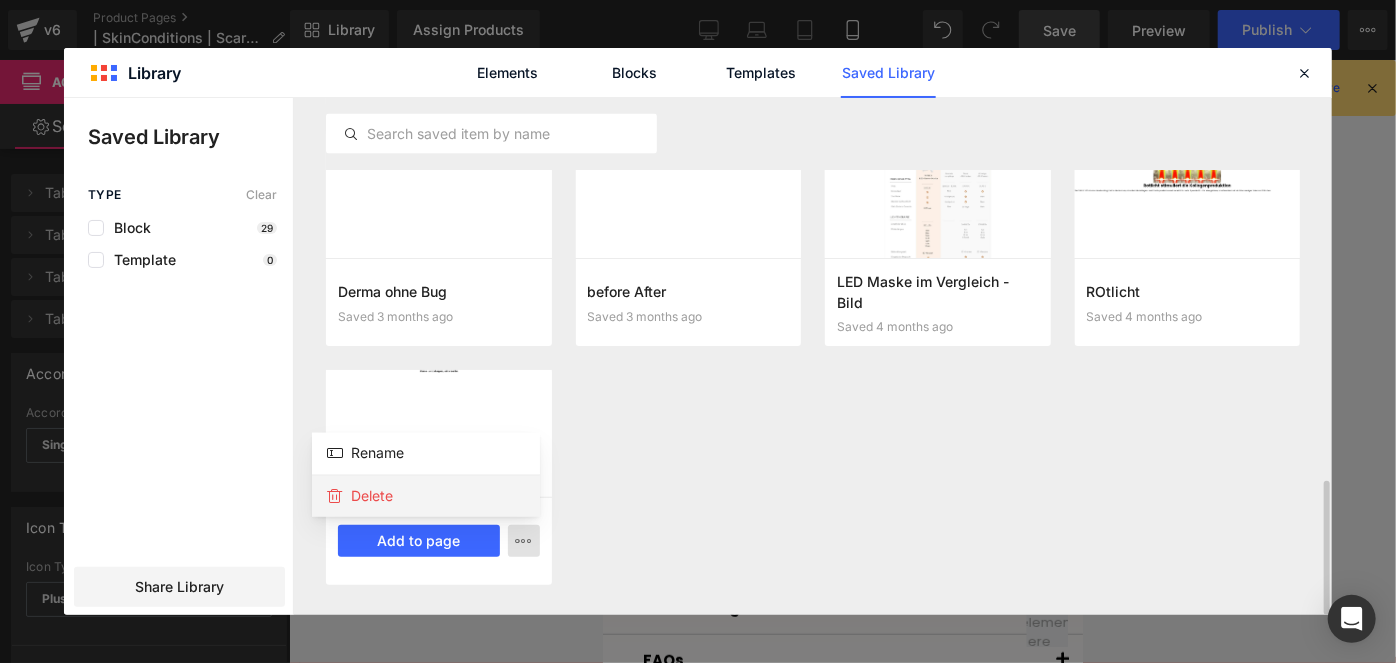 click on "Delete" 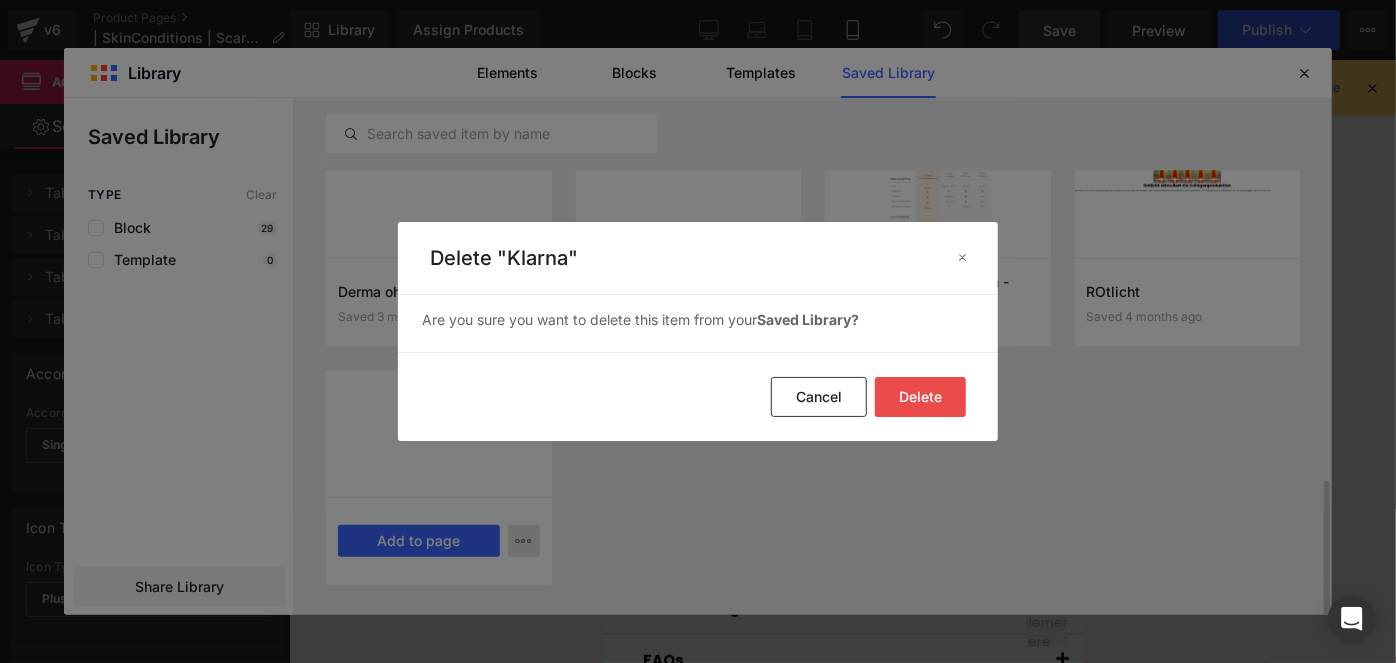 click on "Delete" 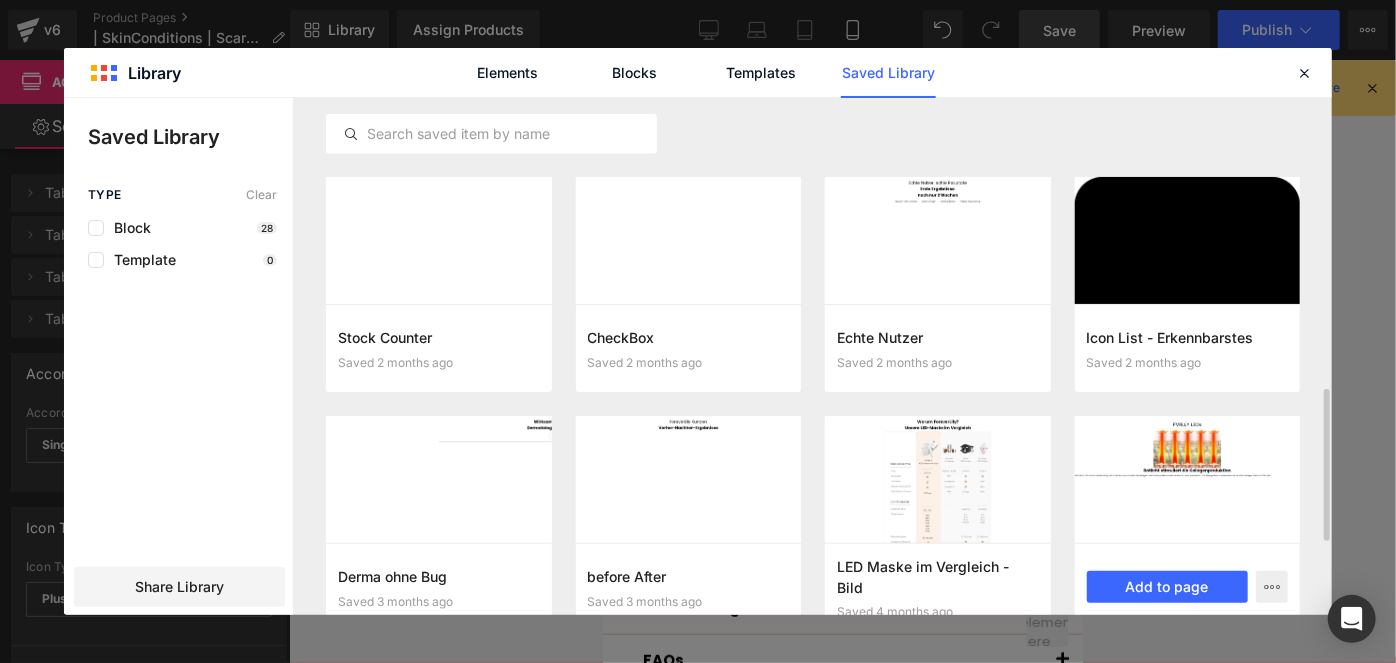 scroll, scrollTop: 1141, scrollLeft: 0, axis: vertical 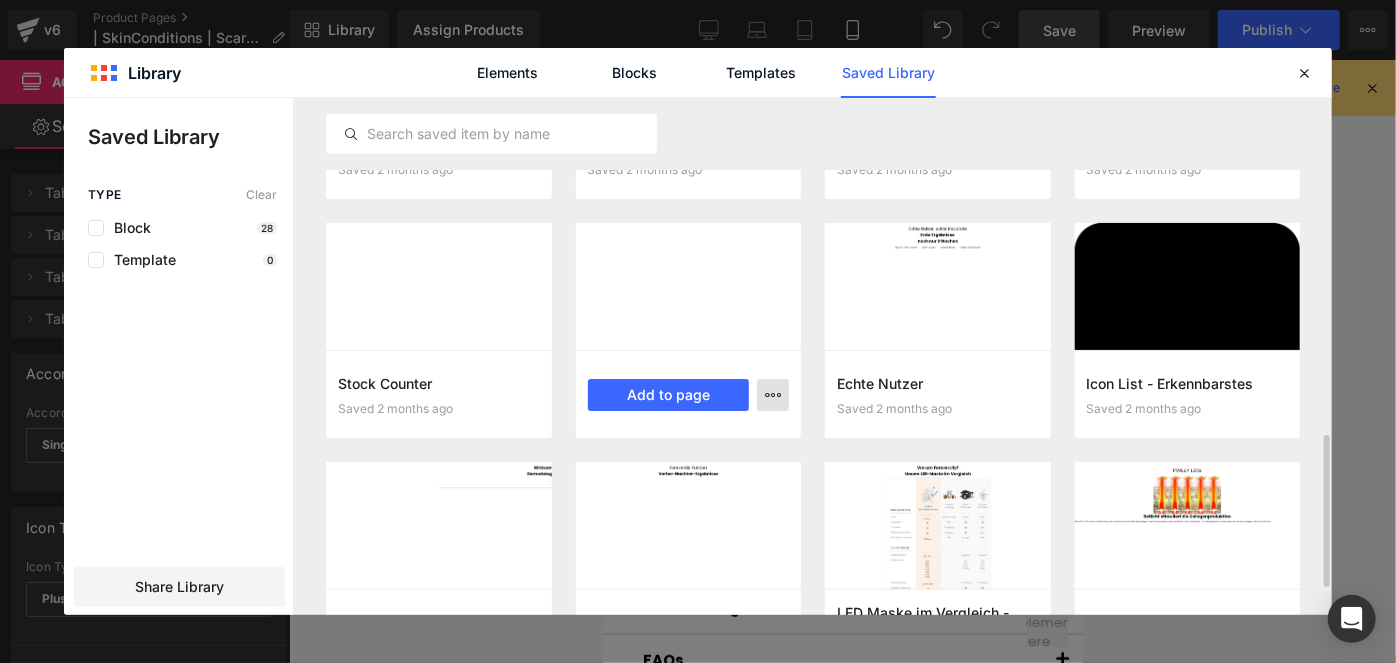 click 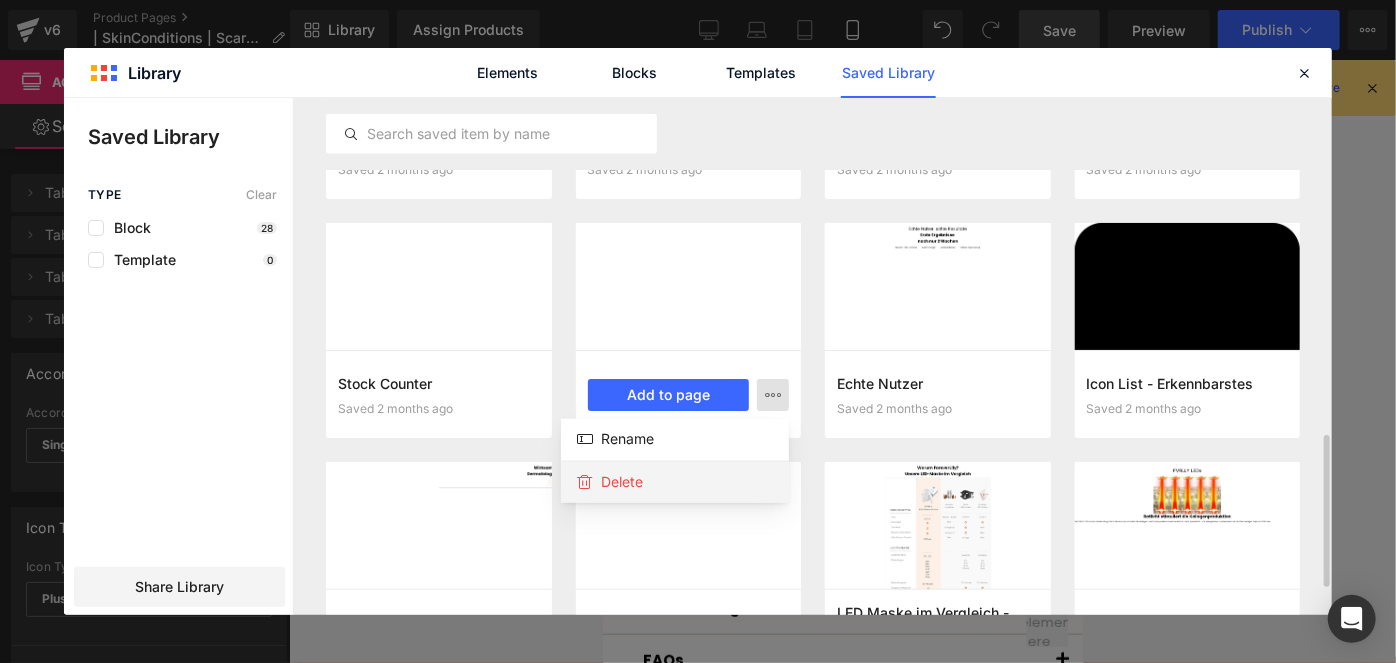 click on "Delete" 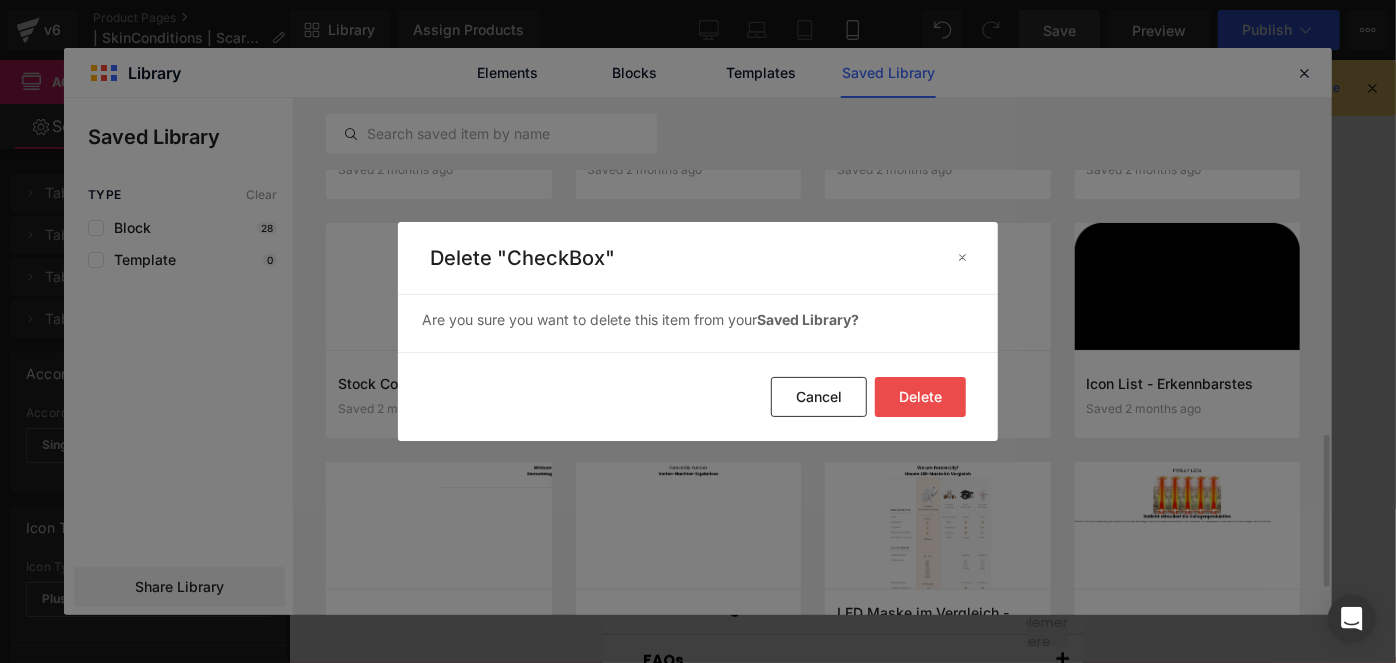 click on "Delete" 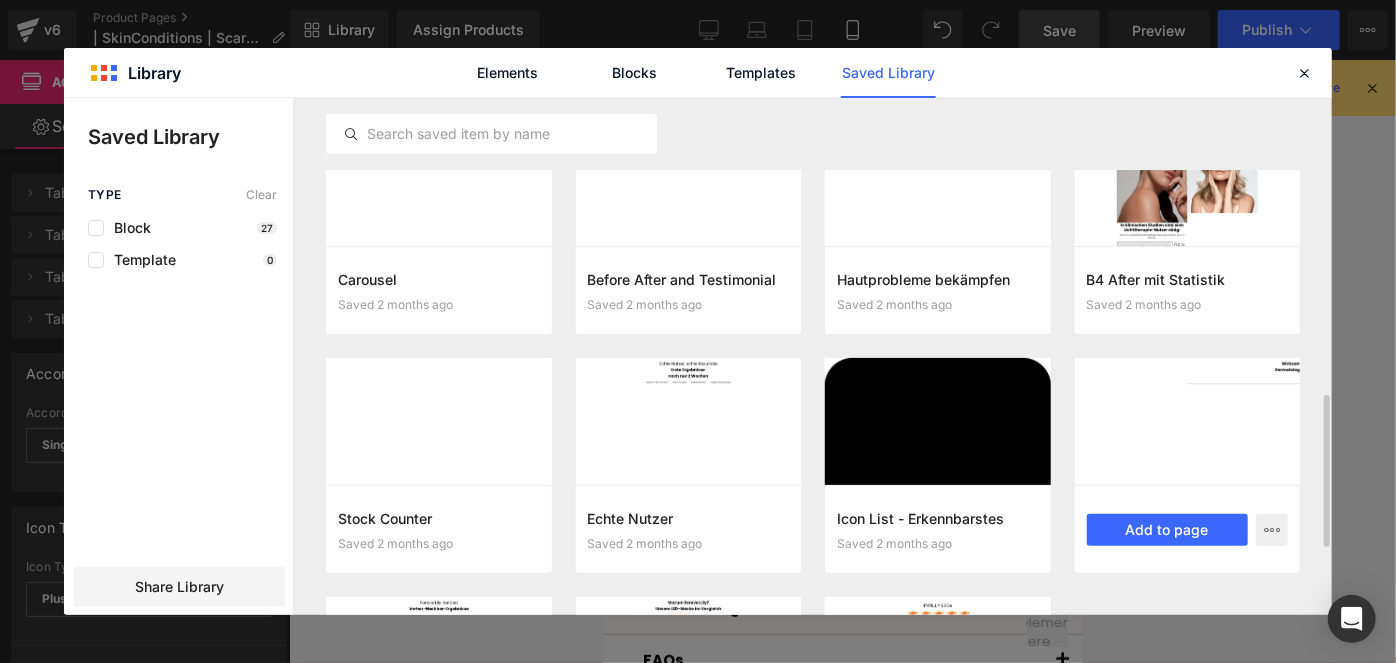 scroll, scrollTop: 916, scrollLeft: 0, axis: vertical 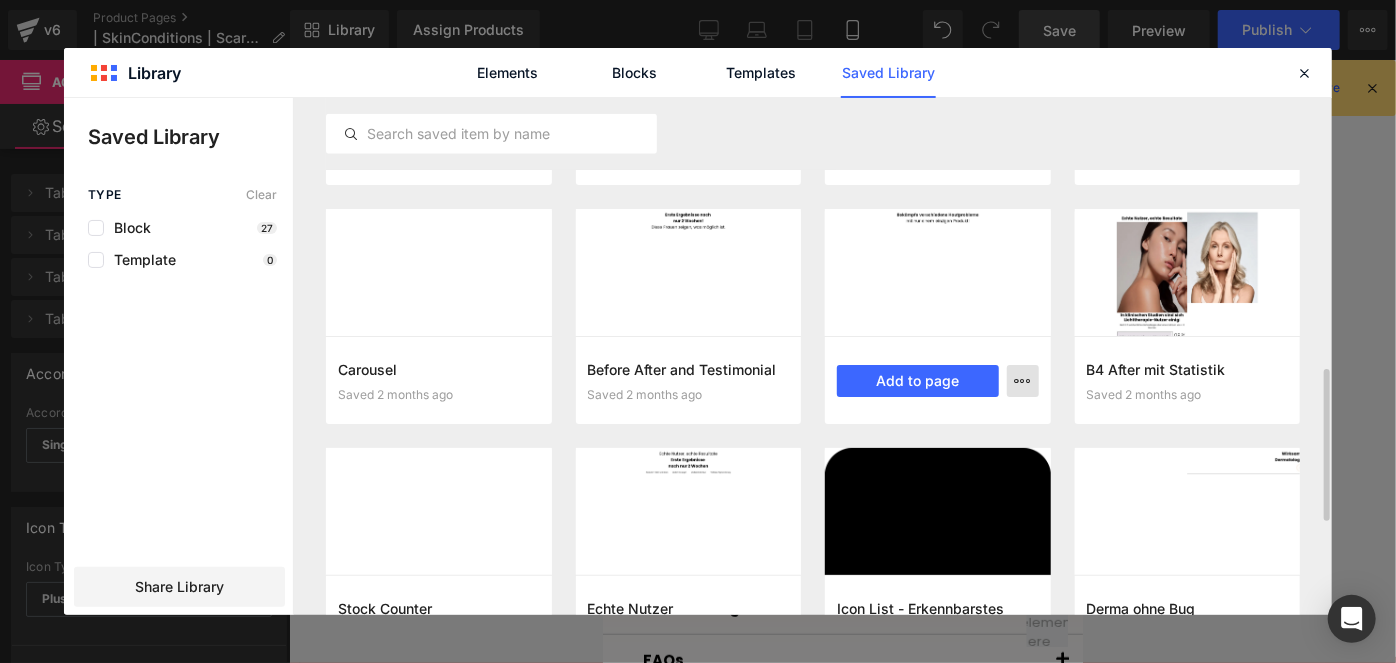 click 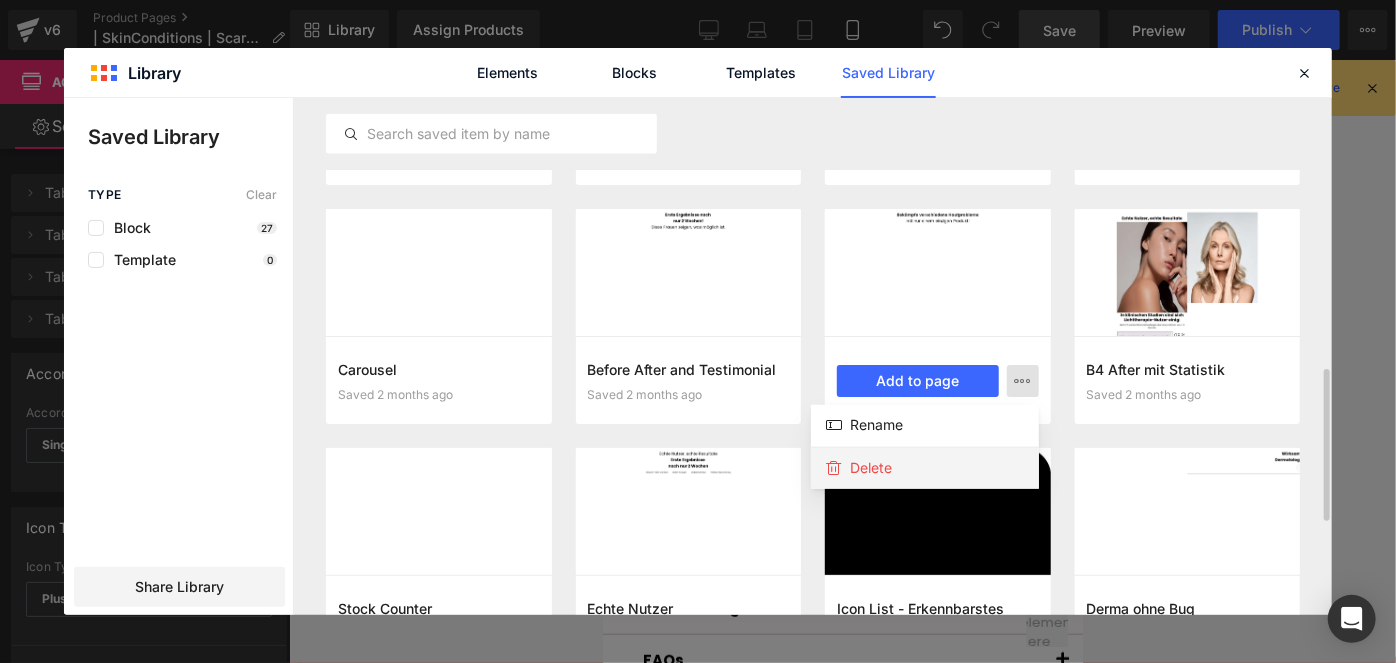 click on "Delete" 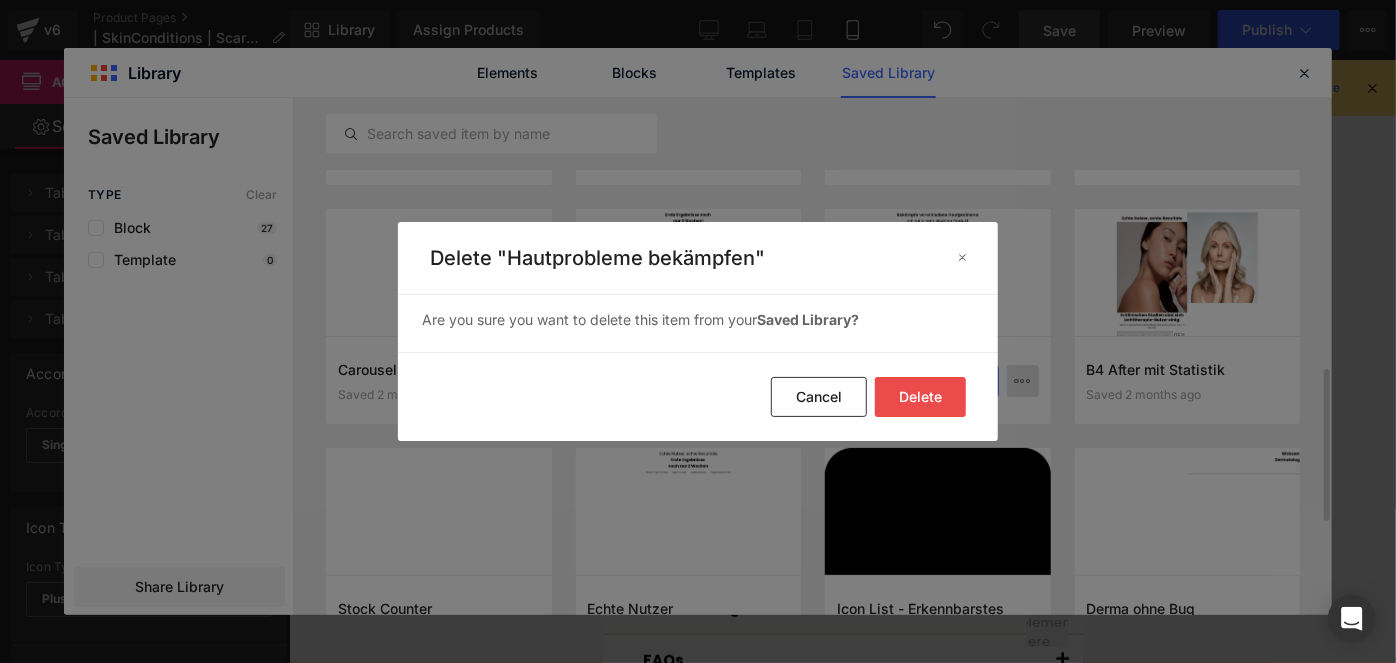 click on "Delete" 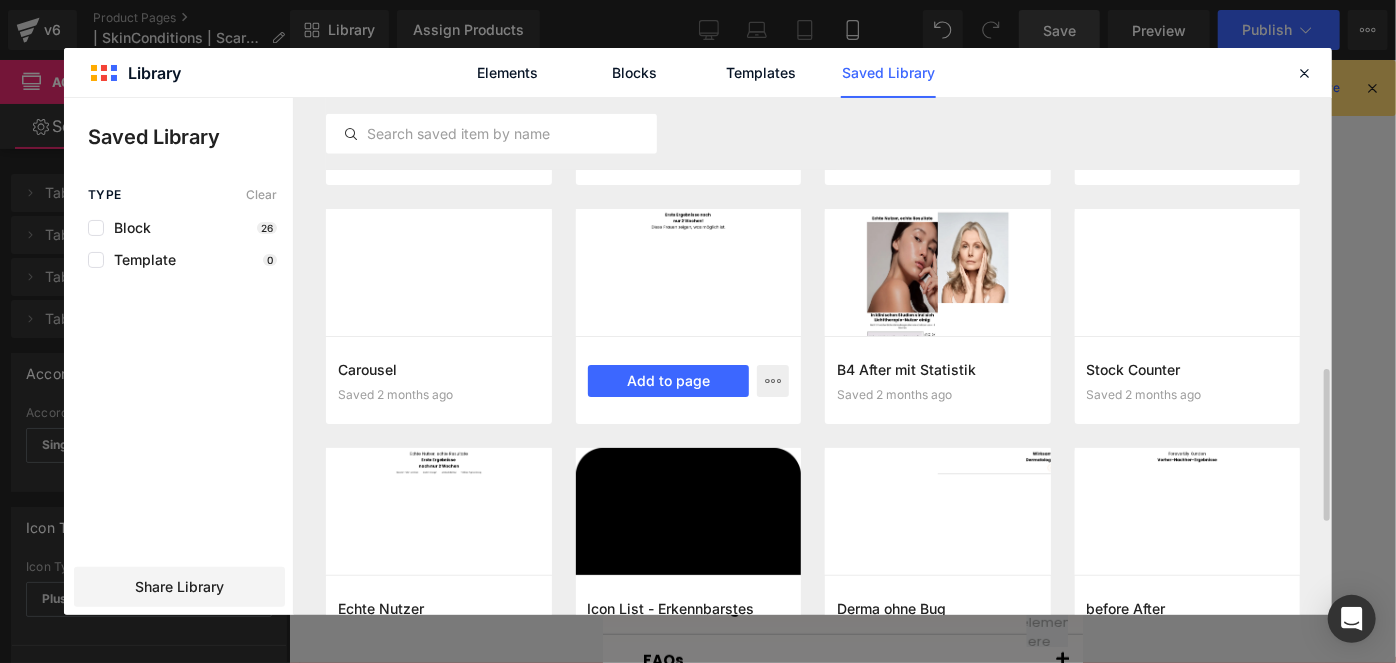 click at bounding box center [689, 272] 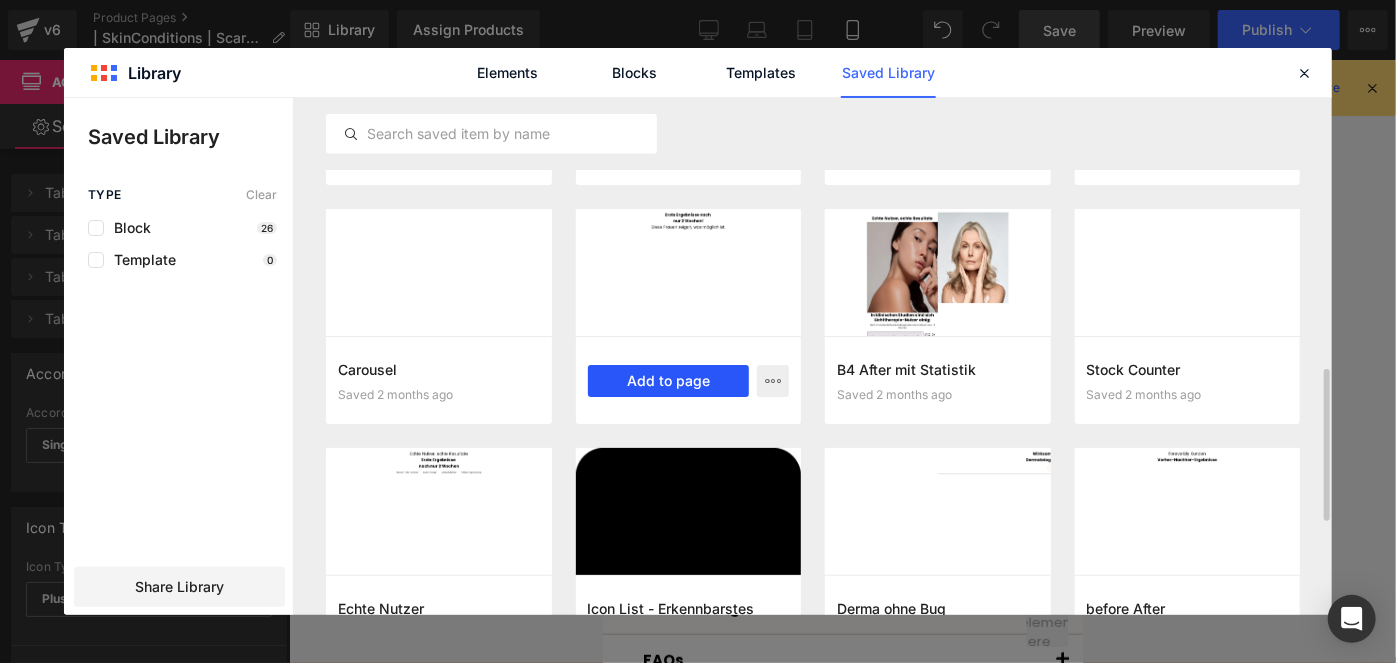 click on "Add to page" at bounding box center (669, 381) 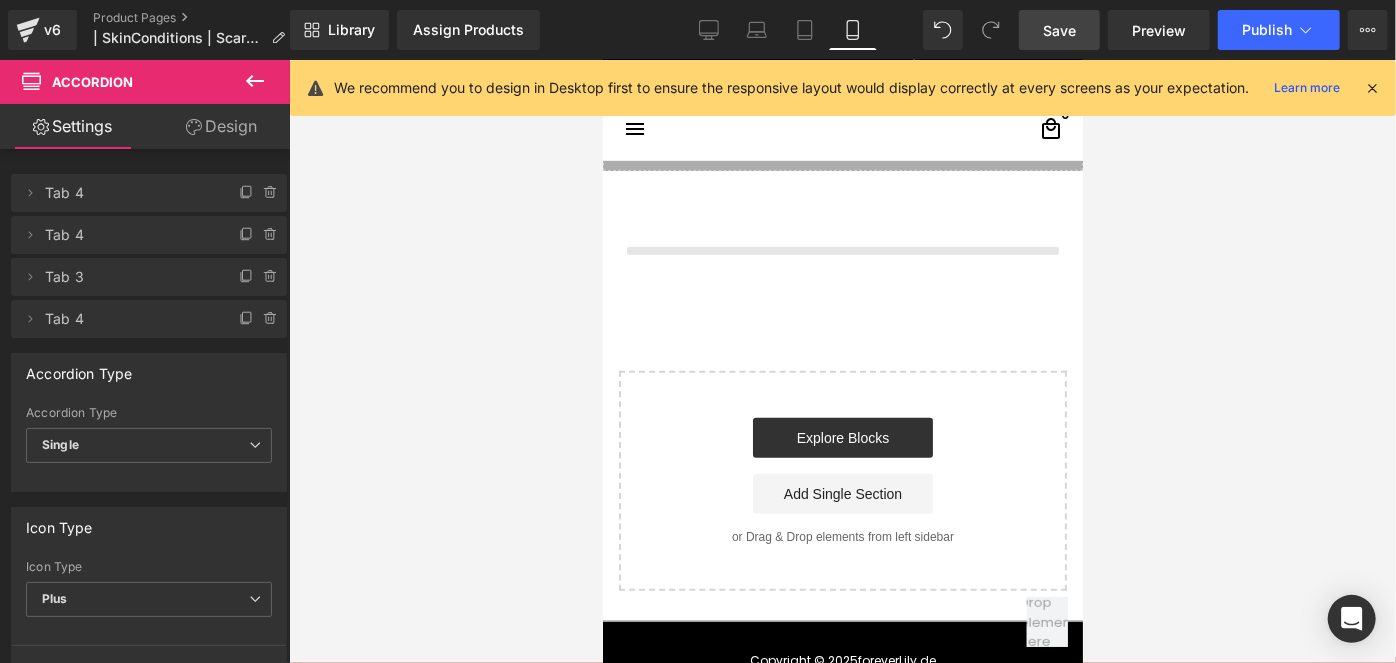 scroll, scrollTop: 8285, scrollLeft: 0, axis: vertical 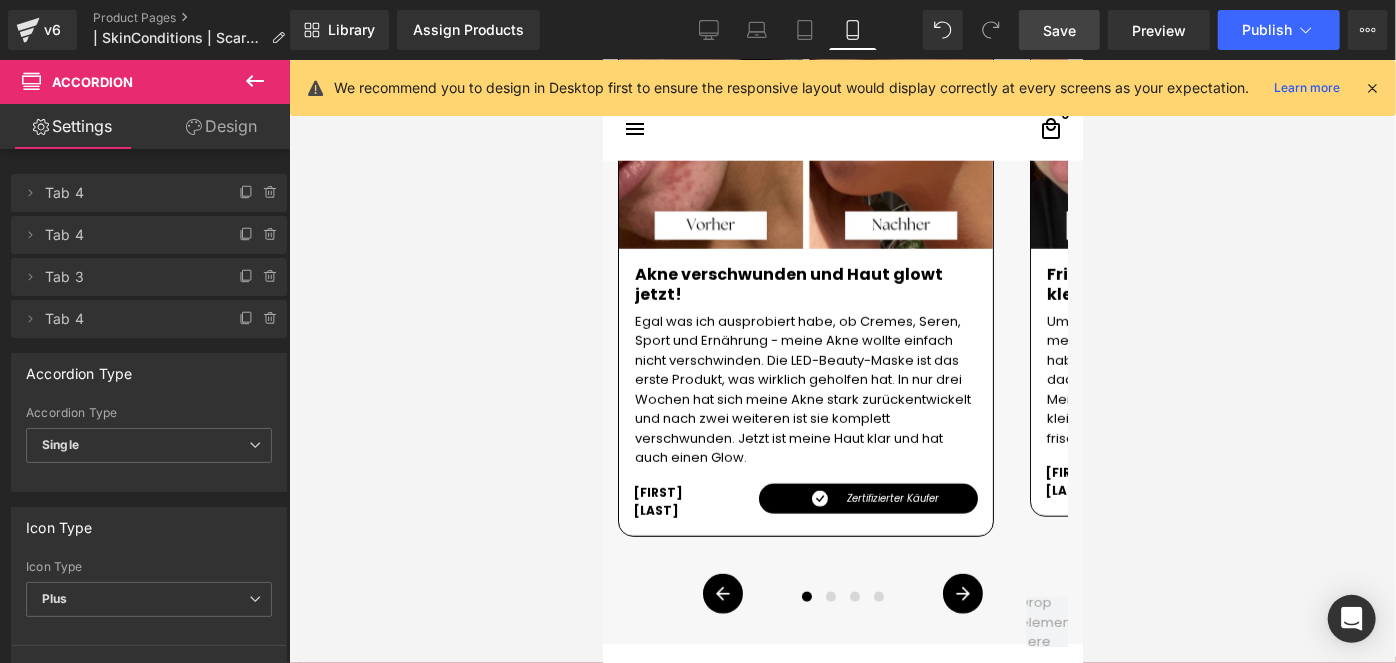 click on "›" at bounding box center (962, 593) 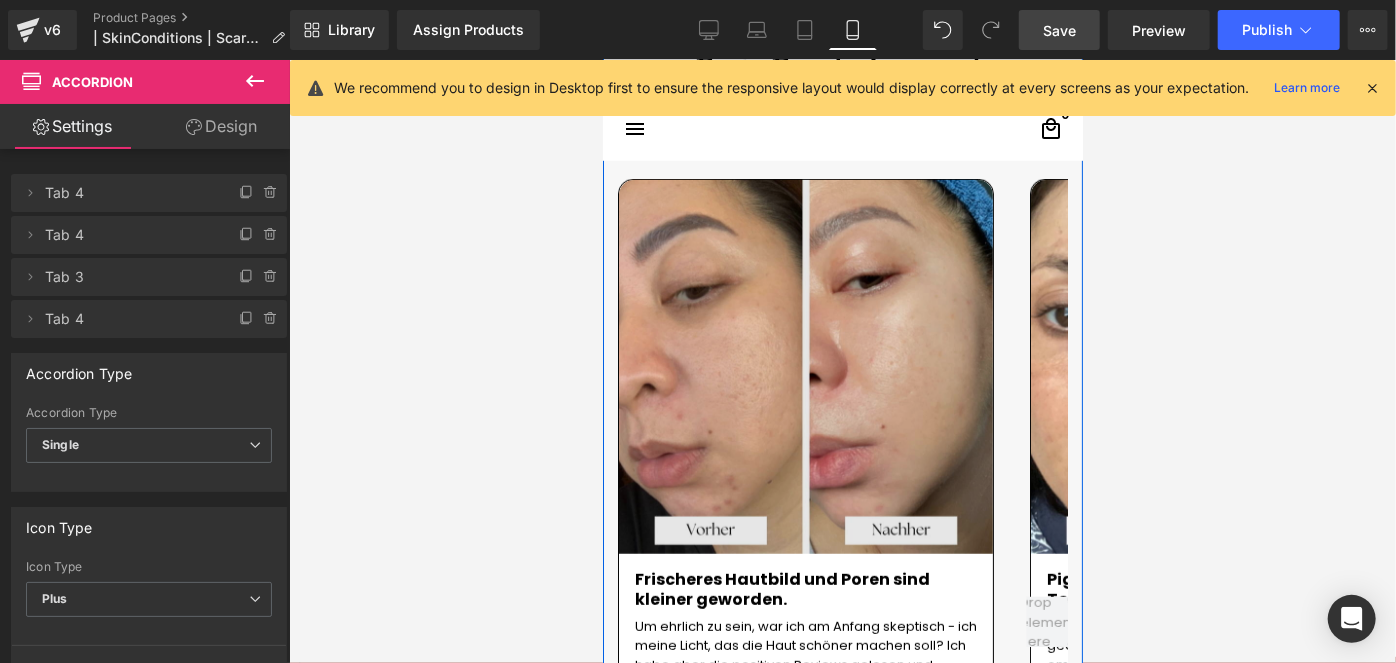 scroll, scrollTop: 8285, scrollLeft: 0, axis: vertical 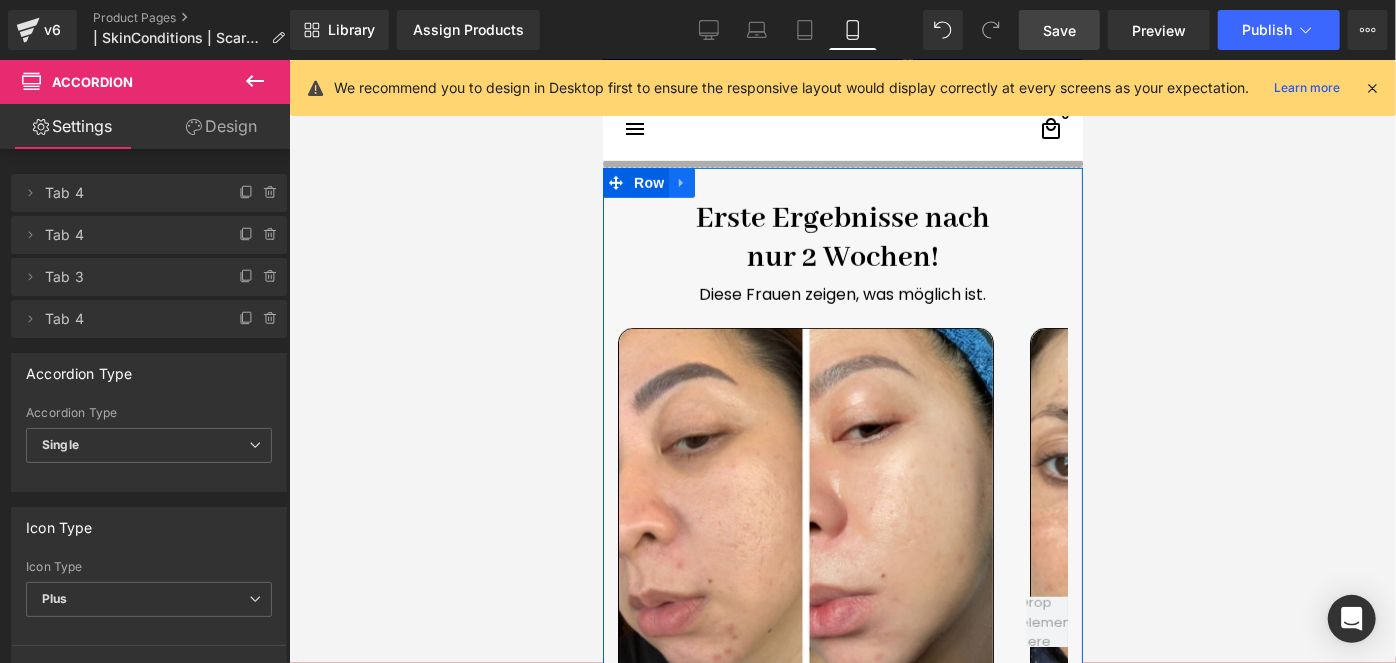 click 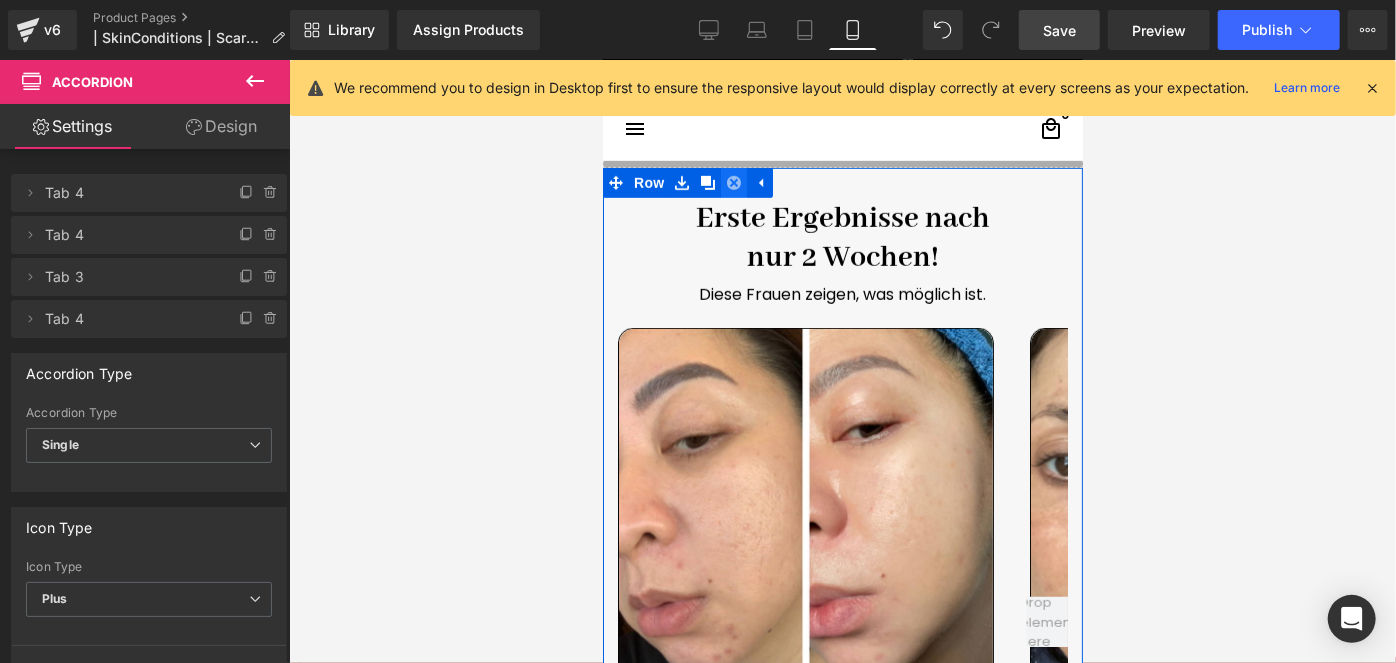 click at bounding box center [733, 182] 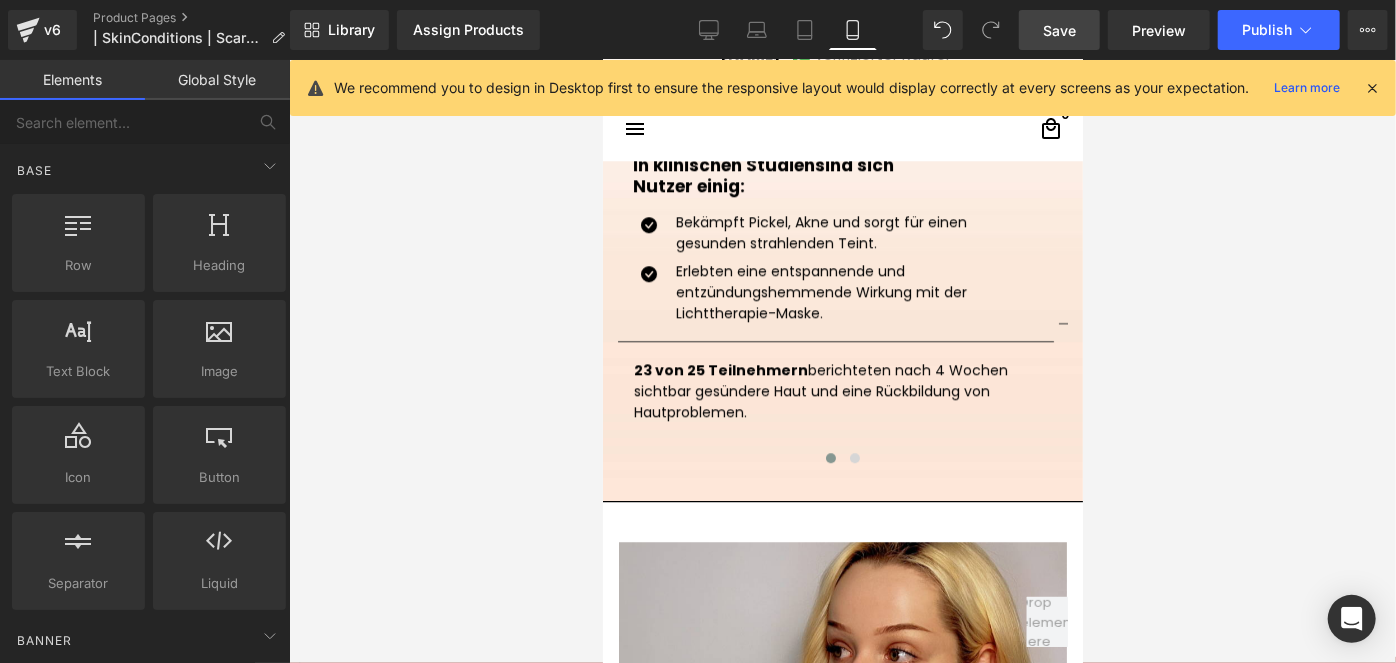 scroll, scrollTop: 2632, scrollLeft: 0, axis: vertical 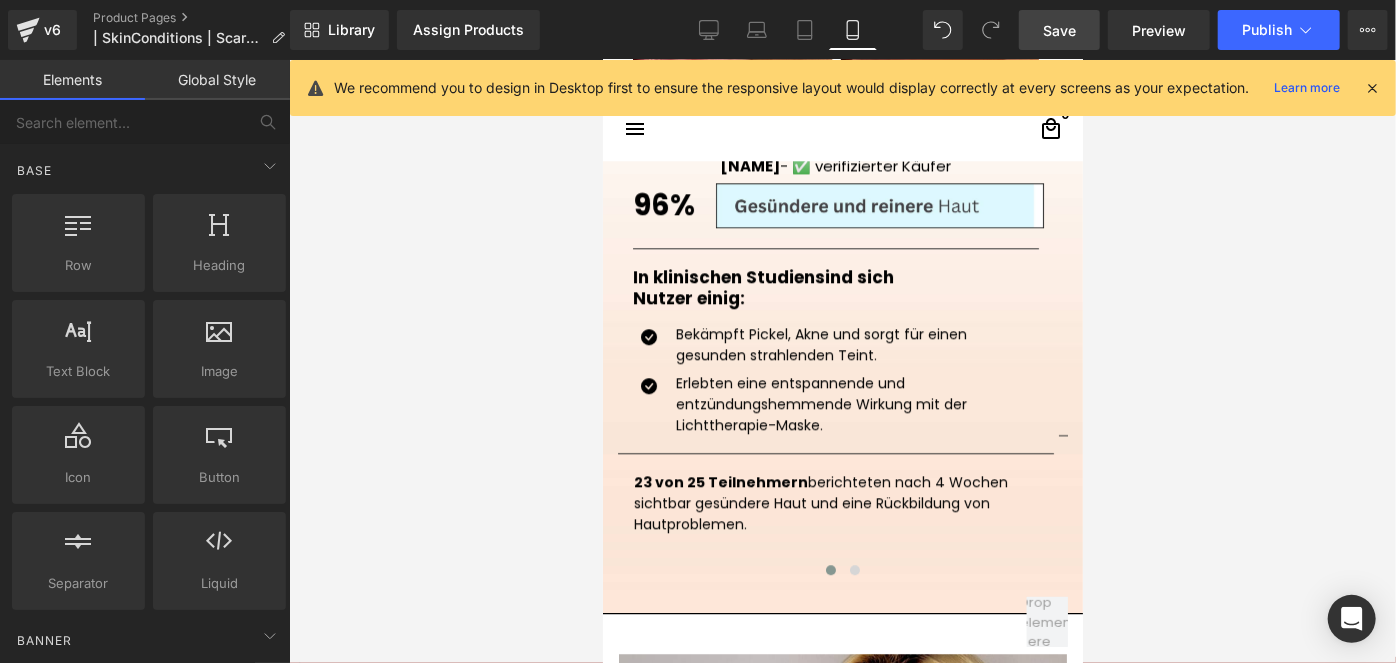 click on "Save" at bounding box center (1059, 30) 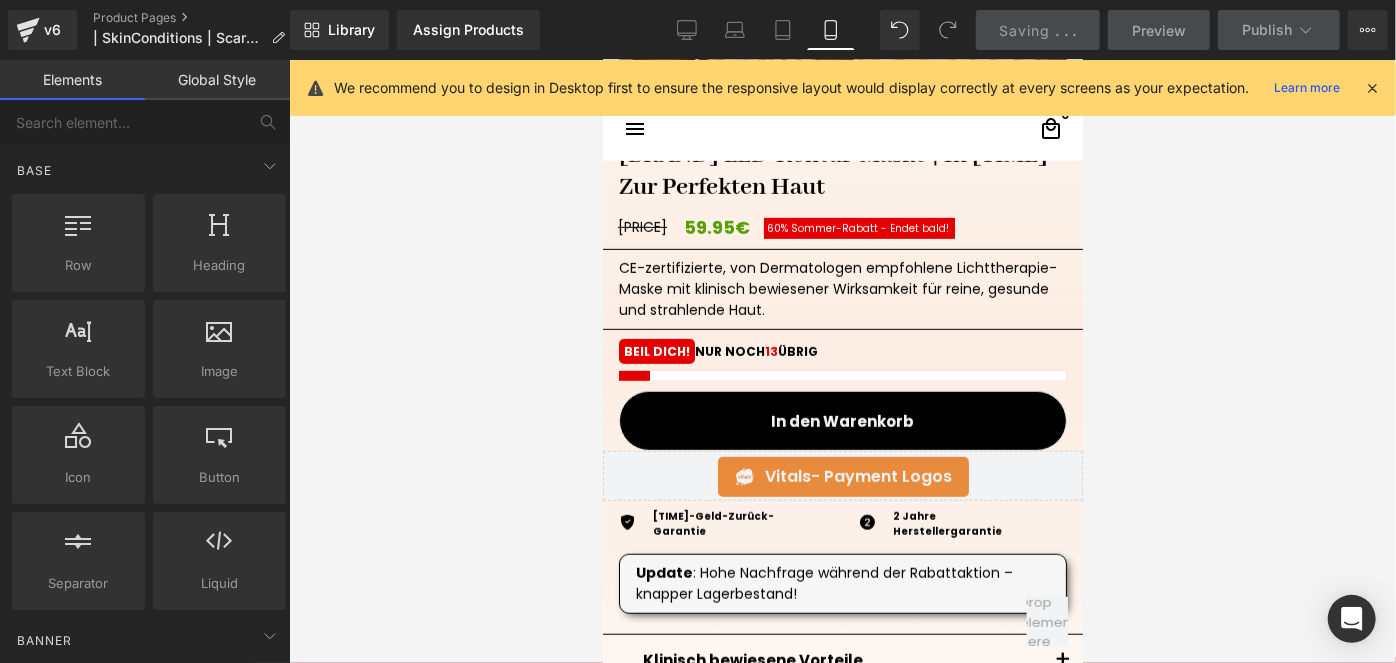 scroll, scrollTop: 450, scrollLeft: 0, axis: vertical 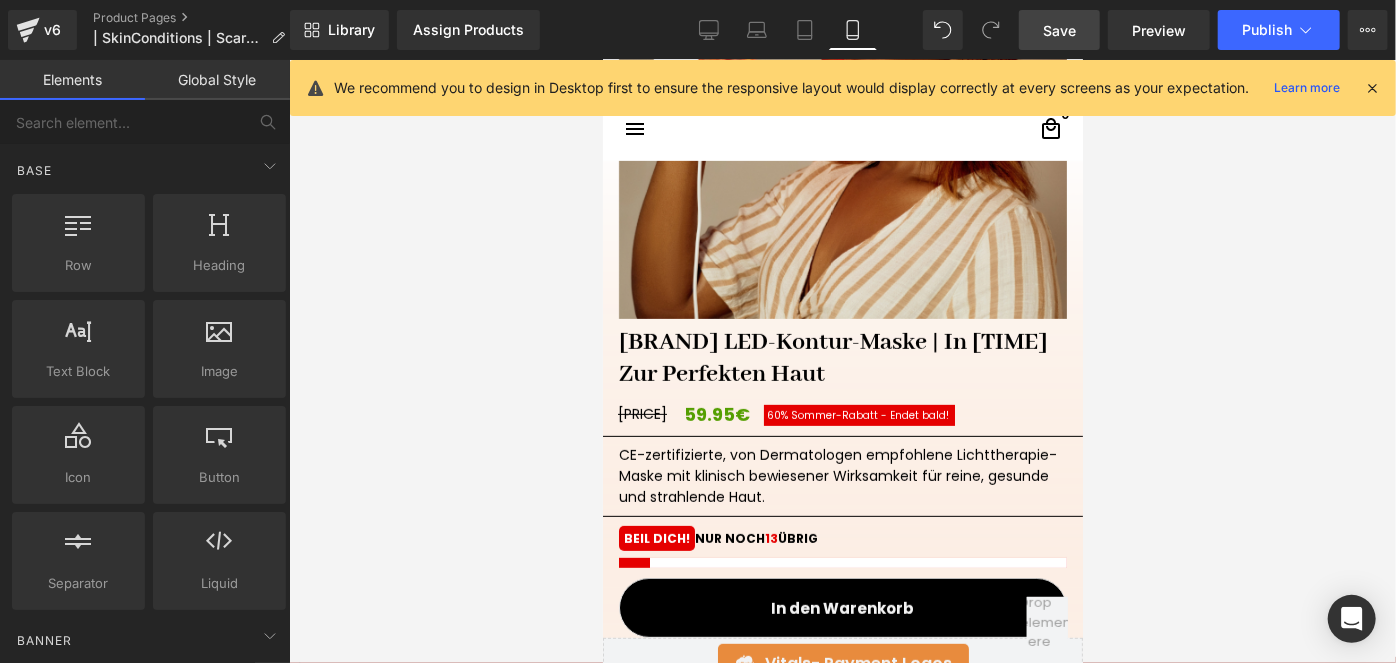 click on "Save" at bounding box center (1059, 30) 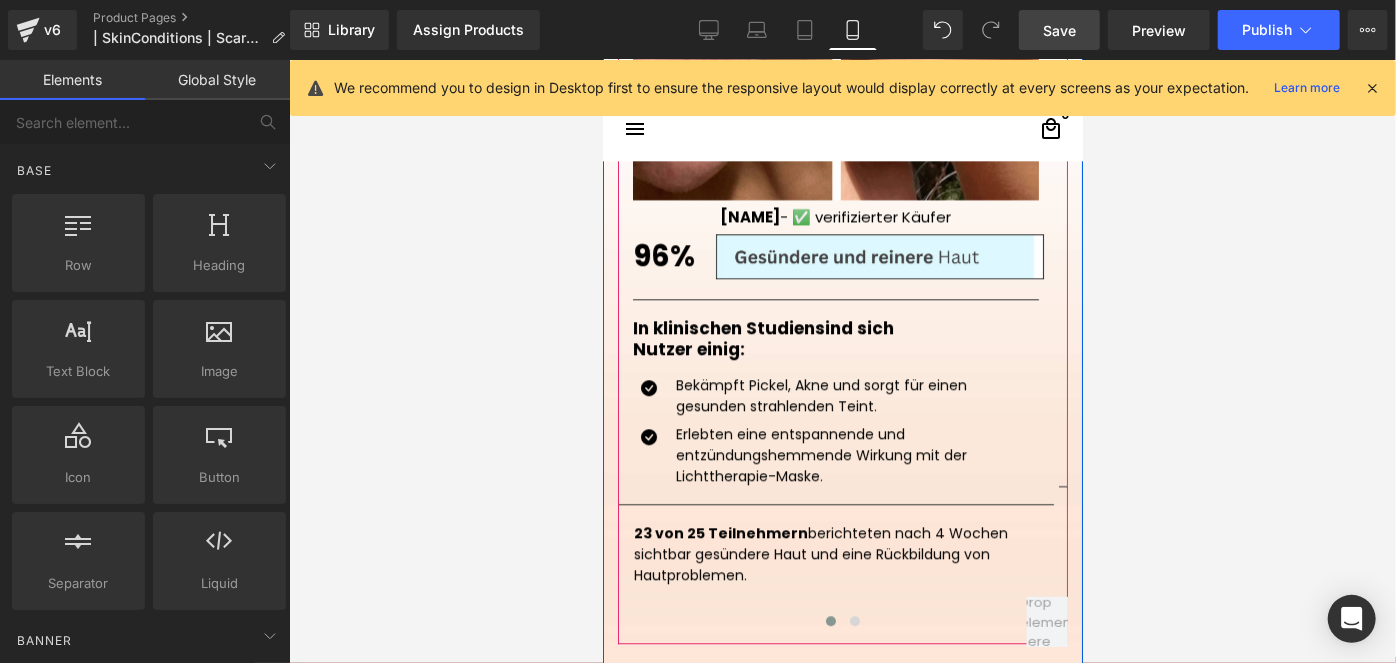 scroll, scrollTop: 2722, scrollLeft: 0, axis: vertical 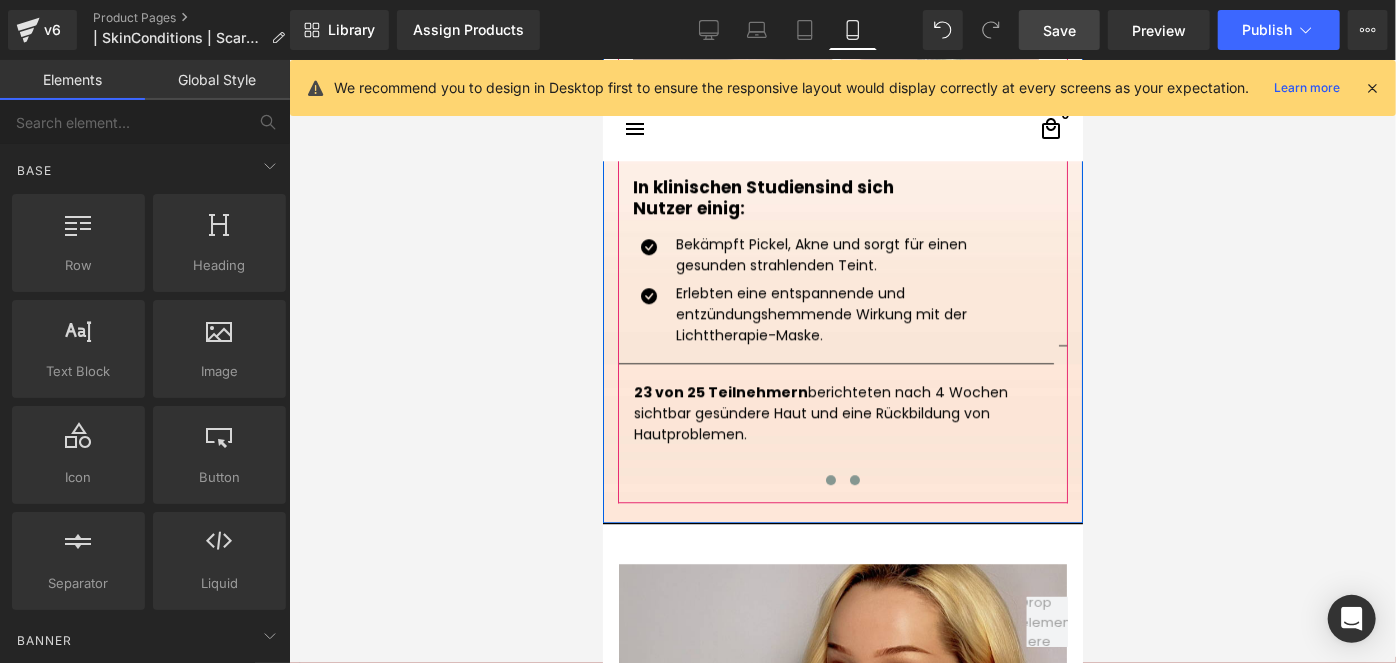 click at bounding box center (854, 479) 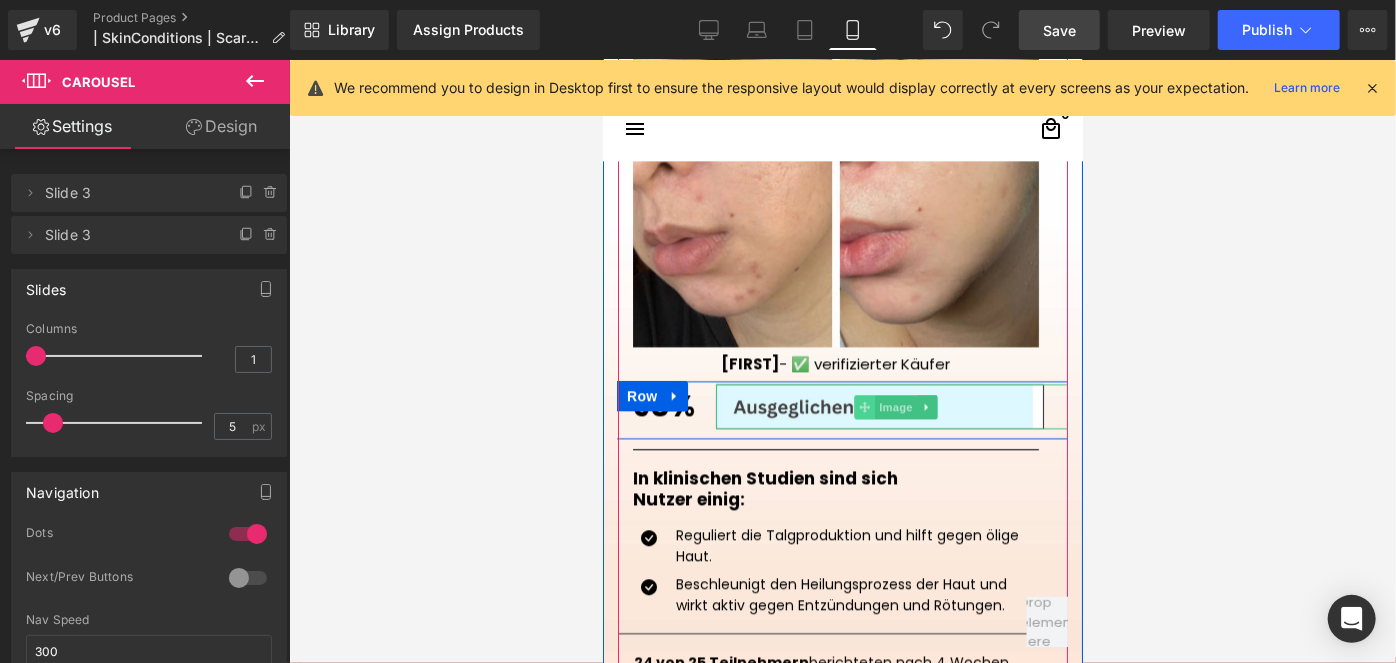 scroll, scrollTop: 2722, scrollLeft: 0, axis: vertical 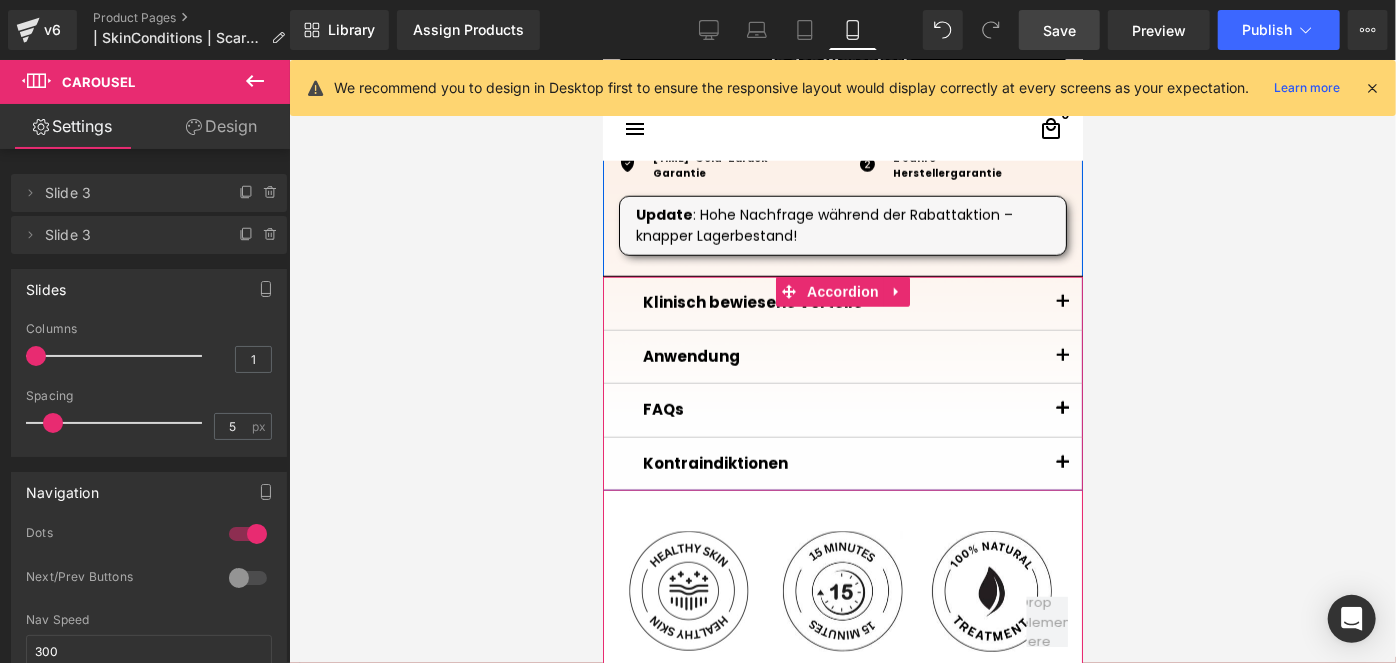 click at bounding box center (1062, 307) 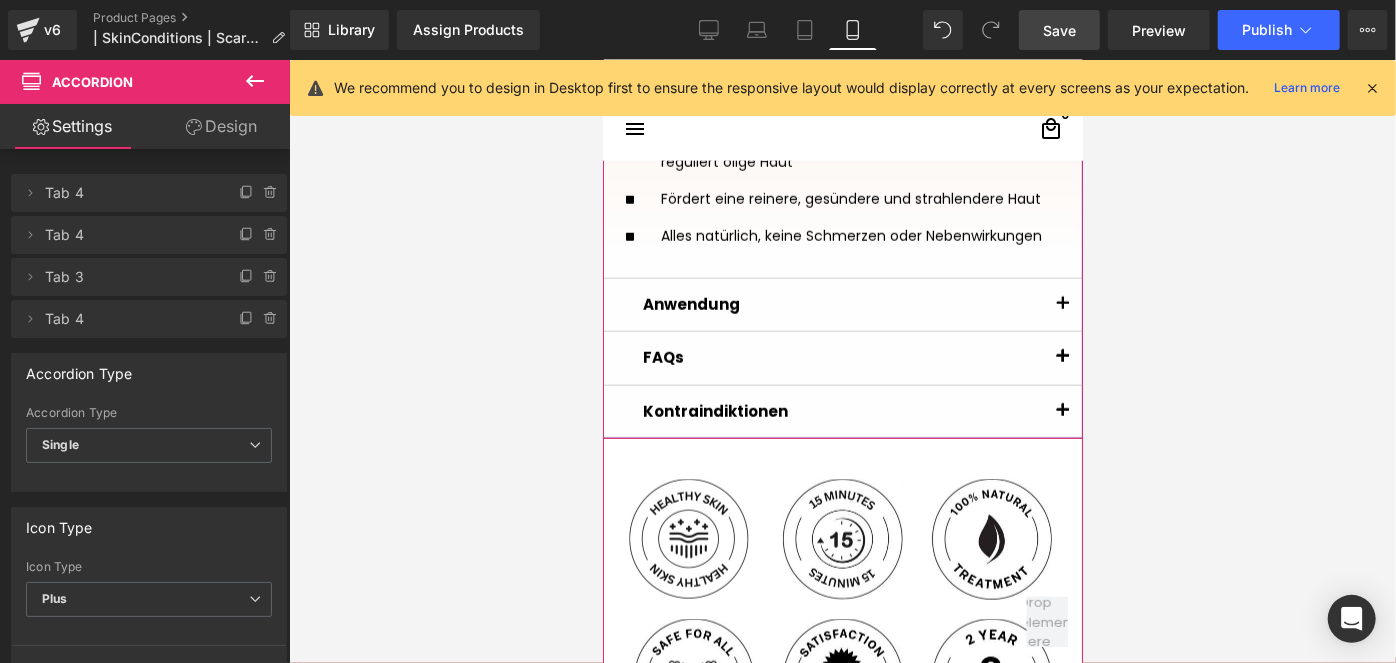 click at bounding box center (1062, 309) 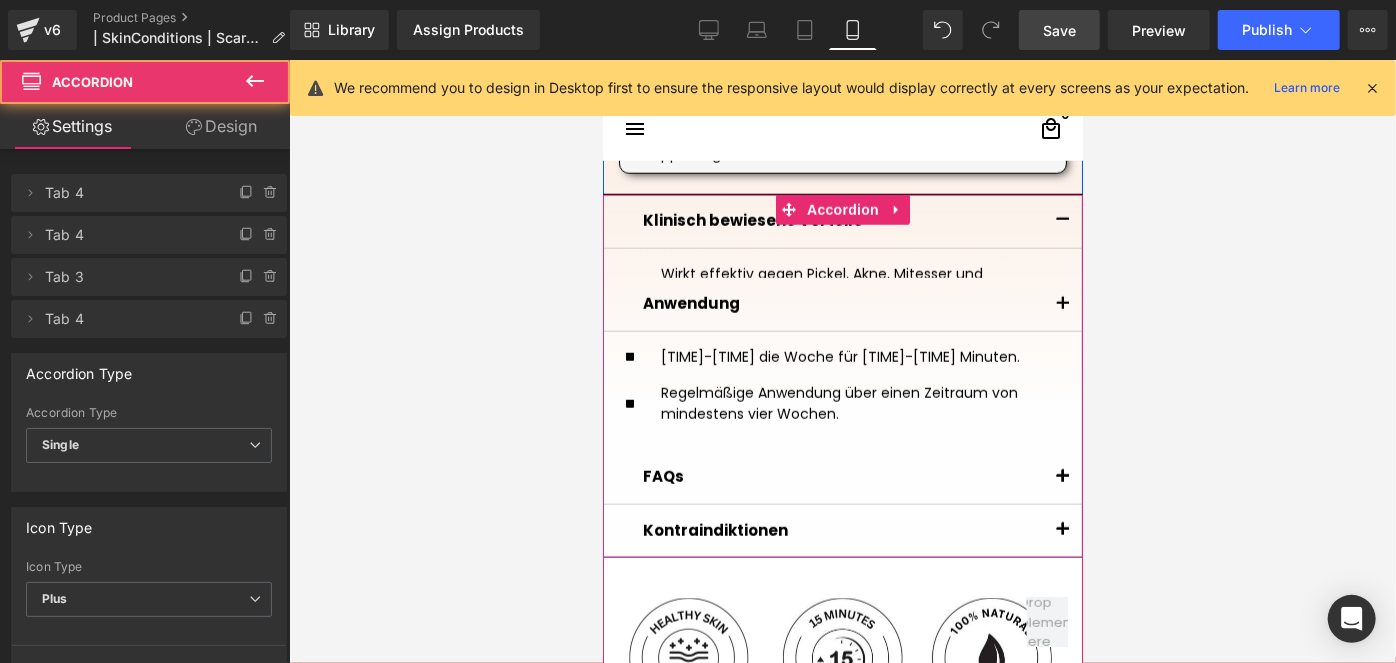 scroll, scrollTop: 1047, scrollLeft: 0, axis: vertical 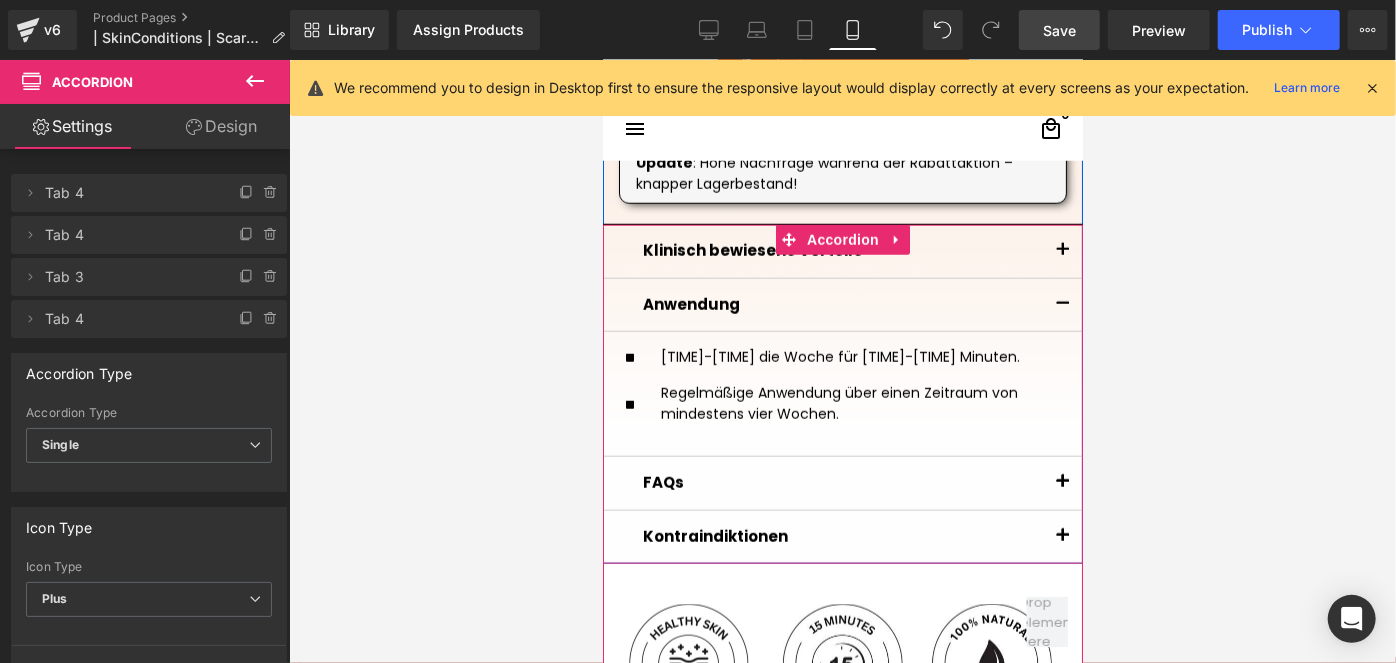 click at bounding box center [1062, 482] 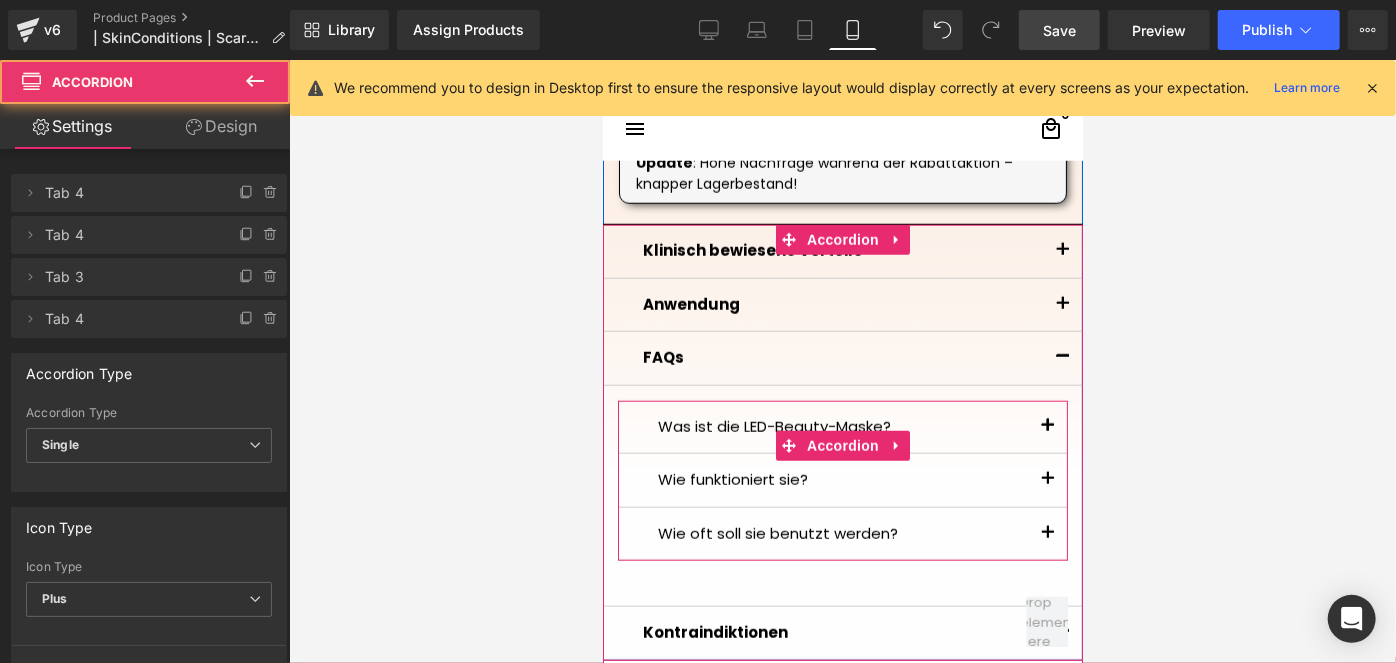click at bounding box center [1047, 431] 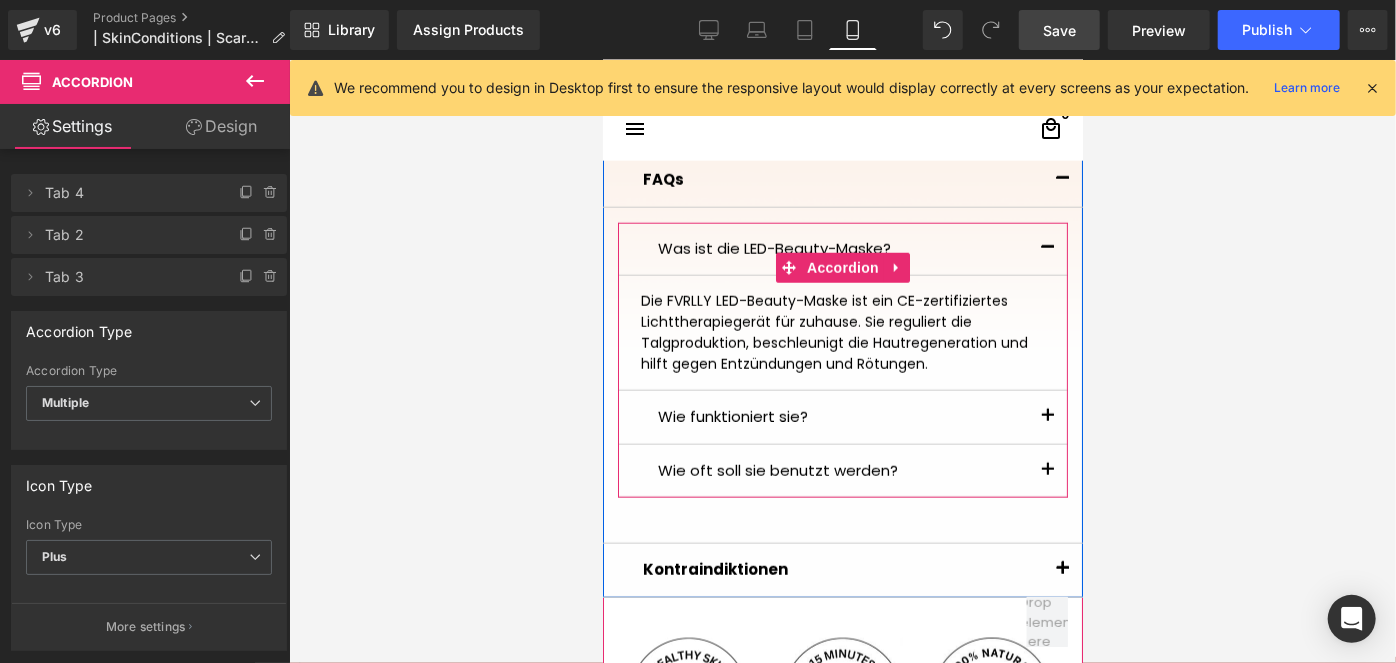 scroll, scrollTop: 1229, scrollLeft: 0, axis: vertical 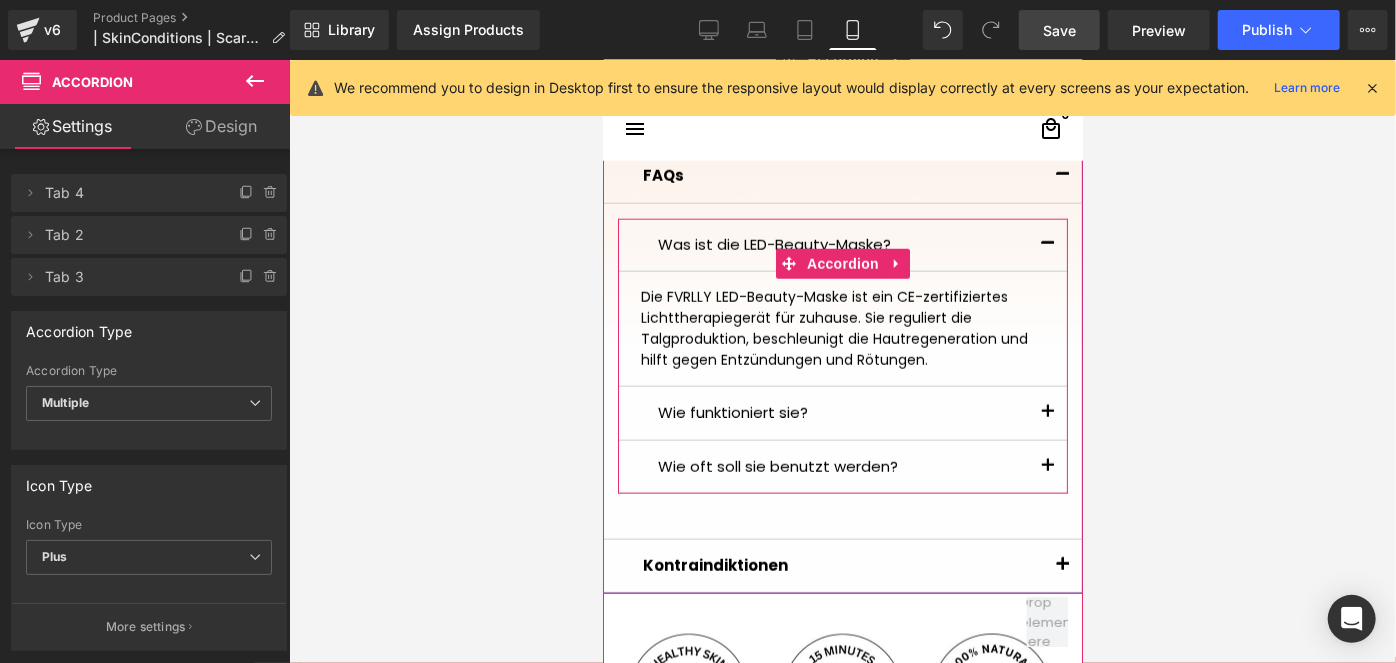 click at bounding box center [1047, 412] 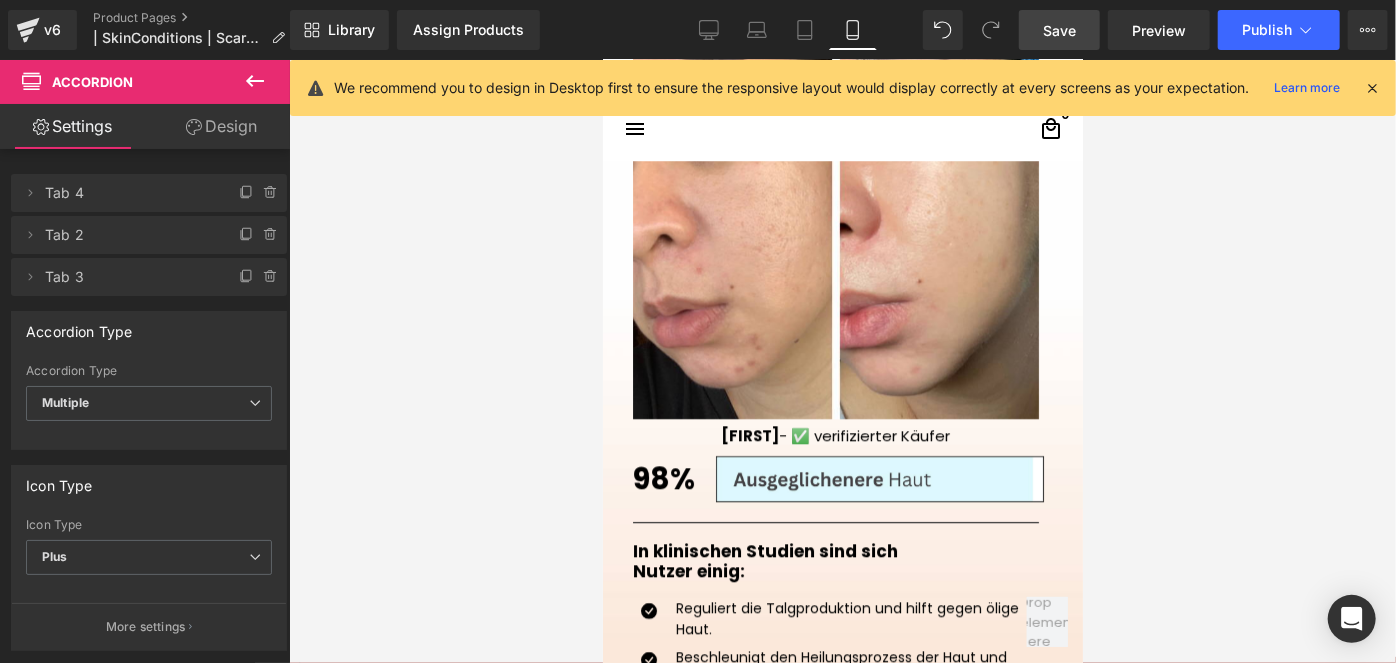 scroll, scrollTop: 2865, scrollLeft: 0, axis: vertical 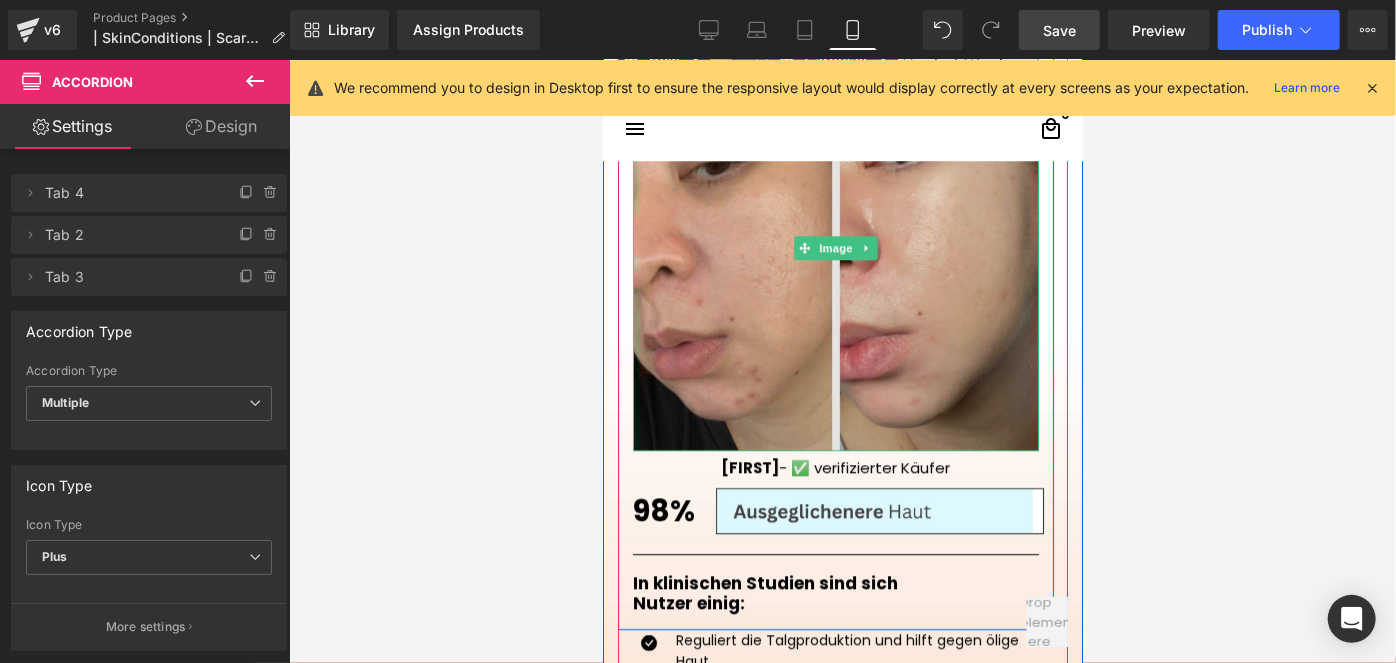 click at bounding box center [835, 247] 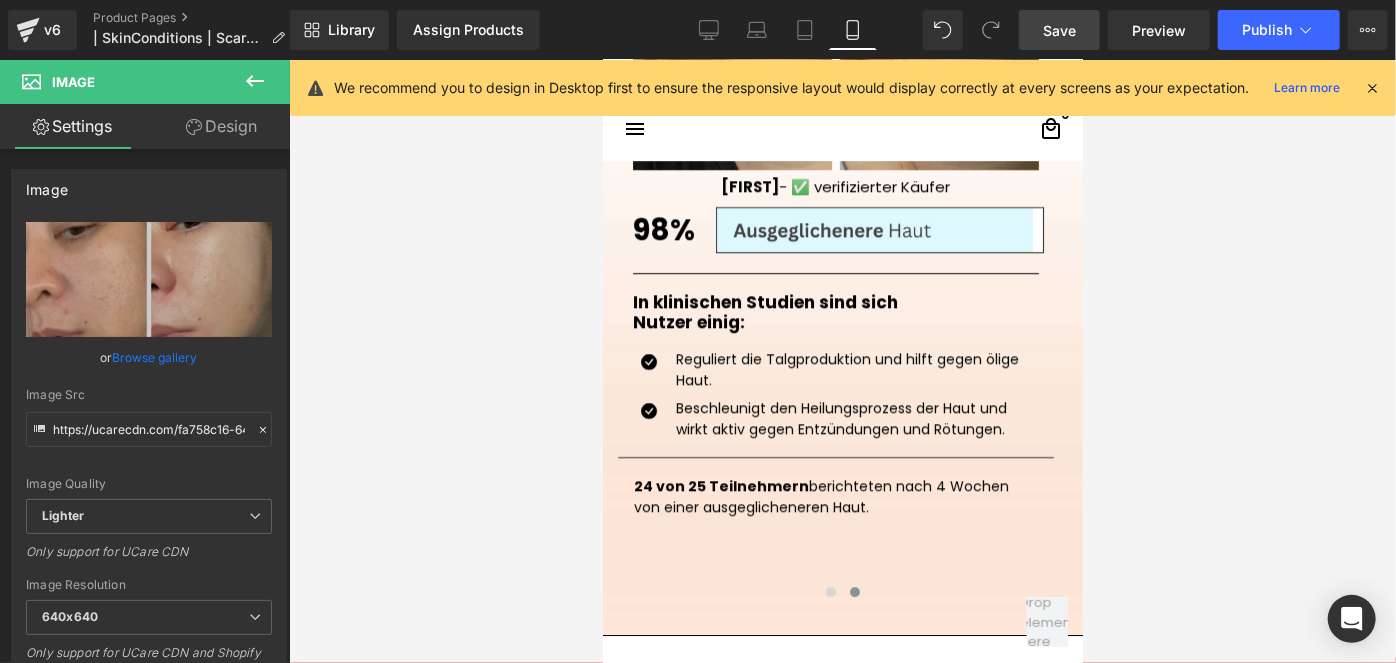 scroll, scrollTop: 3138, scrollLeft: 0, axis: vertical 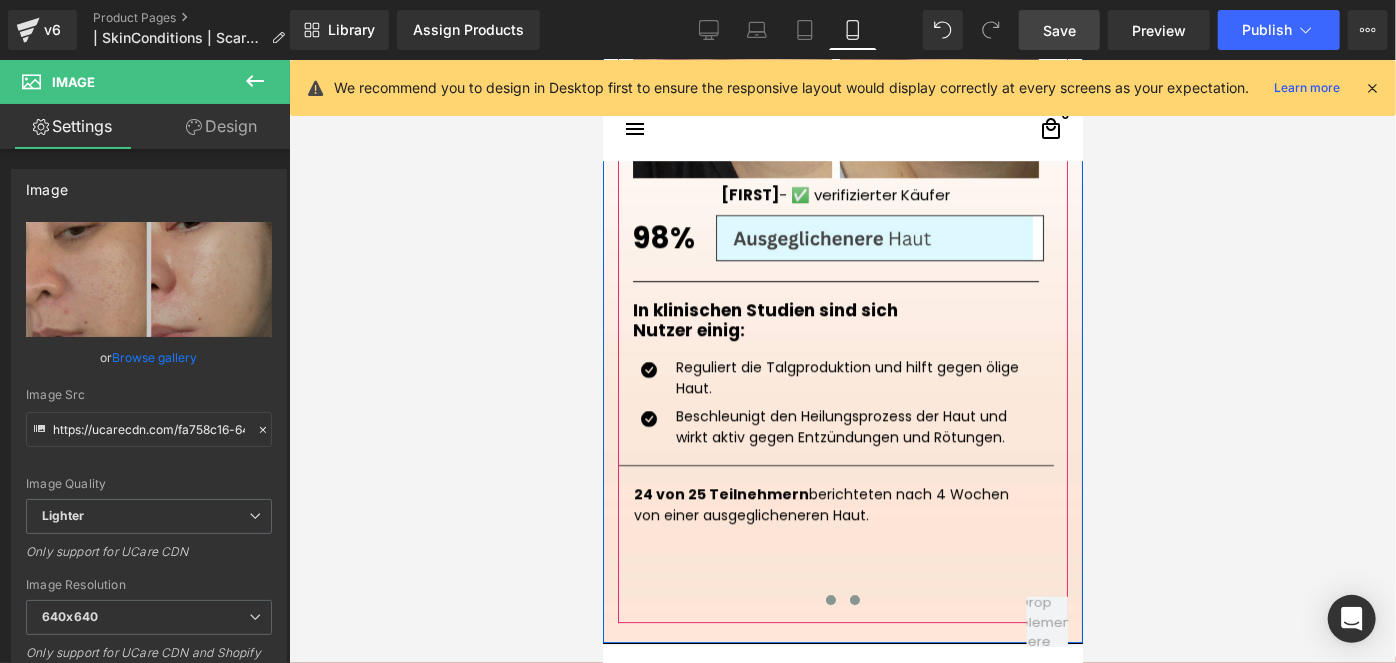 click at bounding box center [830, 599] 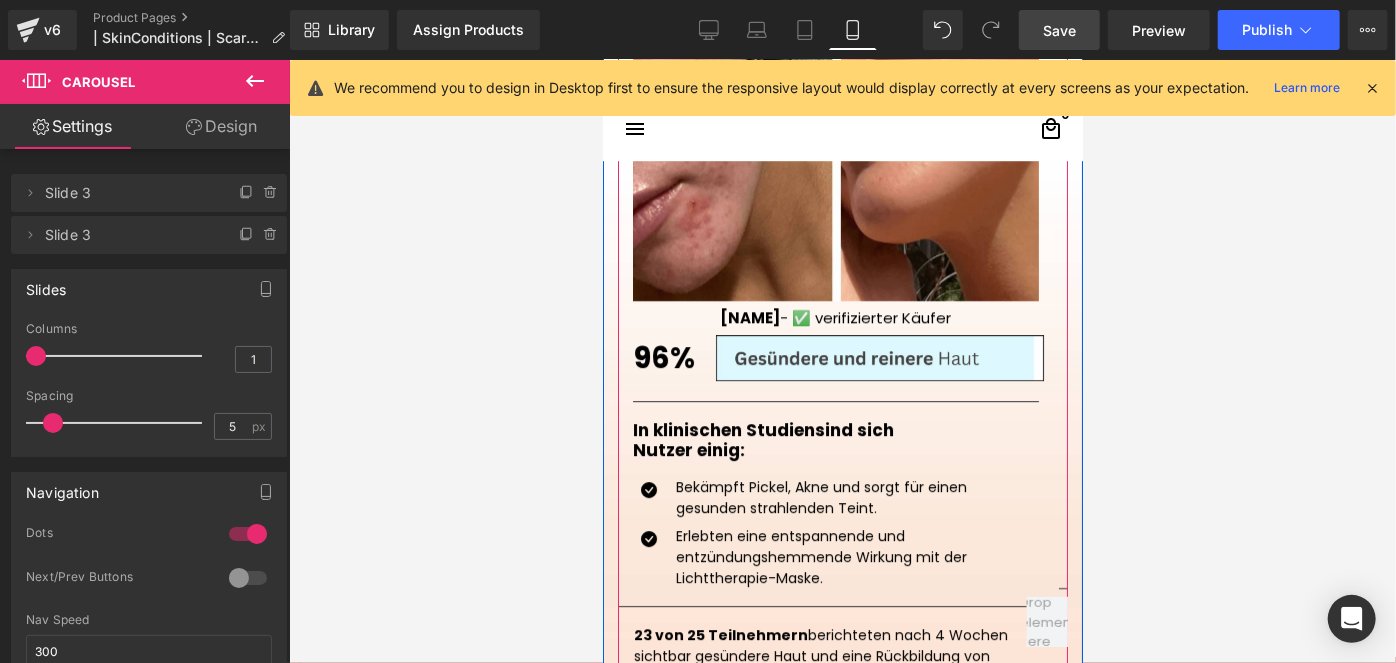 scroll, scrollTop: 3138, scrollLeft: 0, axis: vertical 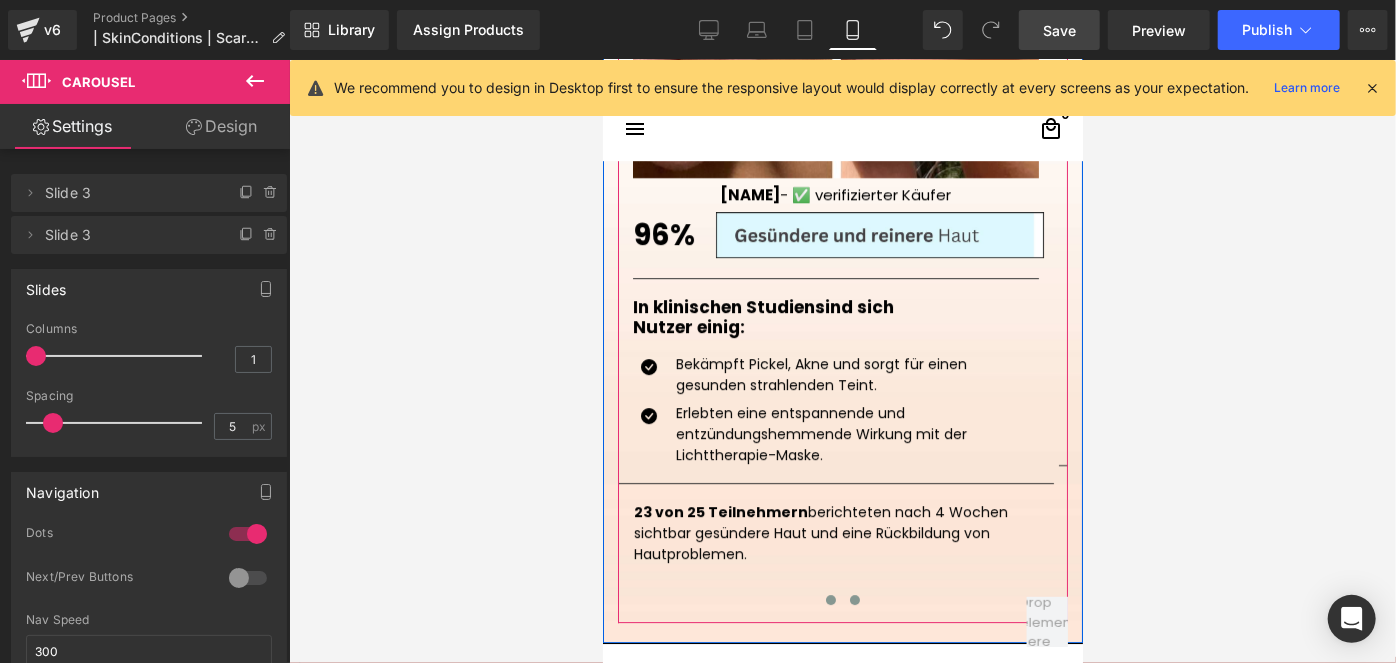 click at bounding box center [854, 599] 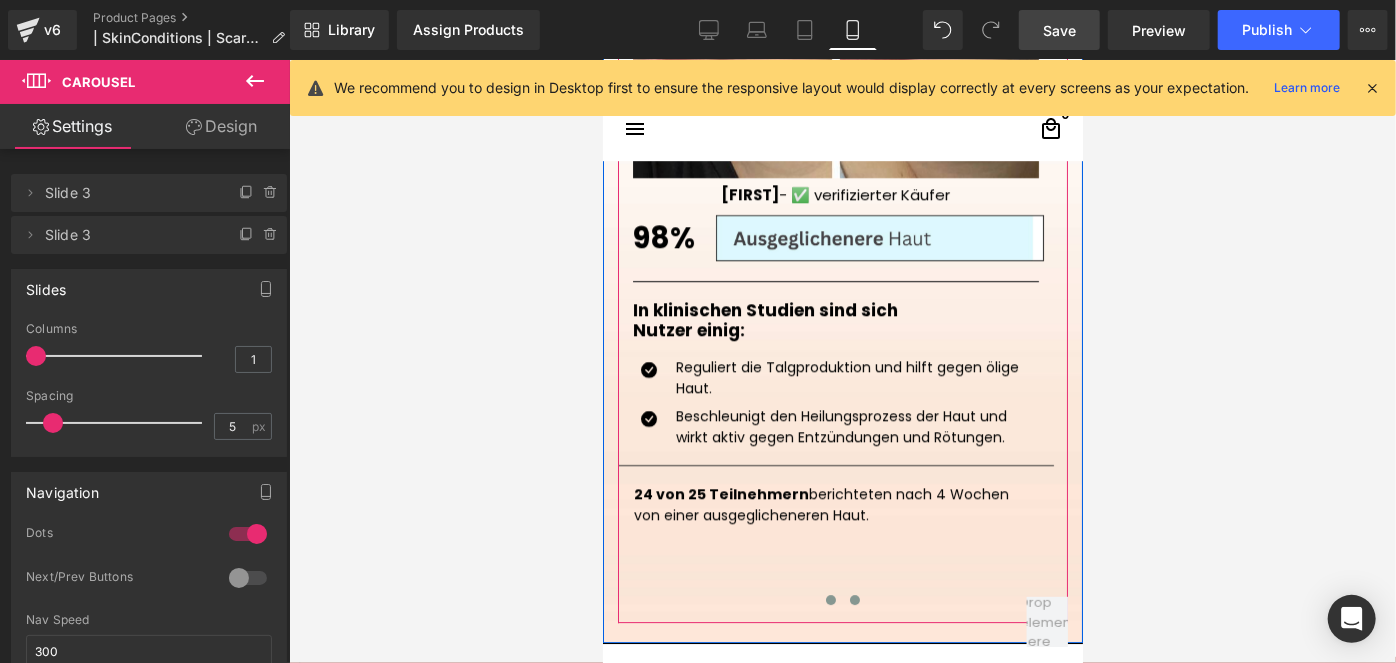 click at bounding box center (830, 599) 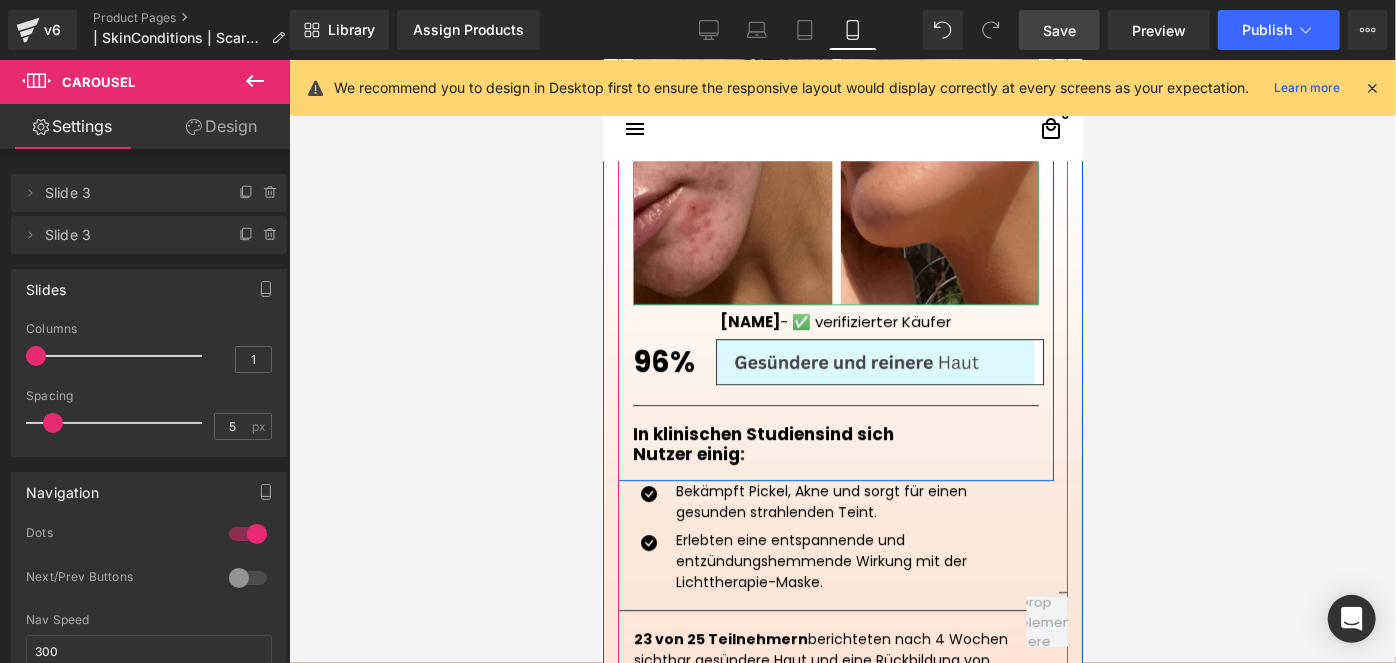 scroll, scrollTop: 3047, scrollLeft: 0, axis: vertical 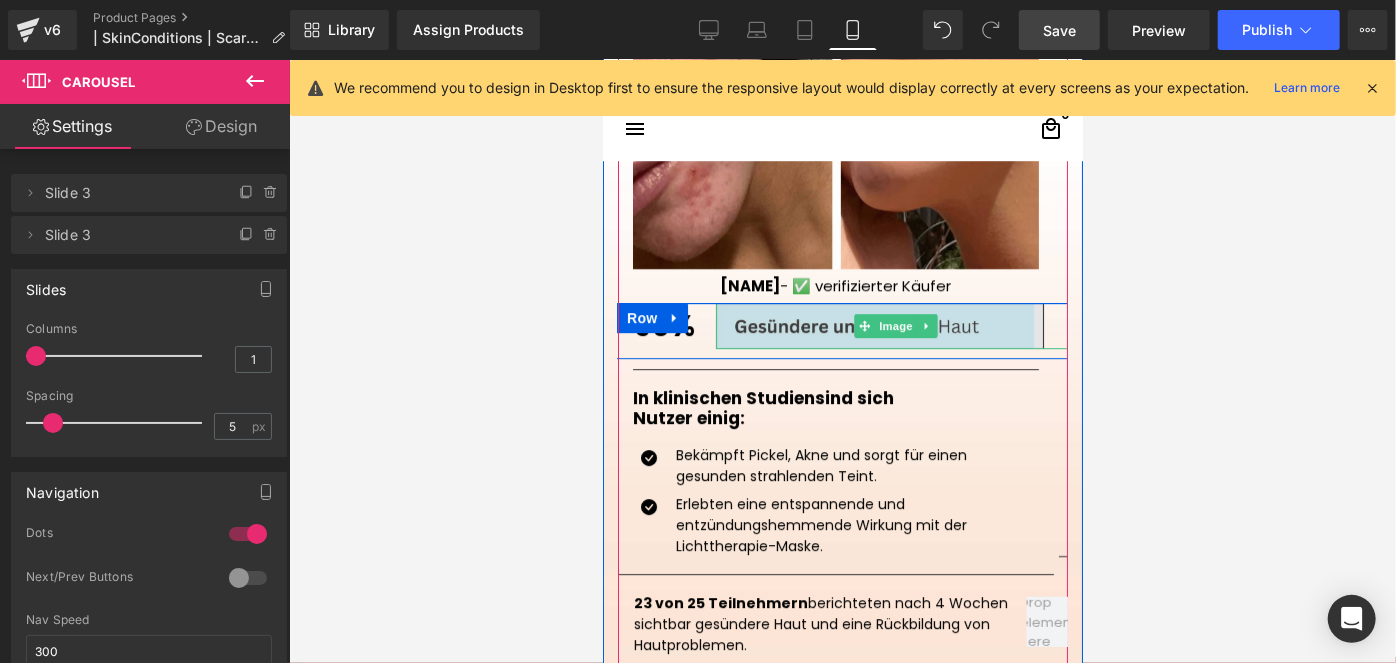 click at bounding box center [895, 325] 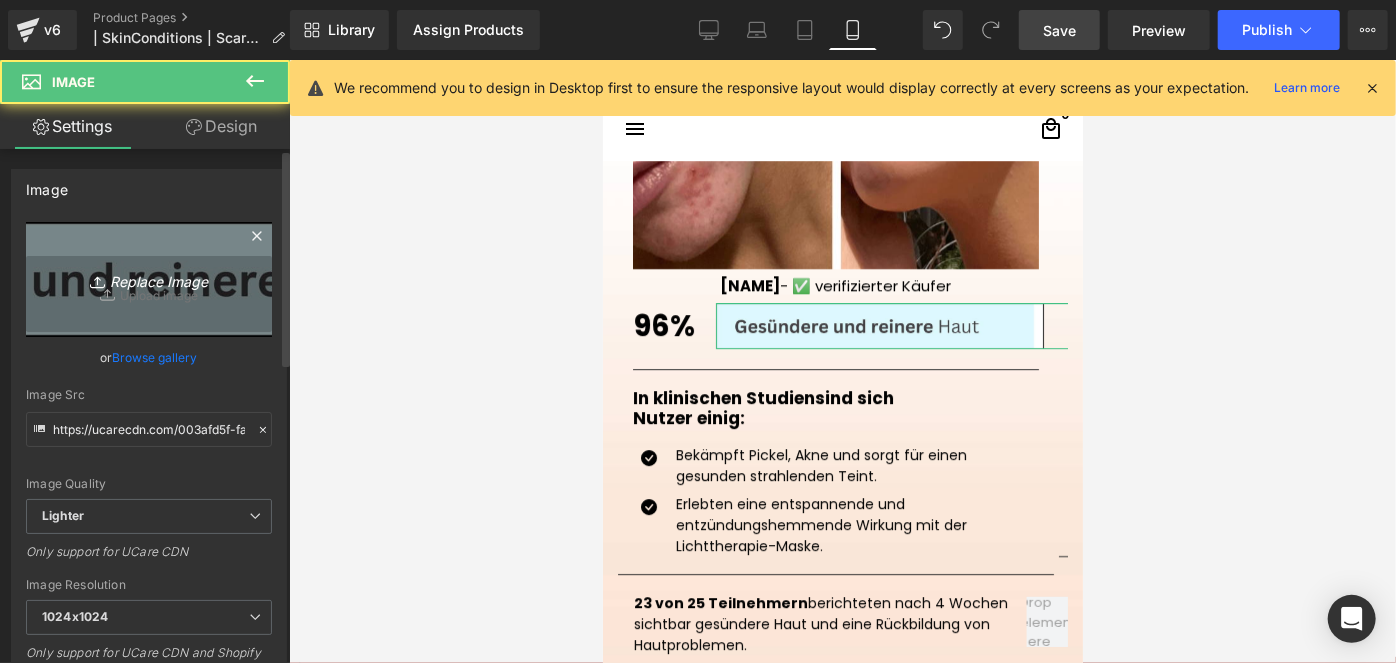 click on "Replace Image" at bounding box center (149, 279) 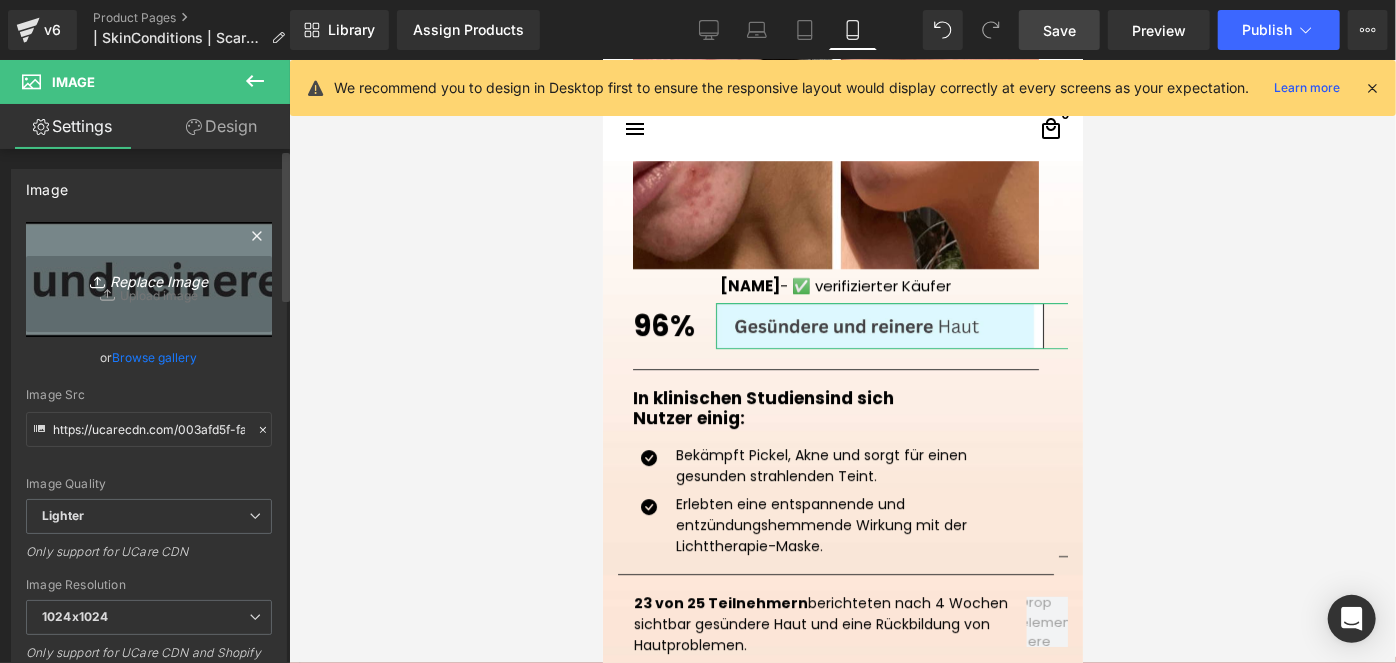 type on "C:\fakepath\Kein Titel (1080 x 120 px) (924 x 120 px) (862 x 120 px) (1724 x 240 px) (7).png" 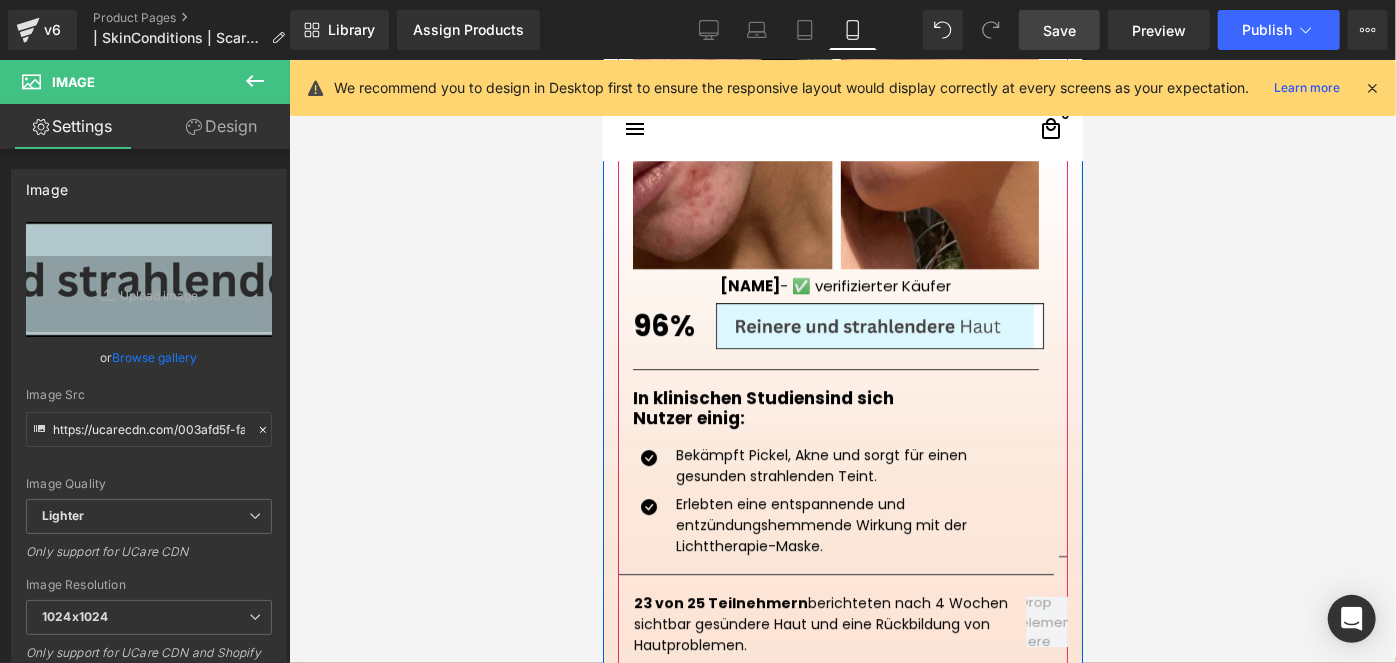 scroll, scrollTop: 3138, scrollLeft: 0, axis: vertical 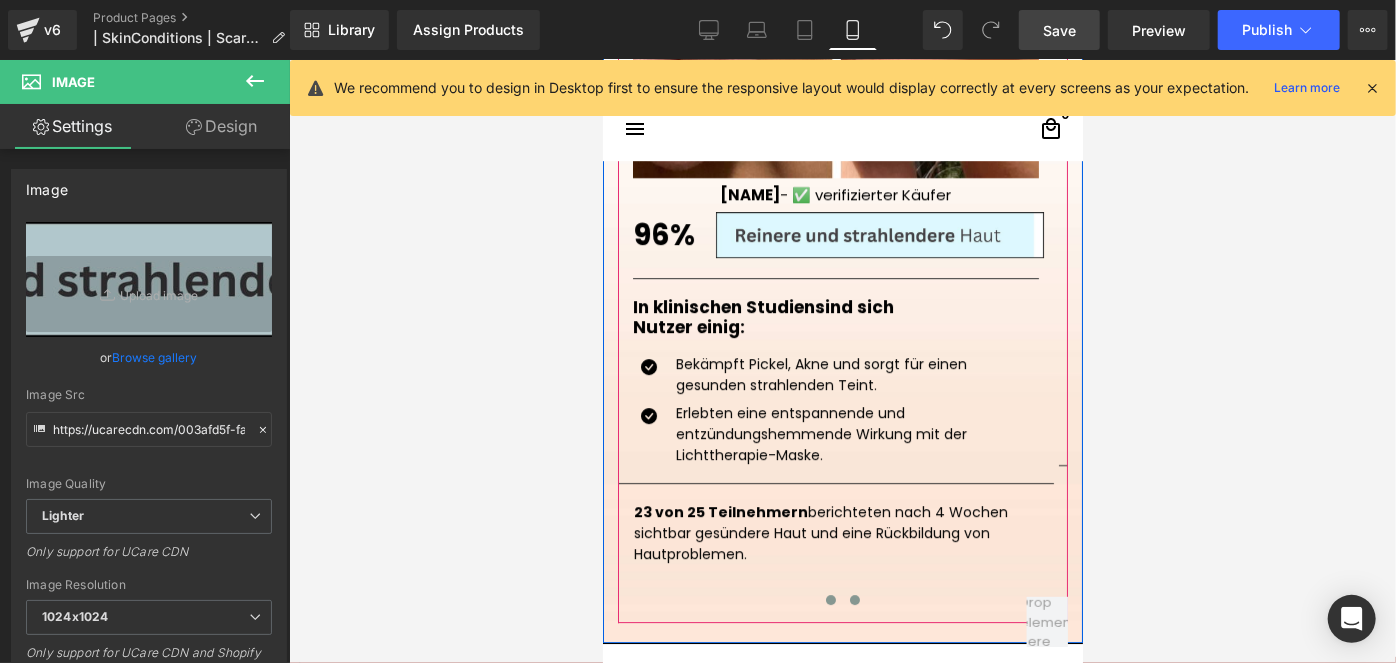 click at bounding box center [854, 599] 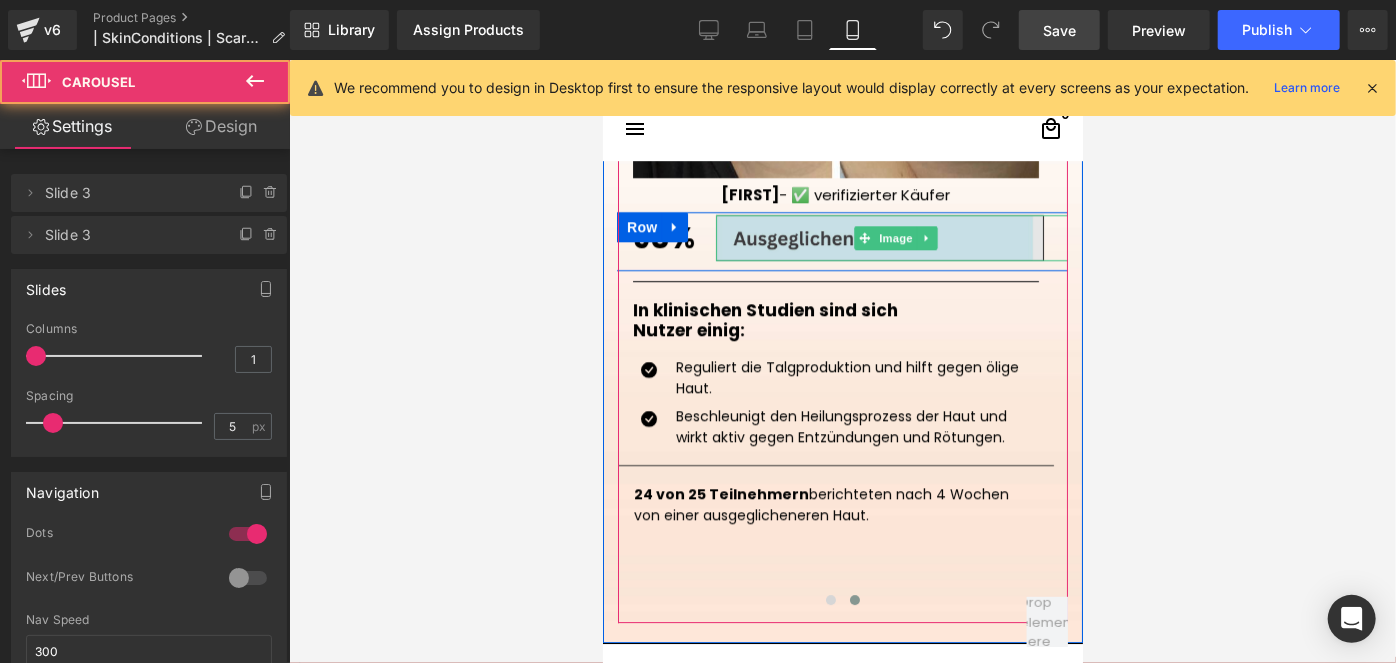 click at bounding box center [895, 237] 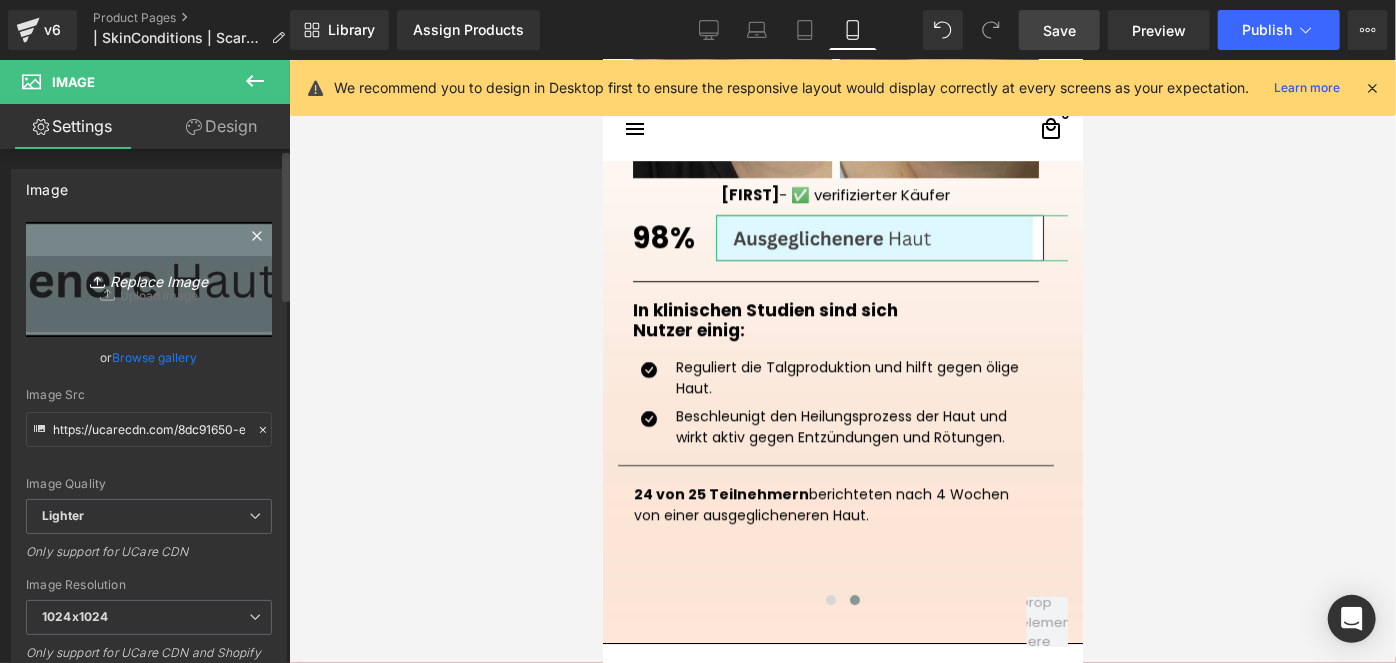 click on "Replace Image" at bounding box center (149, 279) 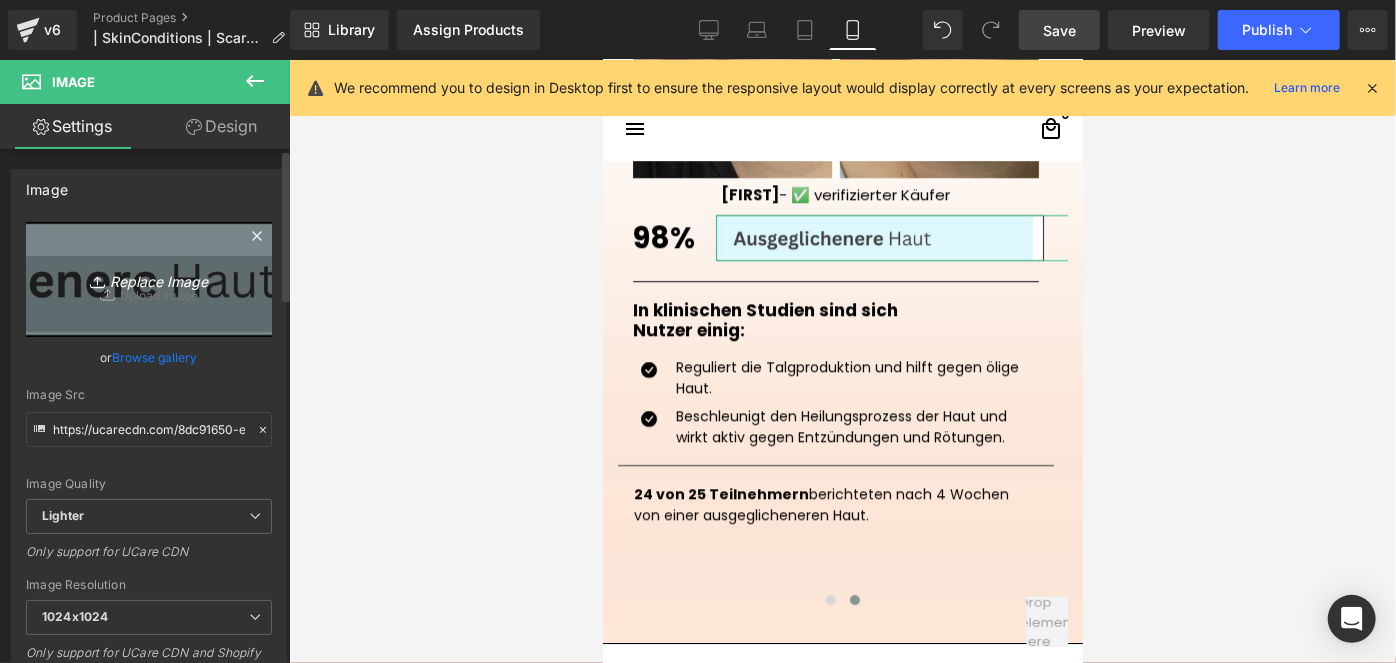 type on "C:\fakepath\Kein Titel (1080 x 120 px) (924 x 120 px) (862 x 120 px) (1724 x 240 px) (8).png" 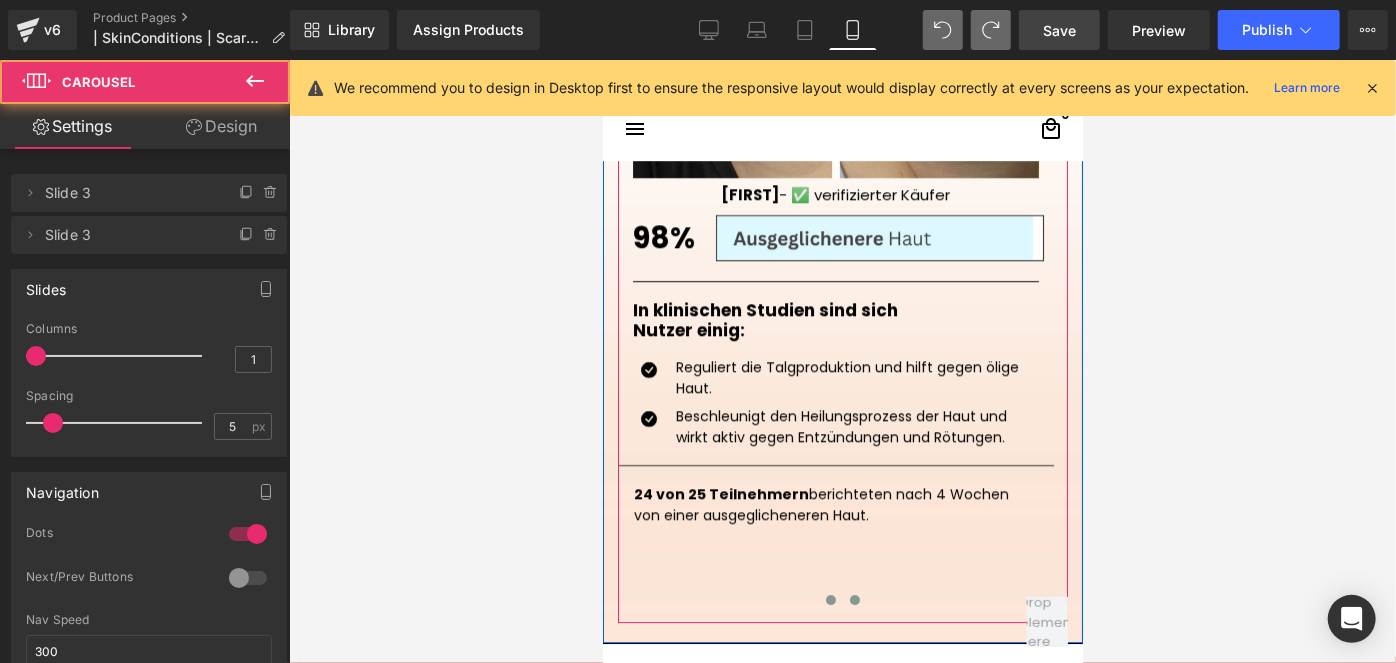 click at bounding box center [830, 599] 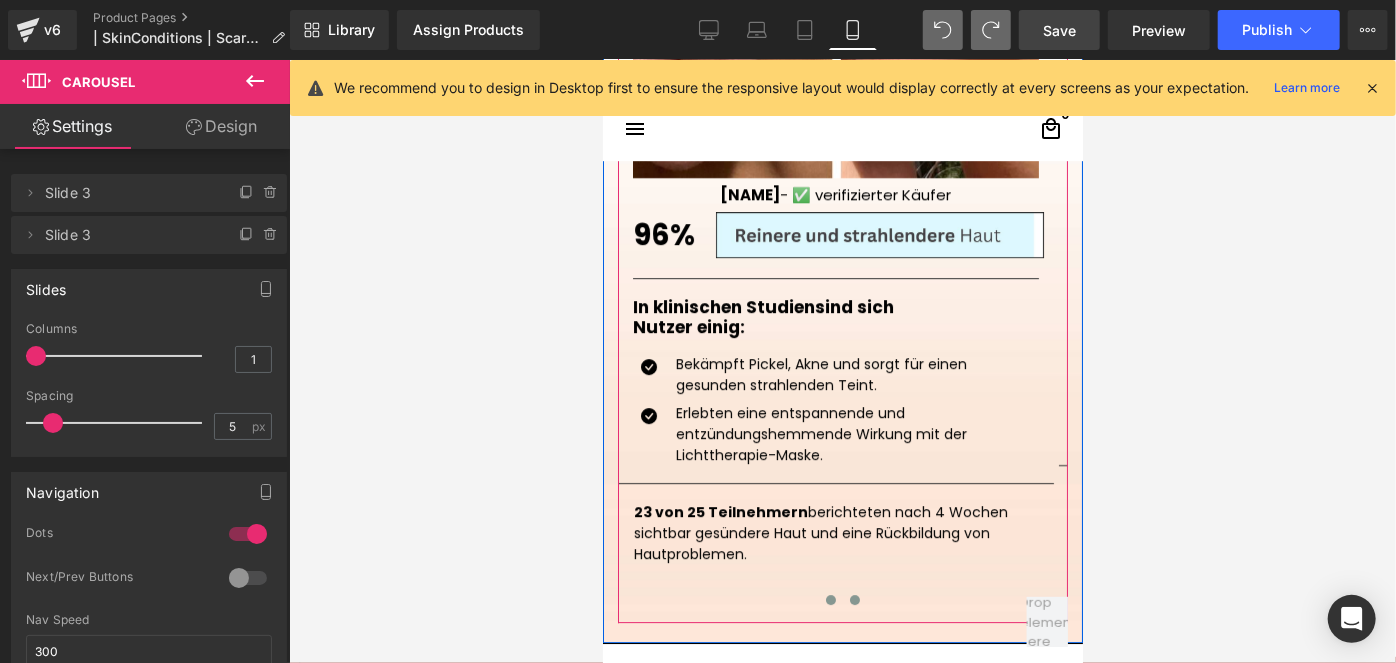 click at bounding box center [854, 599] 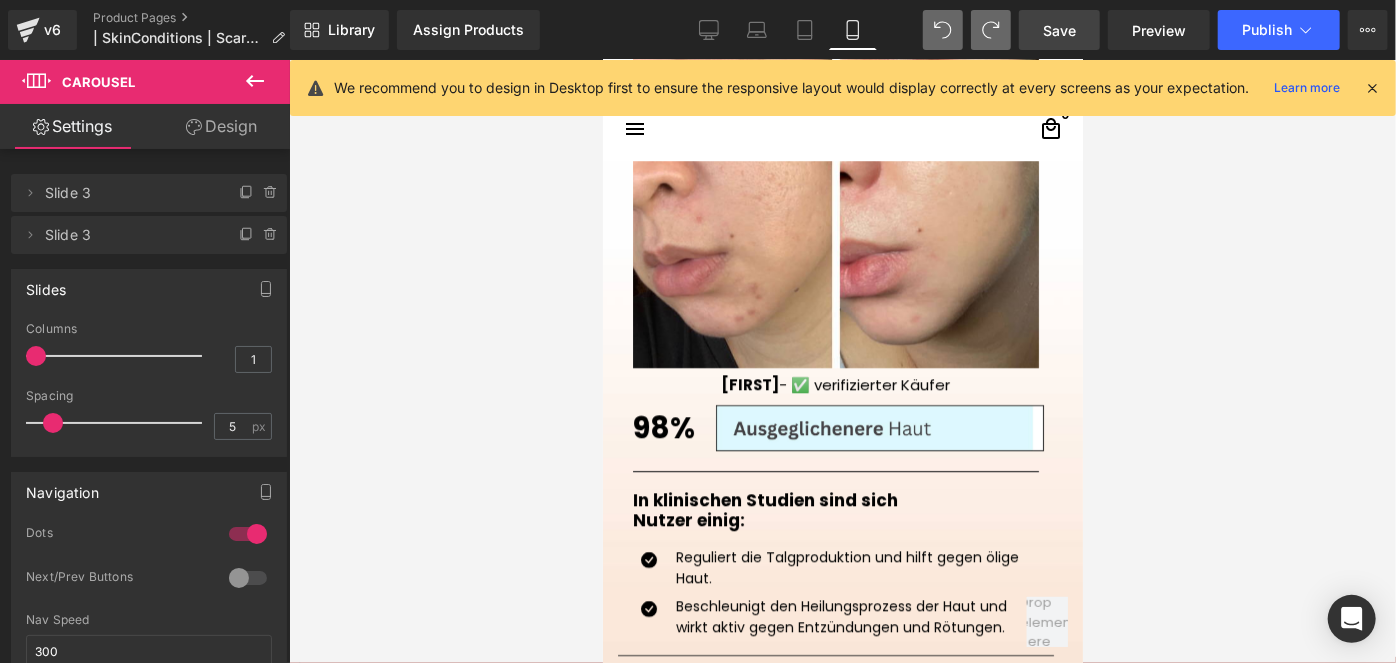 scroll, scrollTop: 3138, scrollLeft: 0, axis: vertical 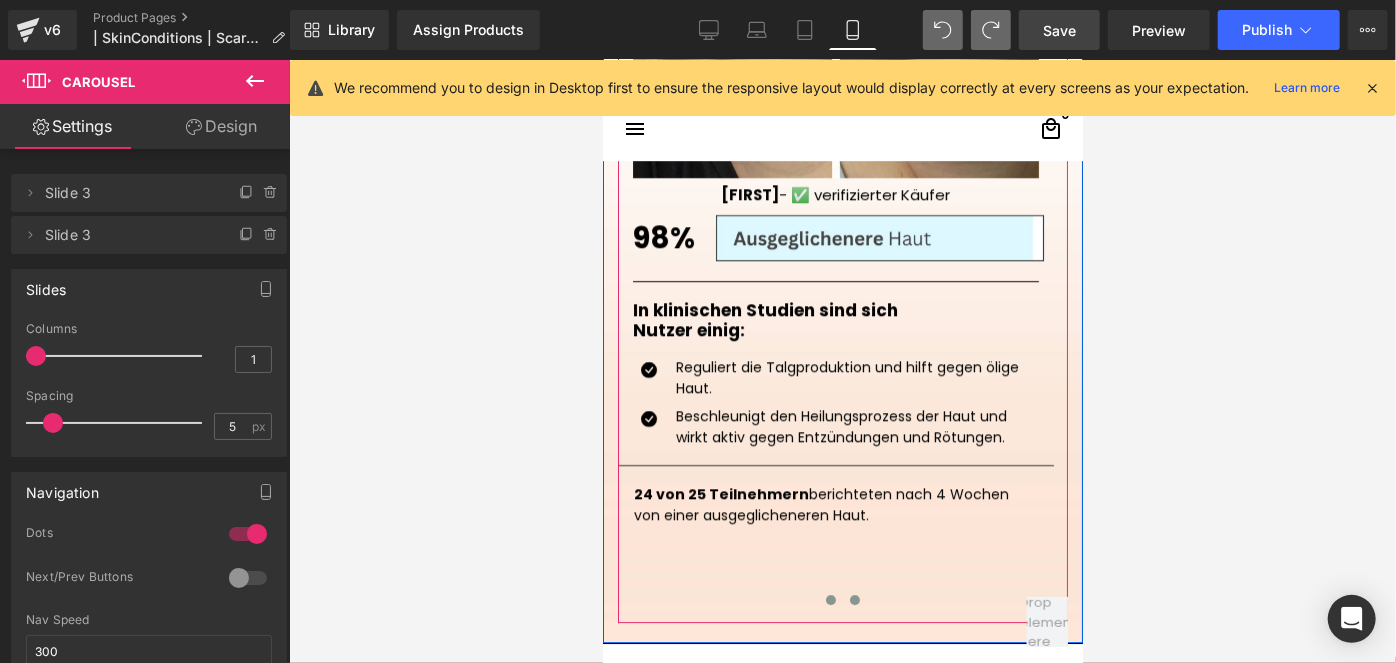 click at bounding box center [830, 599] 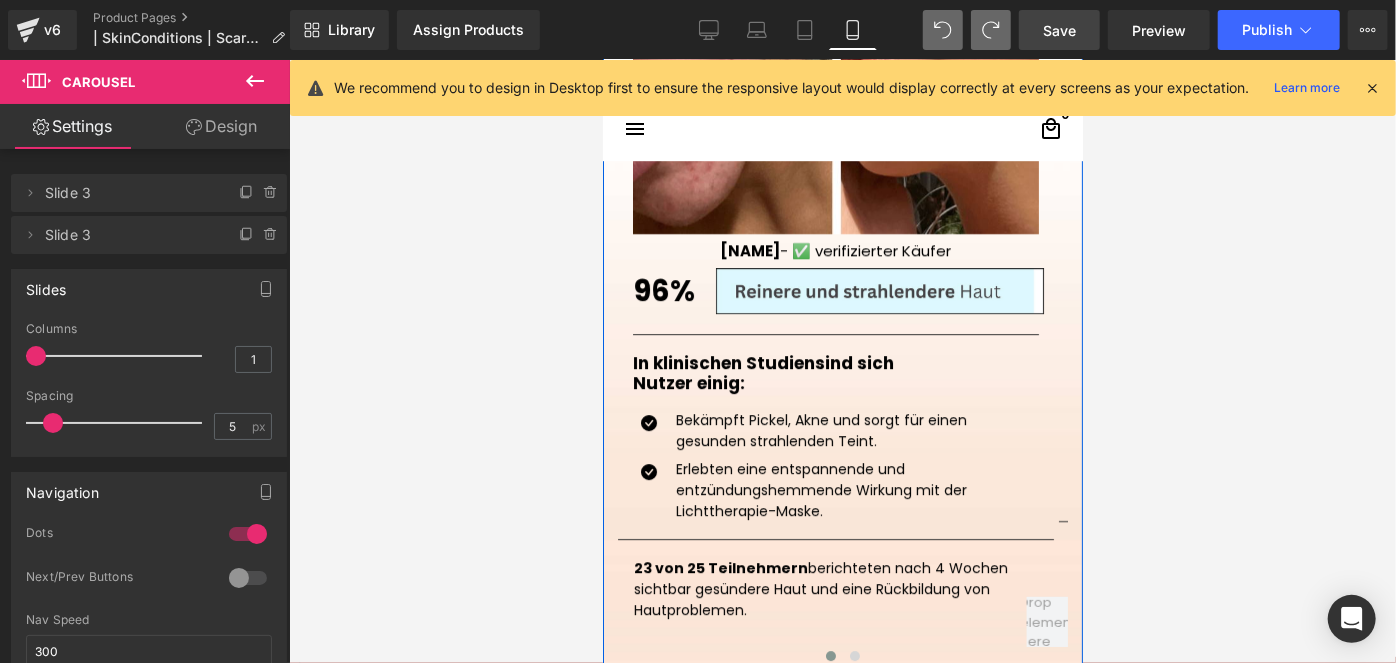 scroll, scrollTop: 3229, scrollLeft: 0, axis: vertical 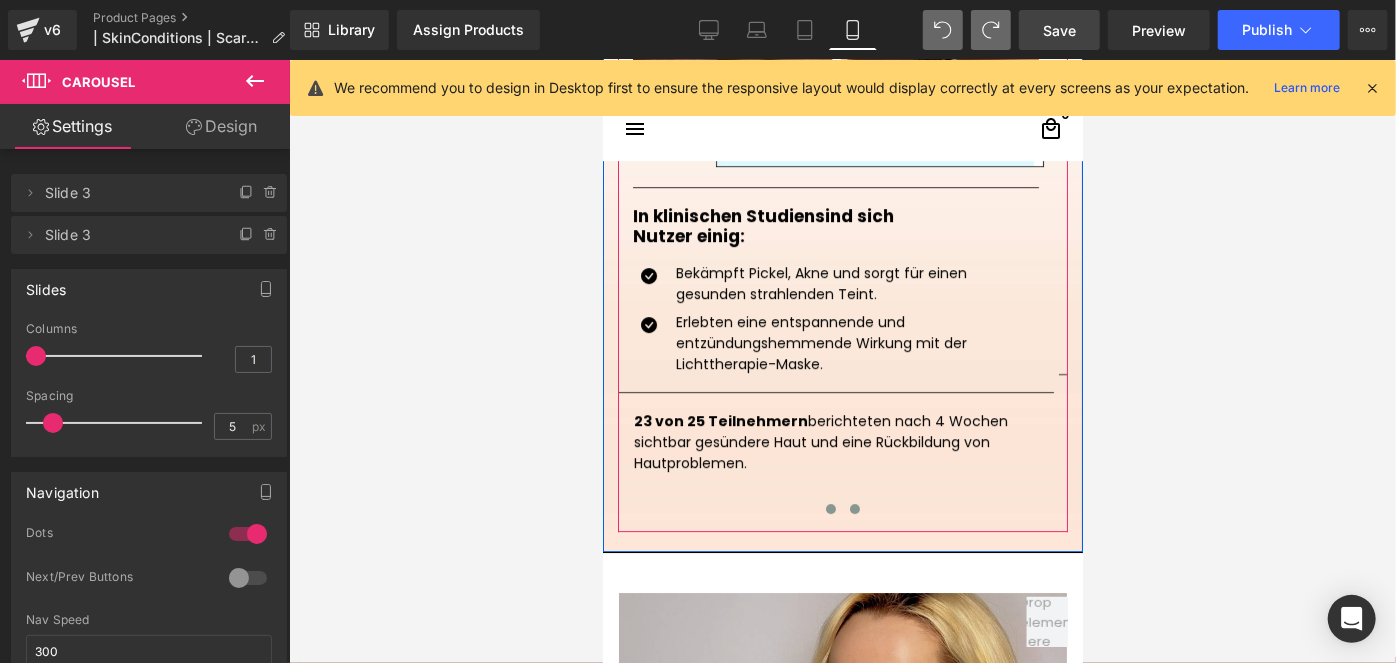 click at bounding box center (854, 508) 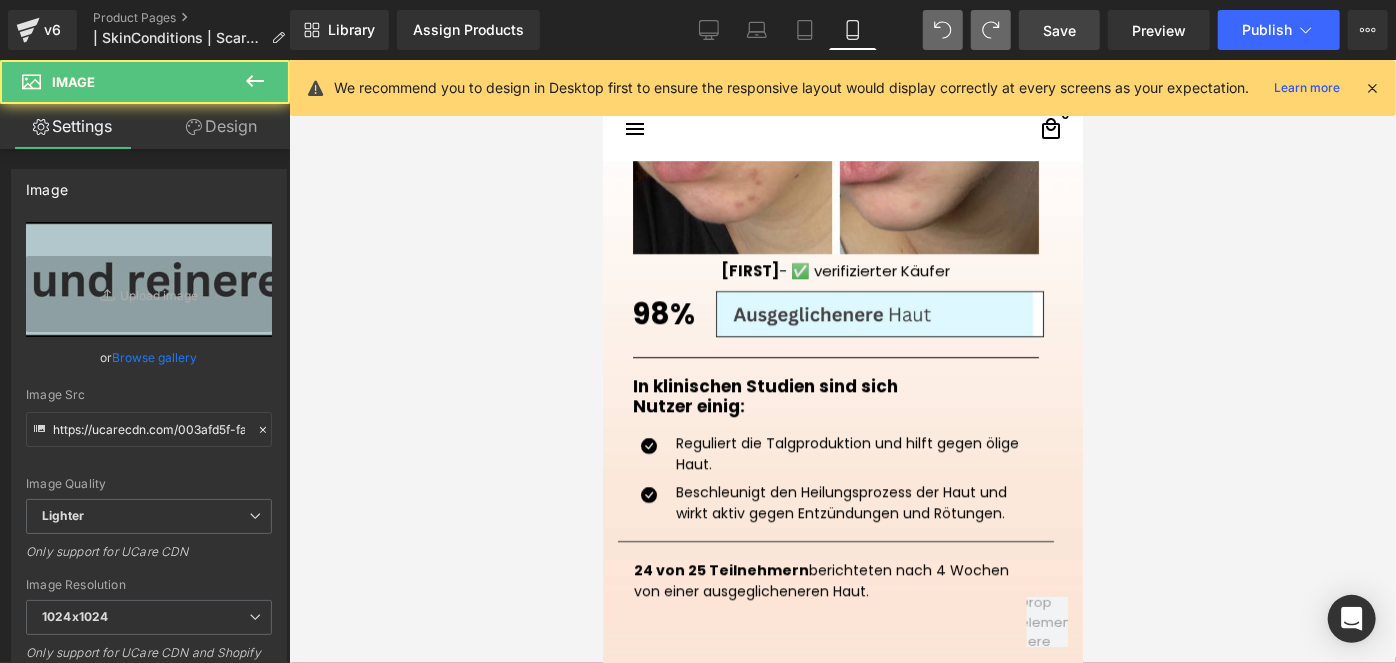 scroll, scrollTop: 2956, scrollLeft: 0, axis: vertical 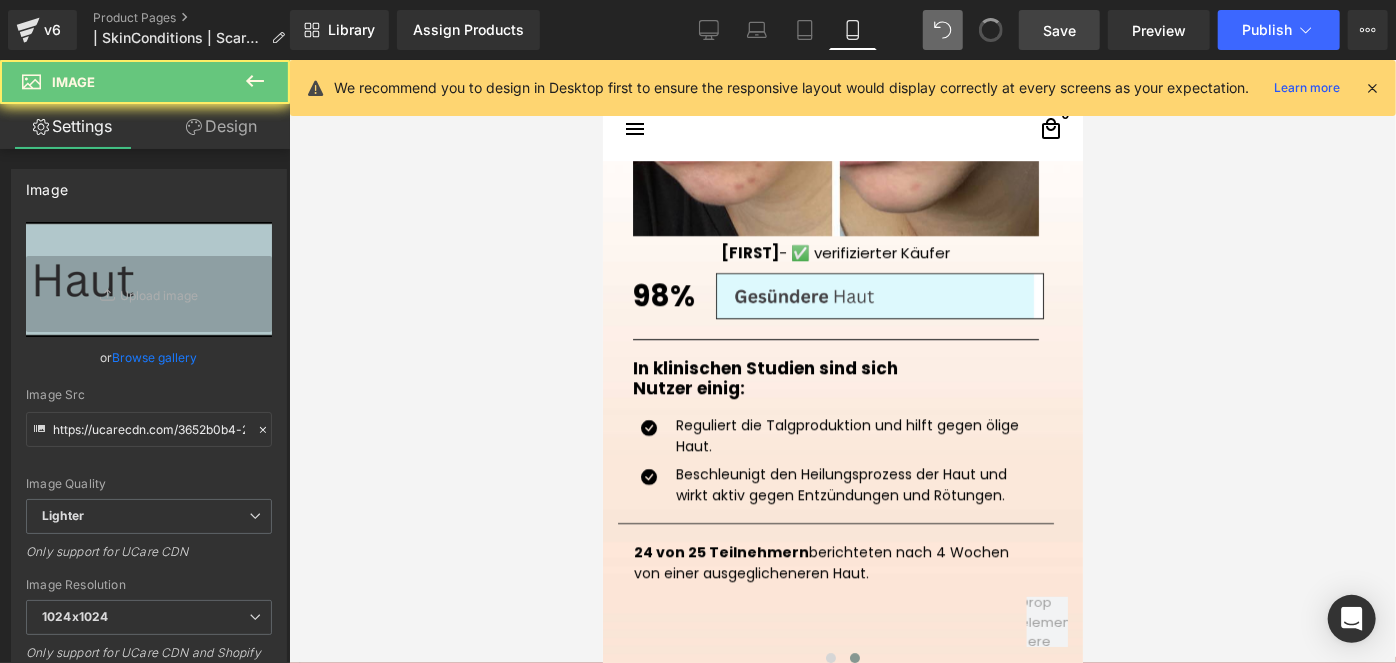 click at bounding box center (991, 30) 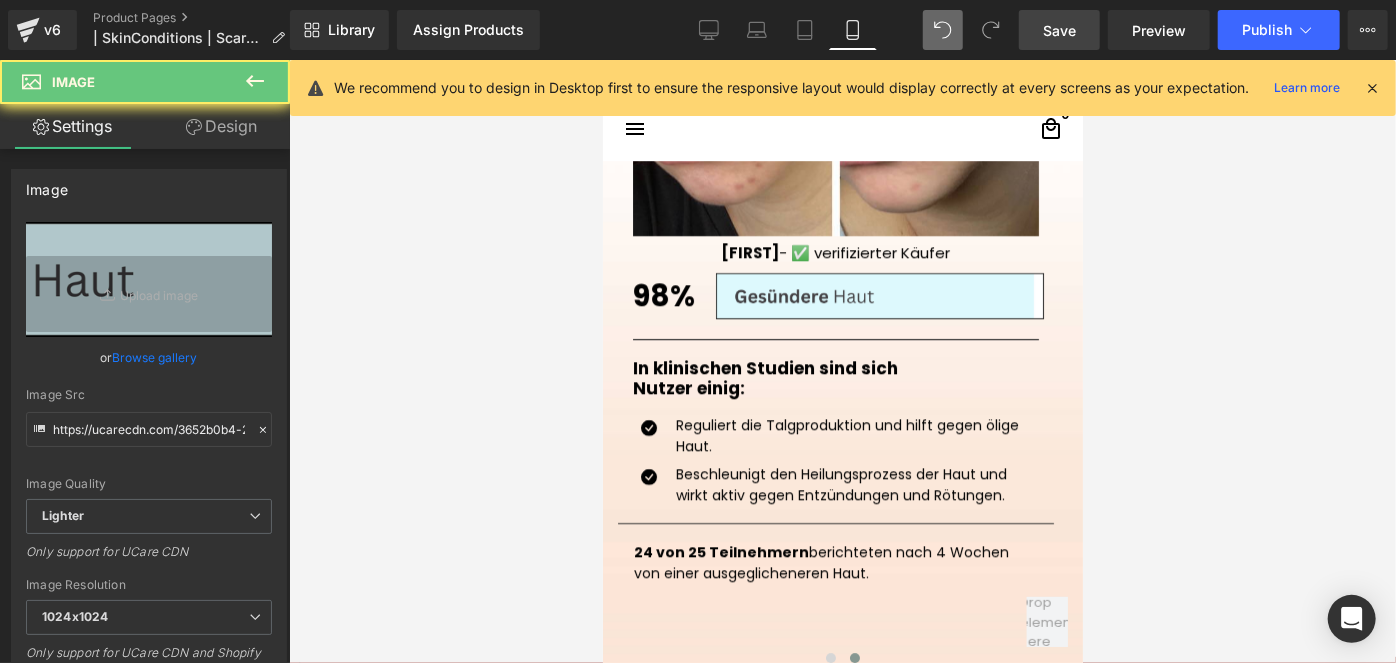 click at bounding box center [991, 30] 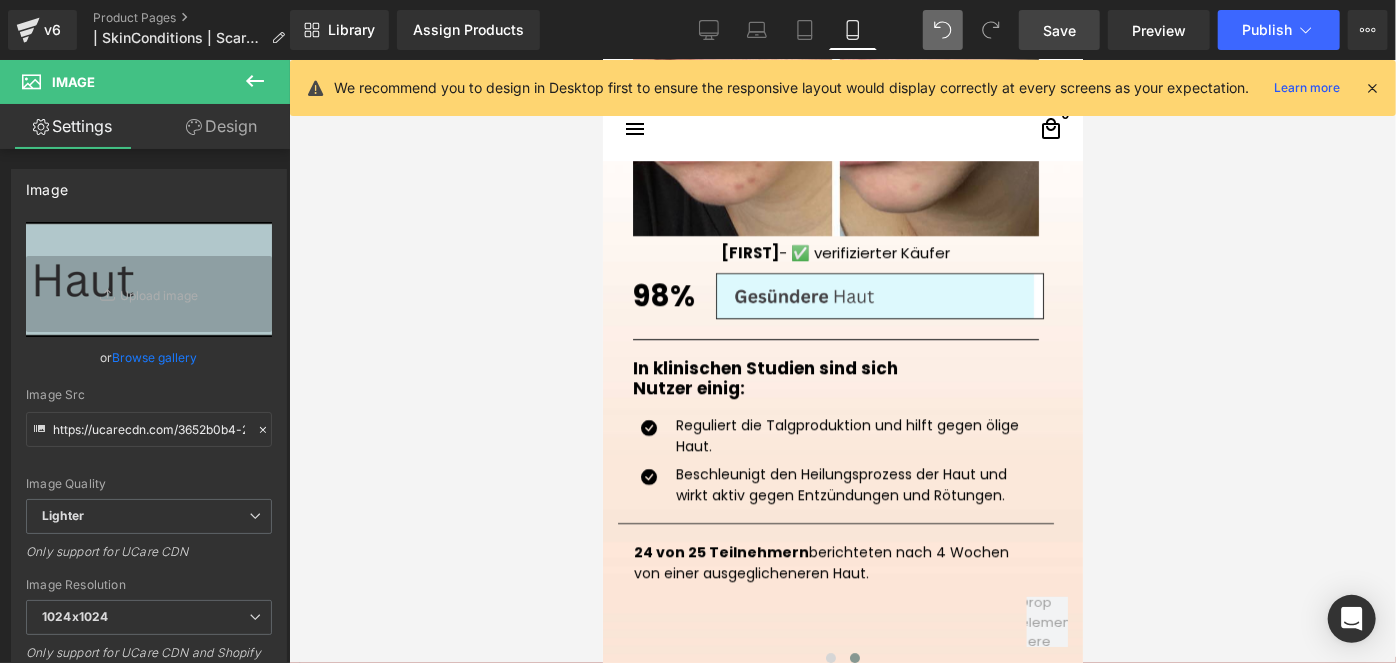 click at bounding box center [991, 30] 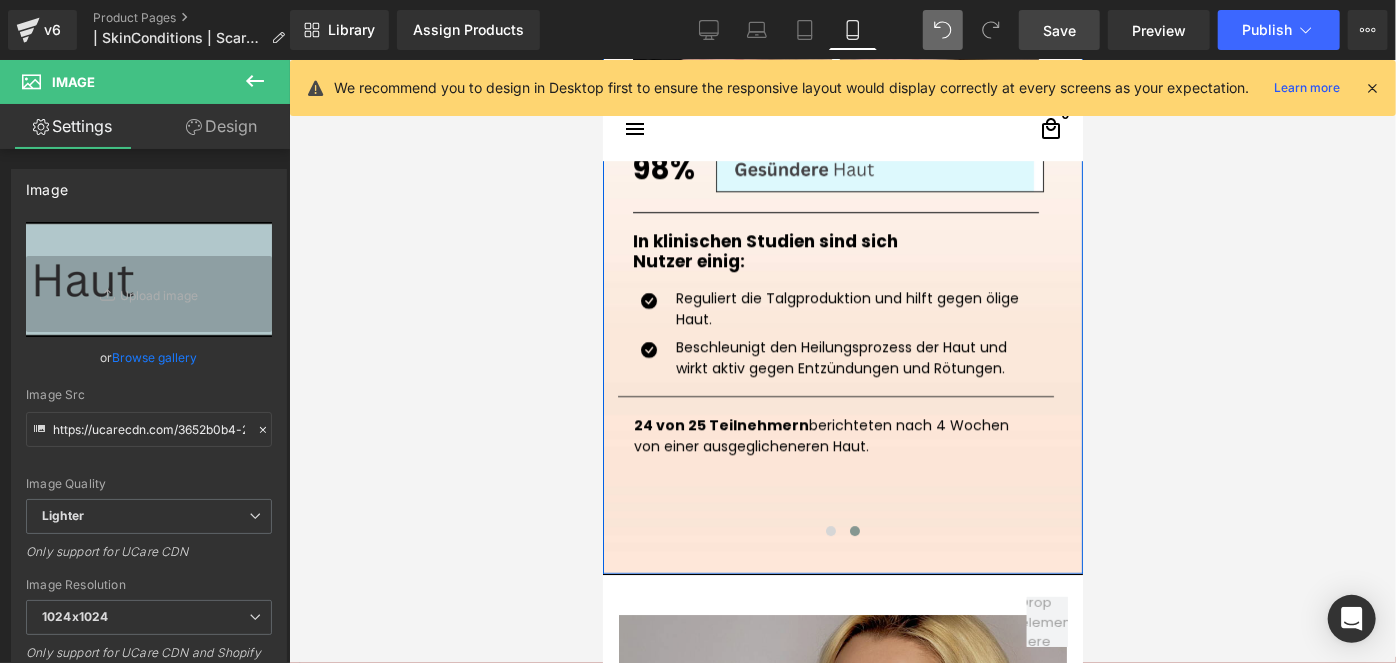 scroll, scrollTop: 3352, scrollLeft: 0, axis: vertical 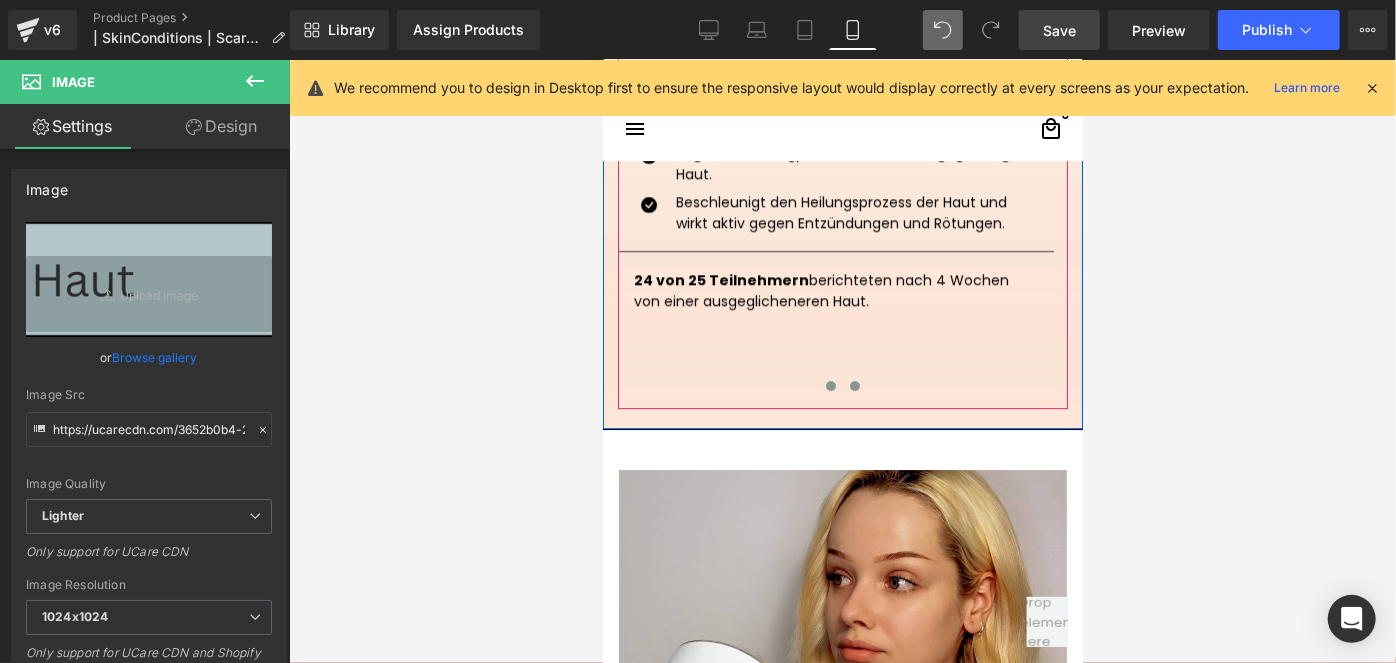 click at bounding box center (830, 385) 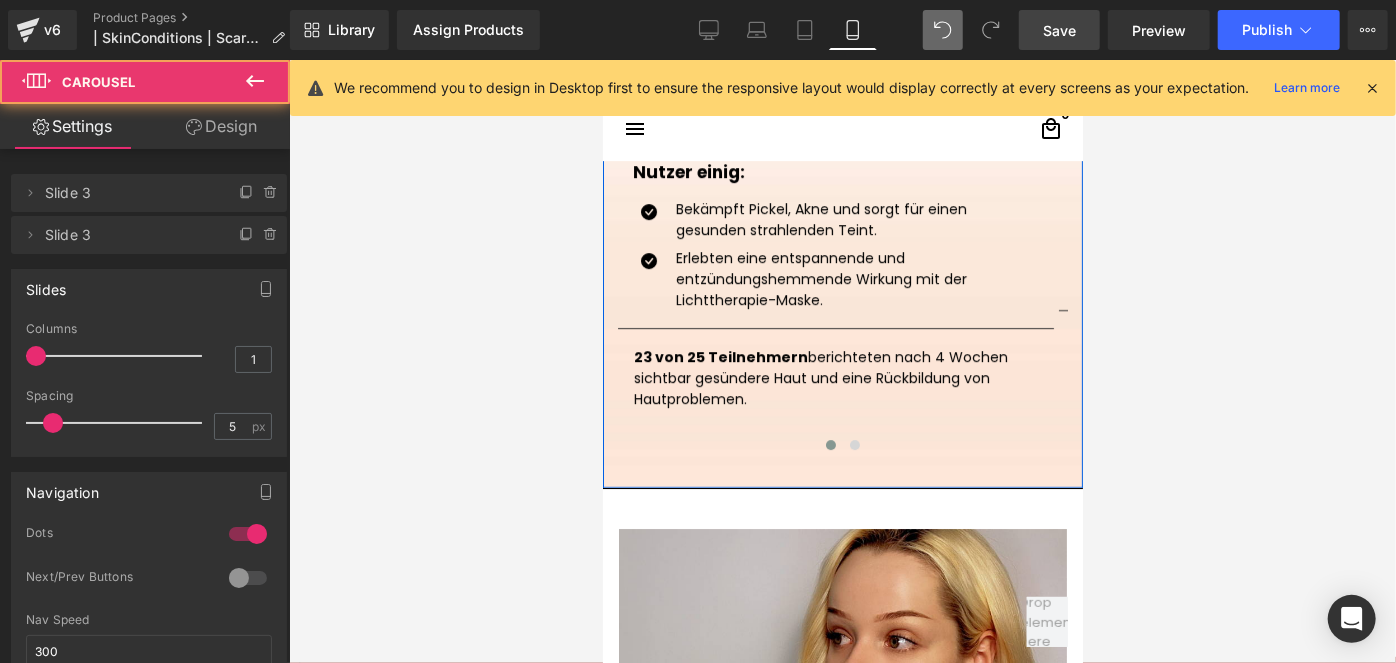 scroll, scrollTop: 3261, scrollLeft: 0, axis: vertical 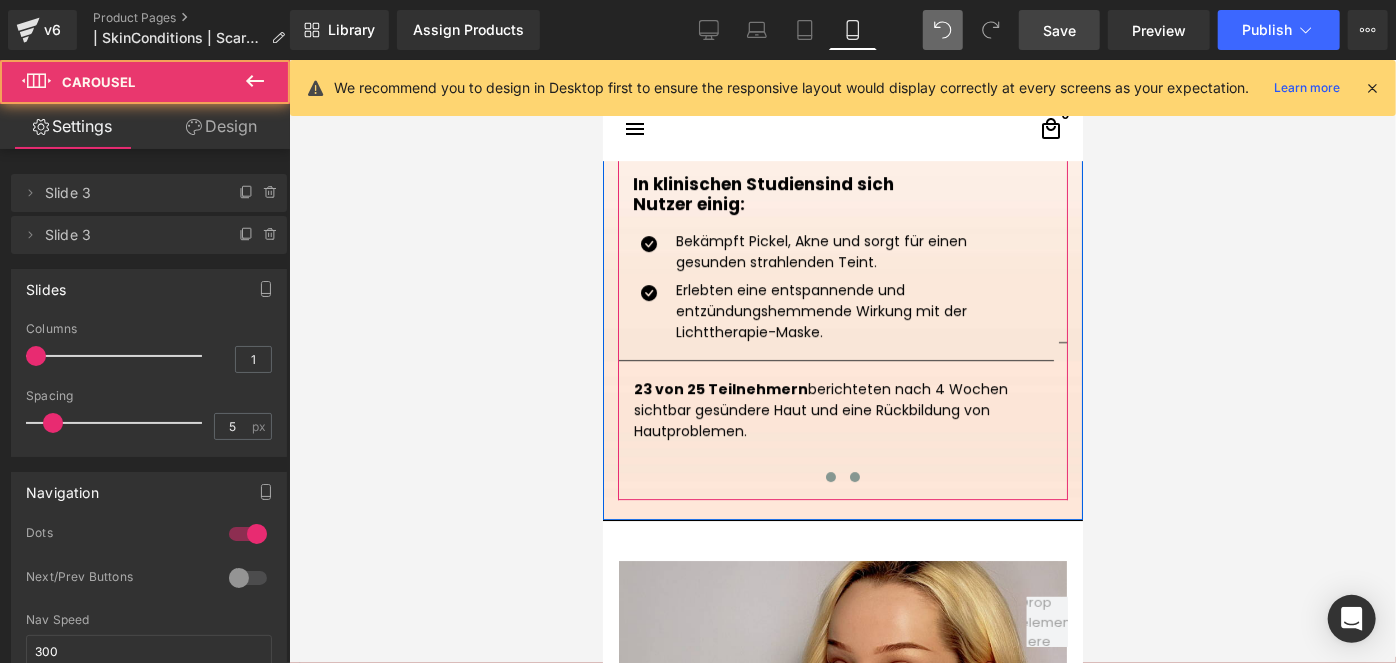 click at bounding box center (854, 476) 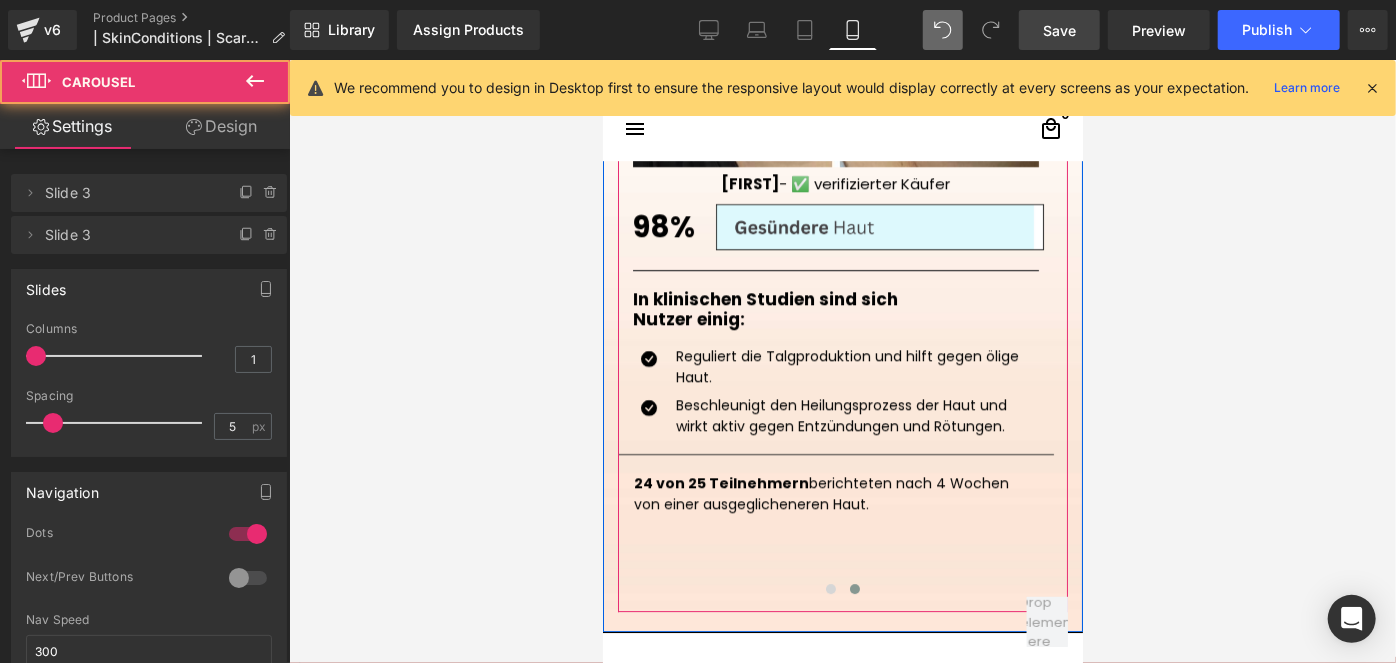 scroll, scrollTop: 2989, scrollLeft: 0, axis: vertical 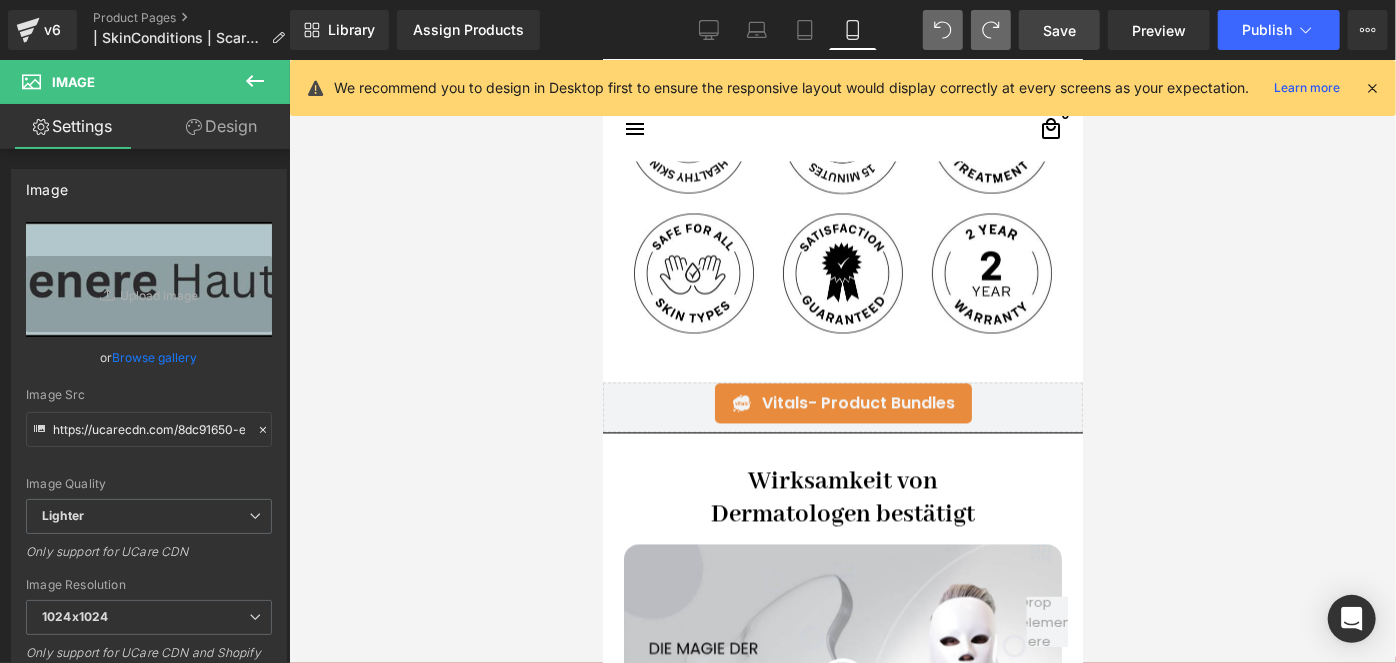 click on "Save" at bounding box center [1059, 30] 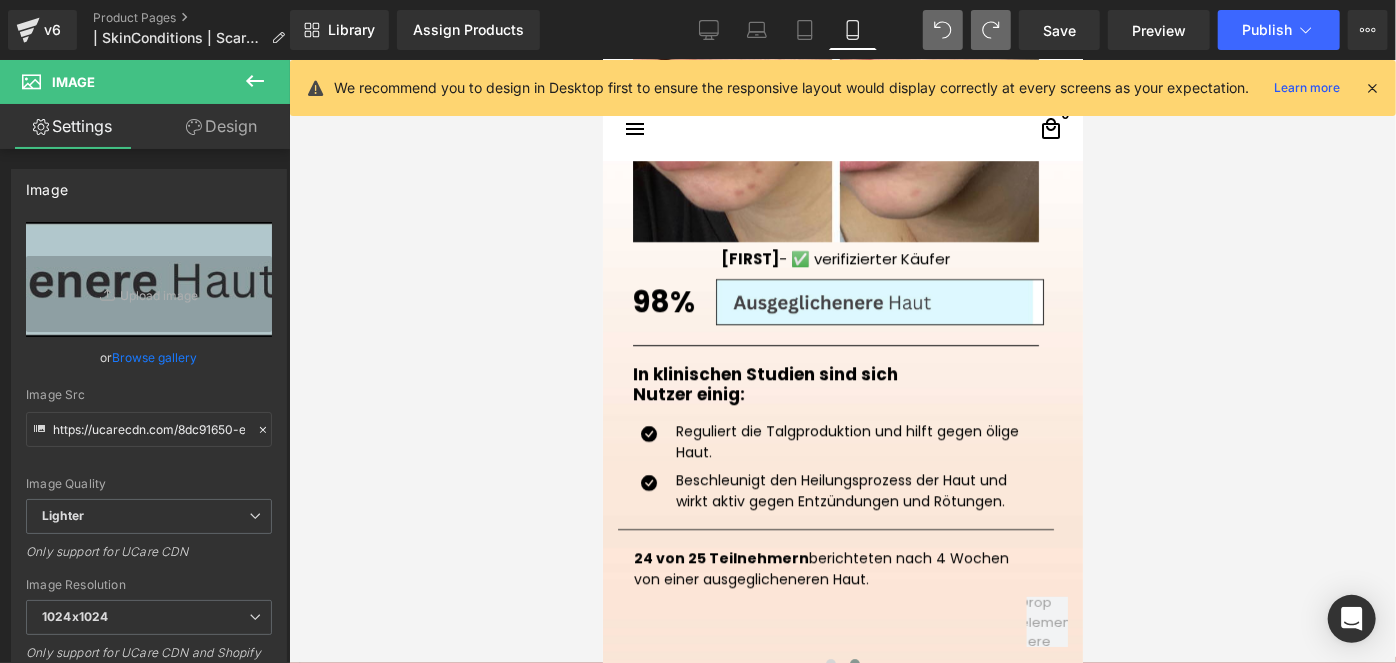 scroll, scrollTop: 3181, scrollLeft: 0, axis: vertical 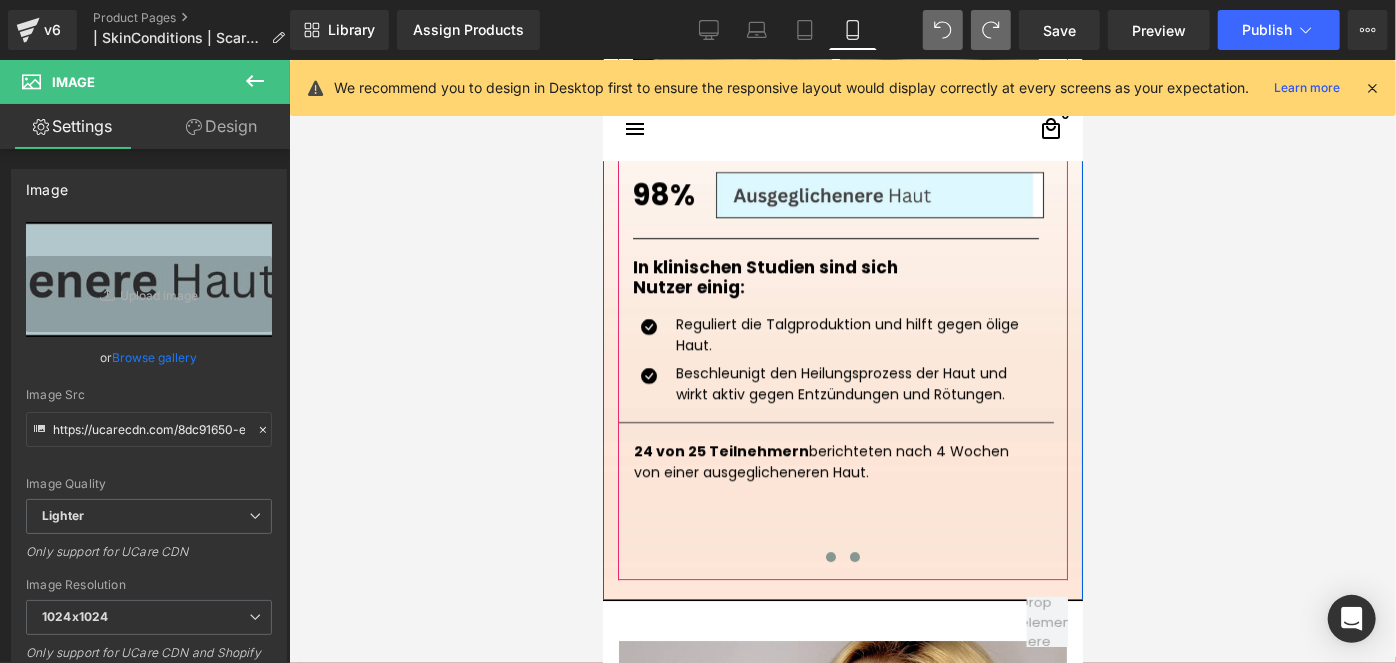 click at bounding box center (830, 556) 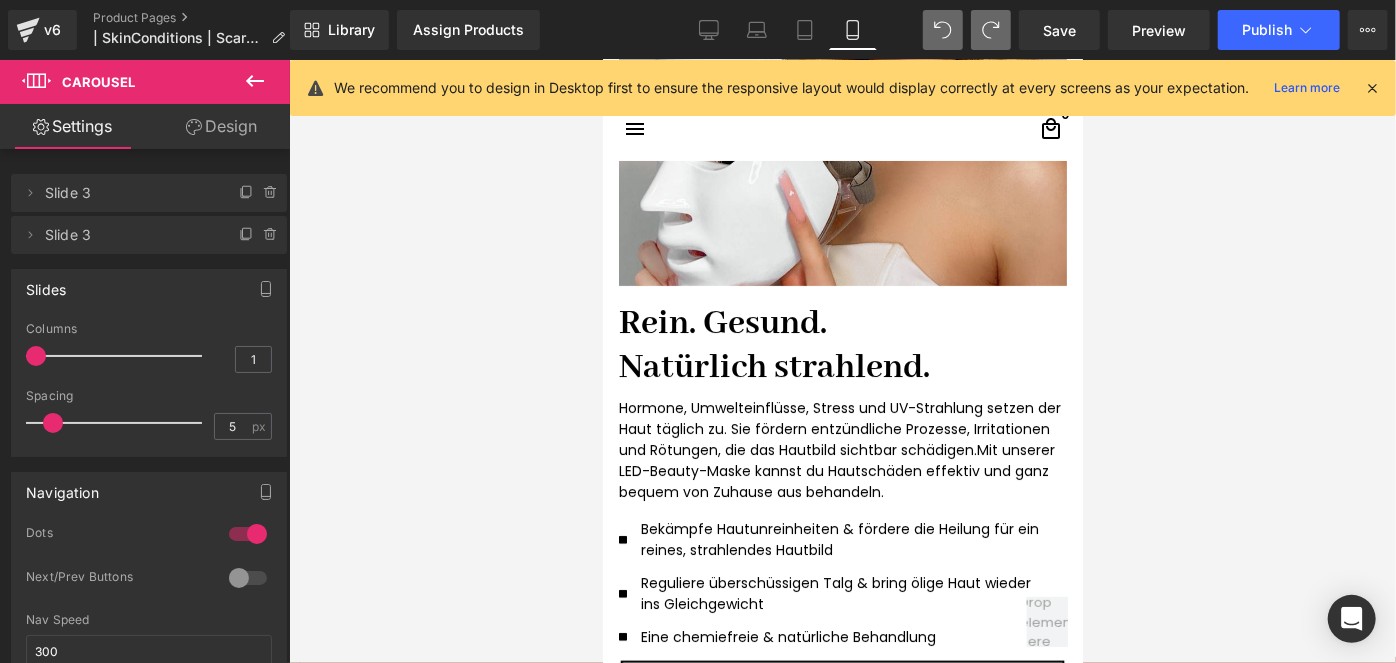 scroll, scrollTop: 4090, scrollLeft: 0, axis: vertical 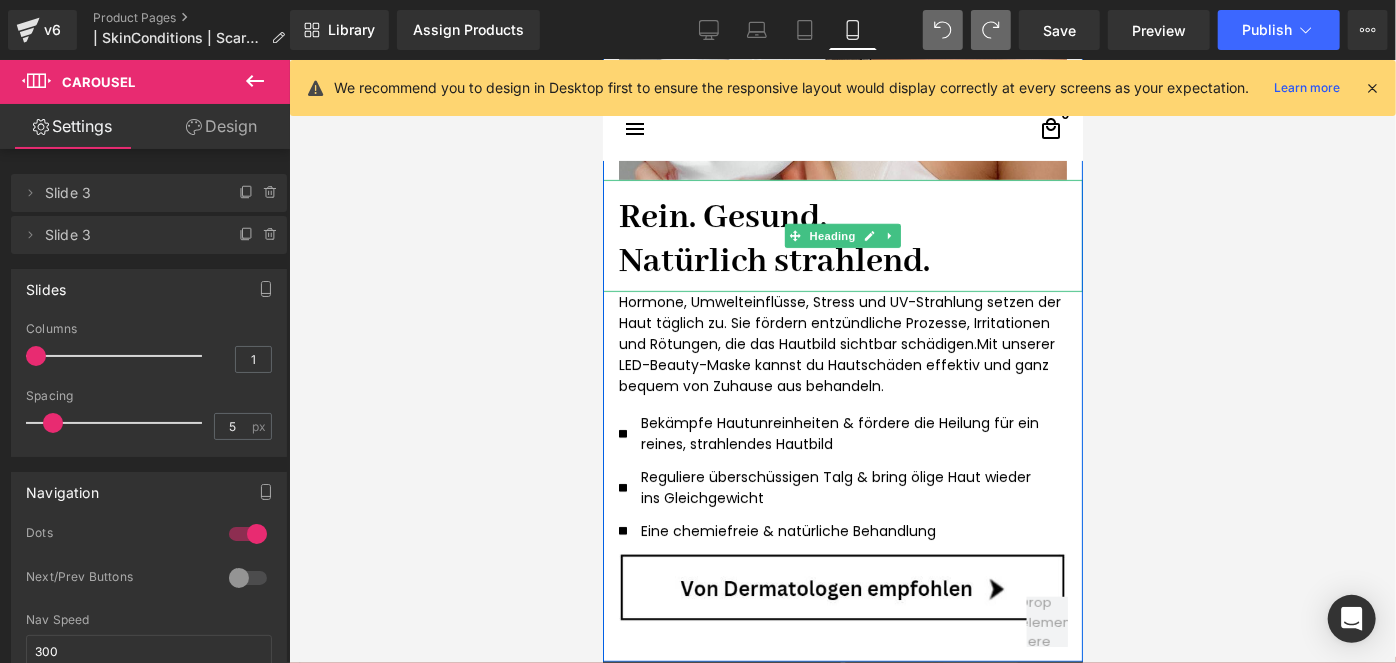 click on "Natürlich strahlend." at bounding box center [842, 261] 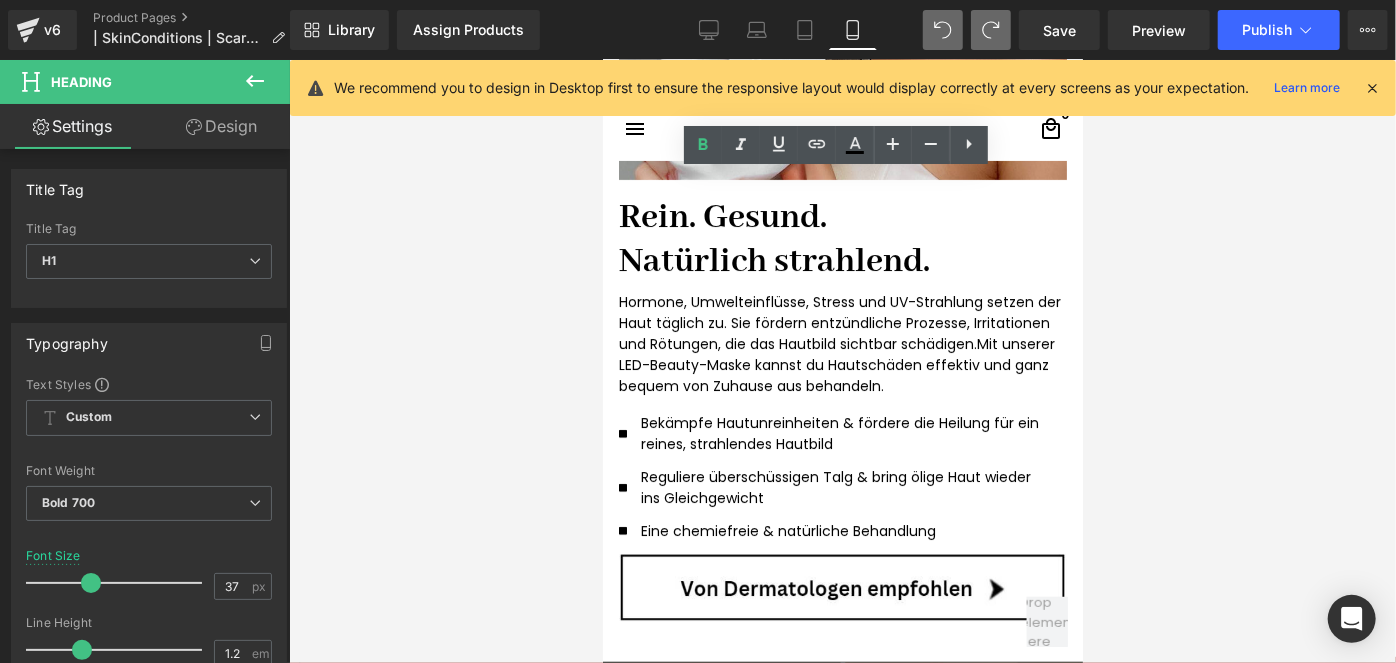 click at bounding box center [842, 361] 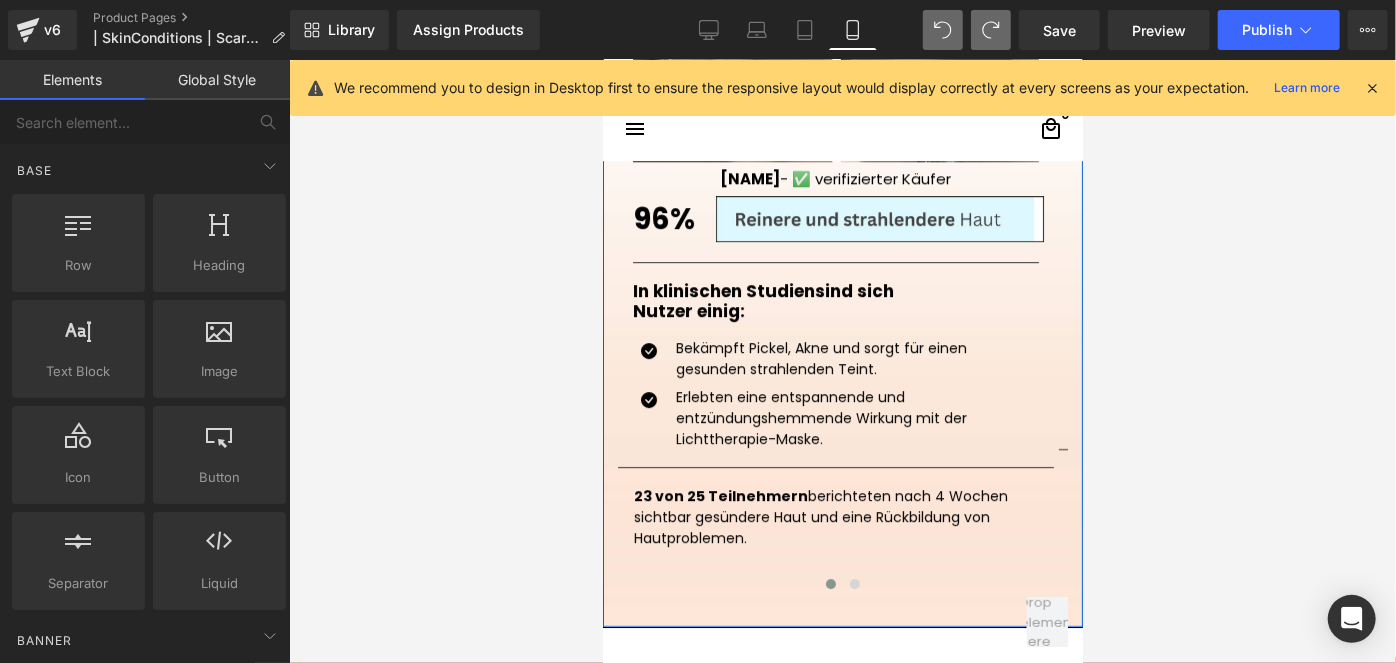 scroll, scrollTop: 3272, scrollLeft: 0, axis: vertical 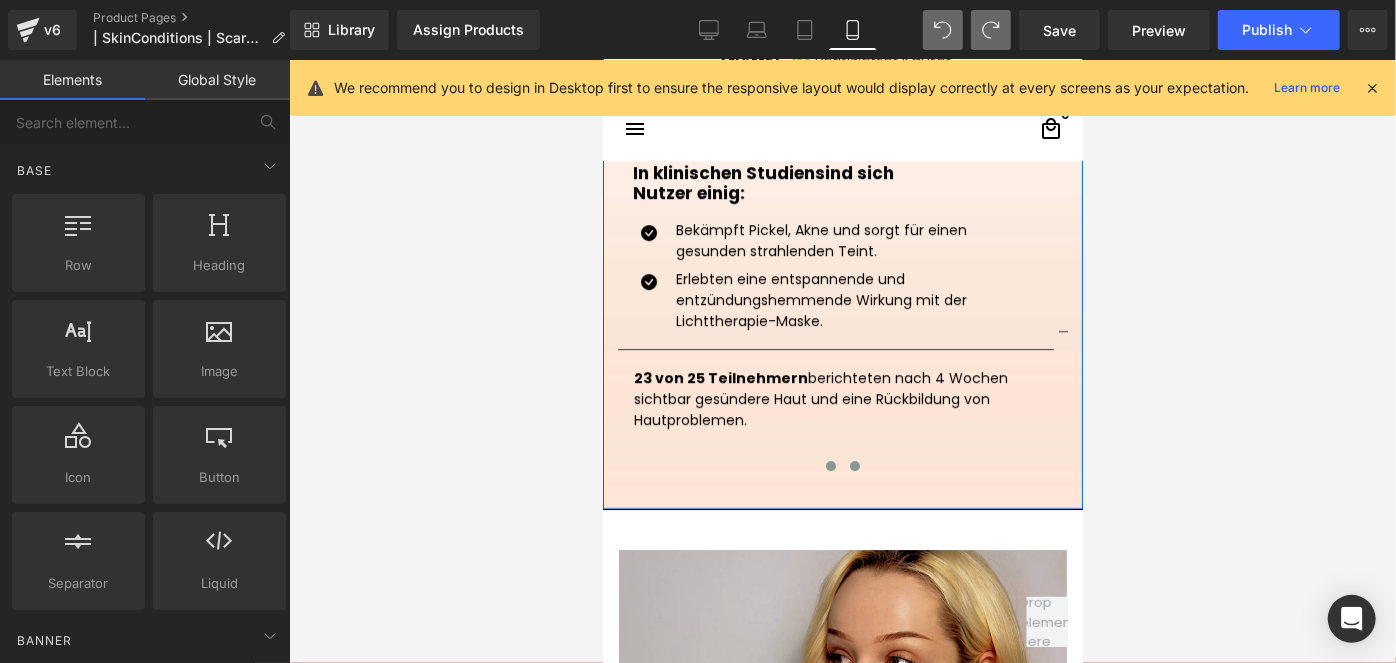 click at bounding box center (854, 465) 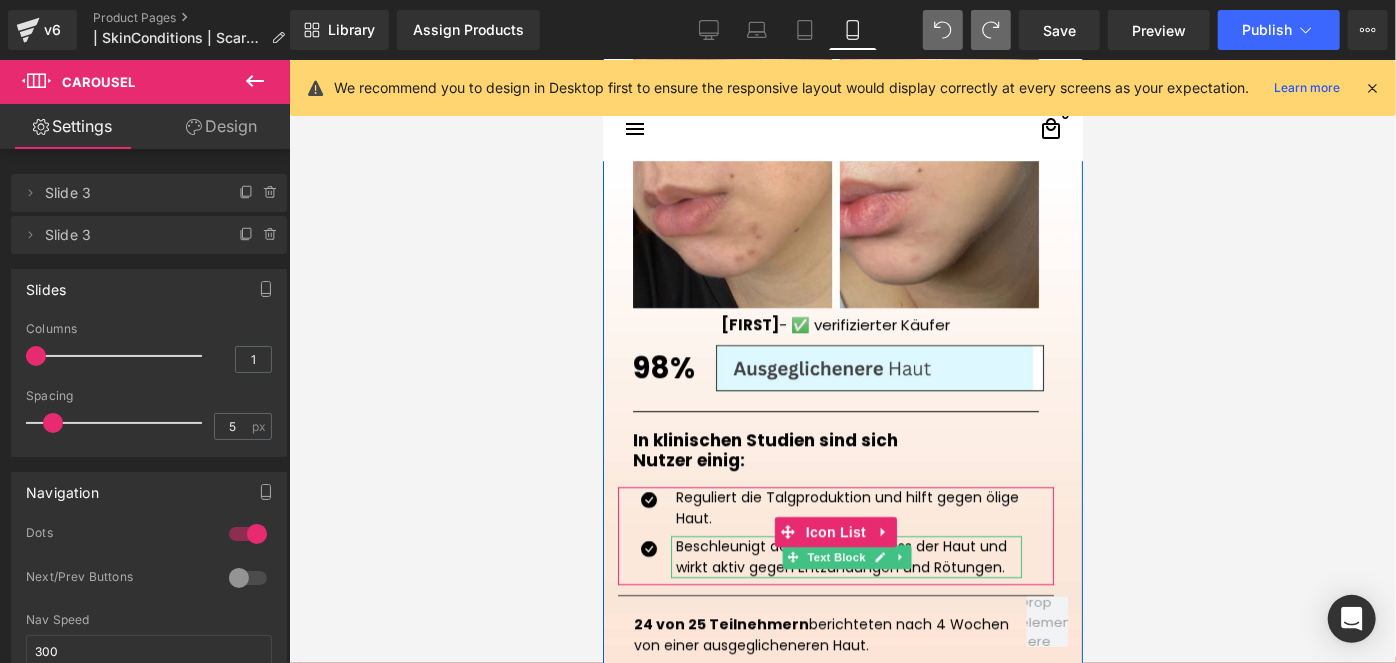 scroll, scrollTop: 2909, scrollLeft: 0, axis: vertical 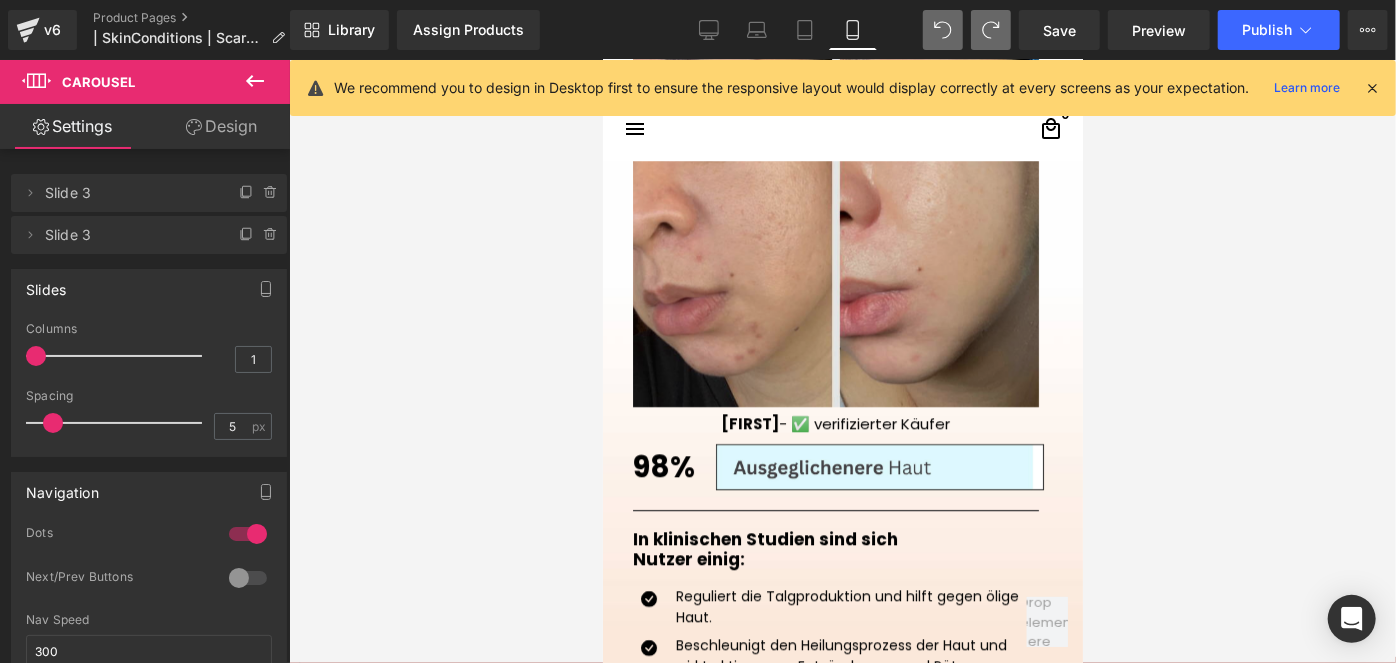 click at bounding box center [835, 203] 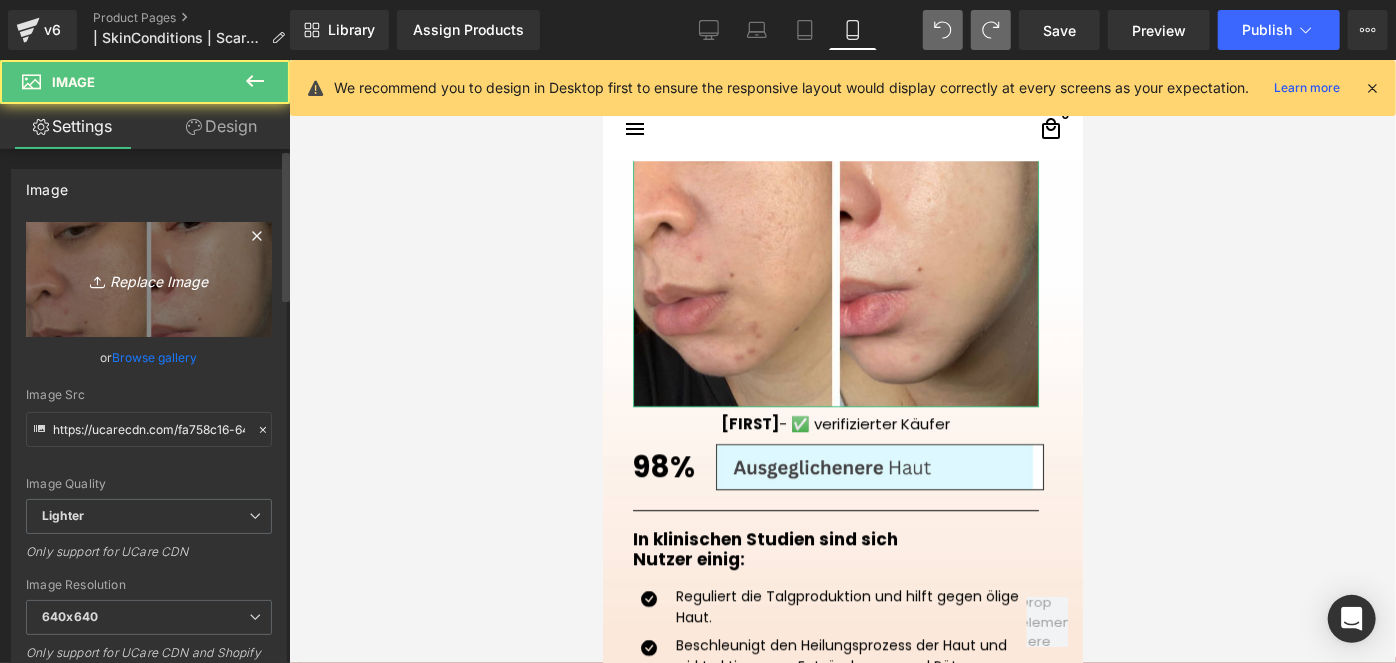 click on "Replace Image" at bounding box center [149, 279] 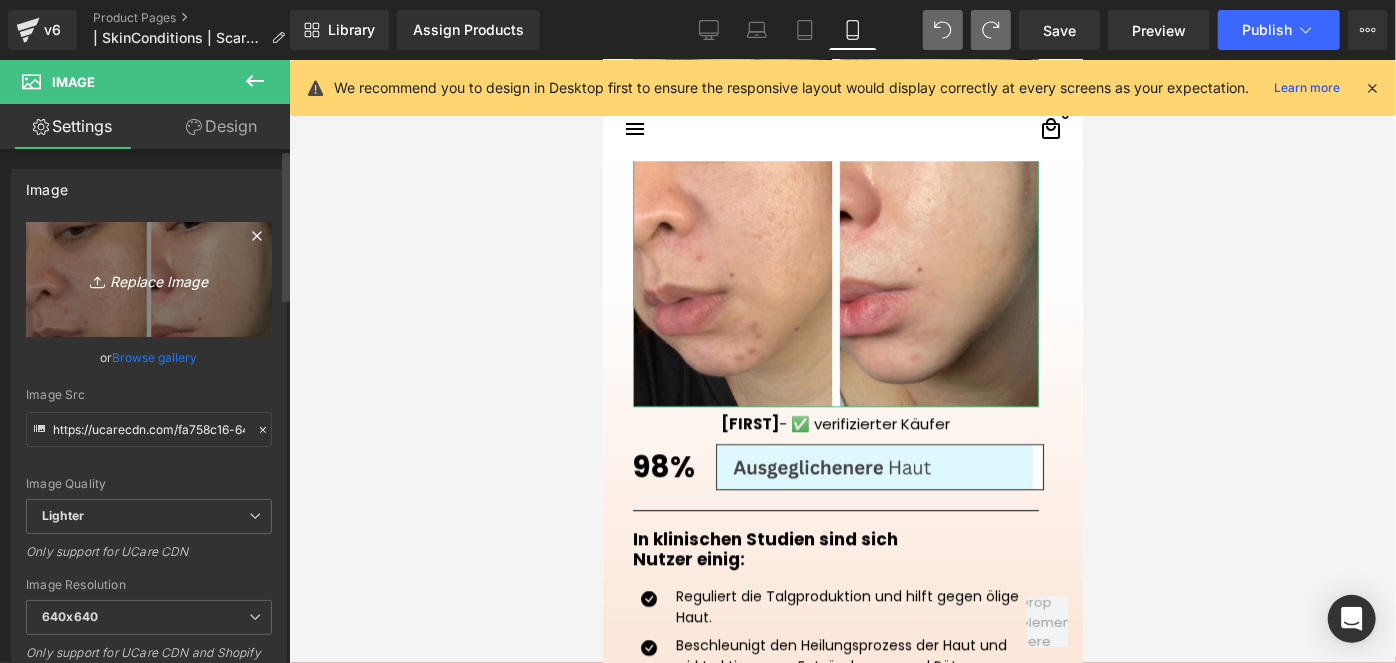type on "C:\fakepath\VORHER (4).png" 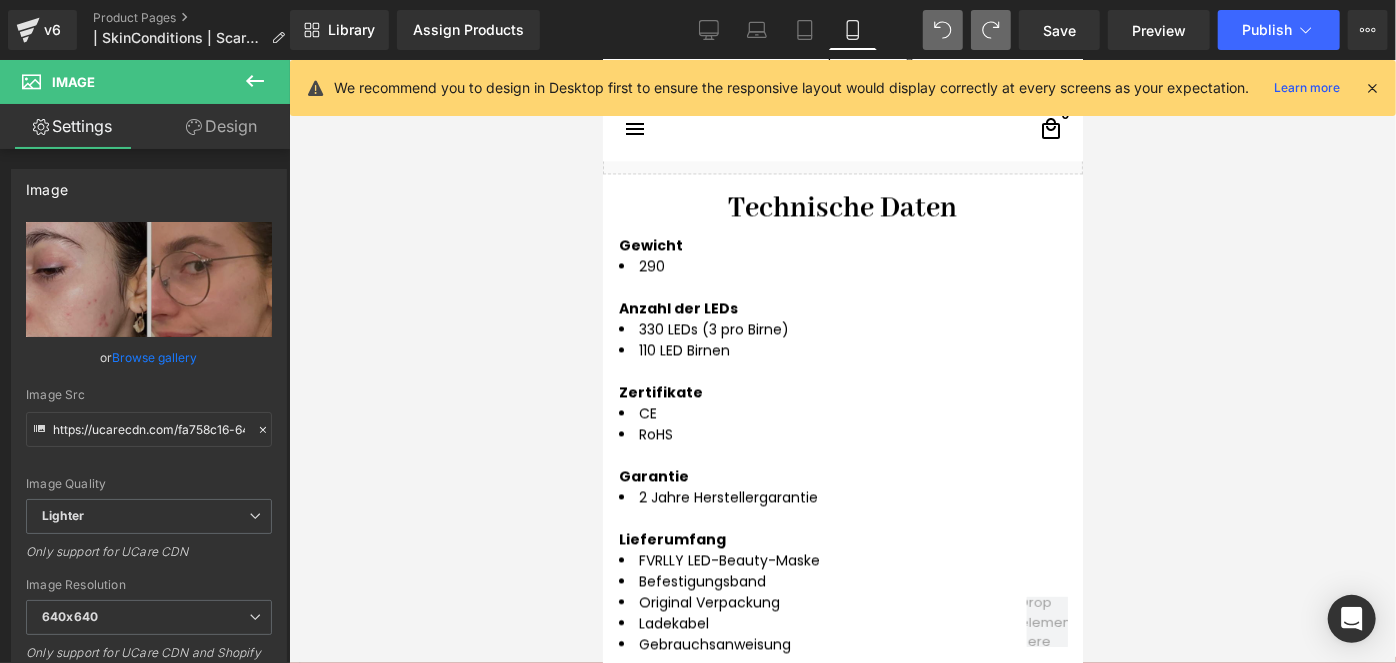 scroll, scrollTop: 6090, scrollLeft: 0, axis: vertical 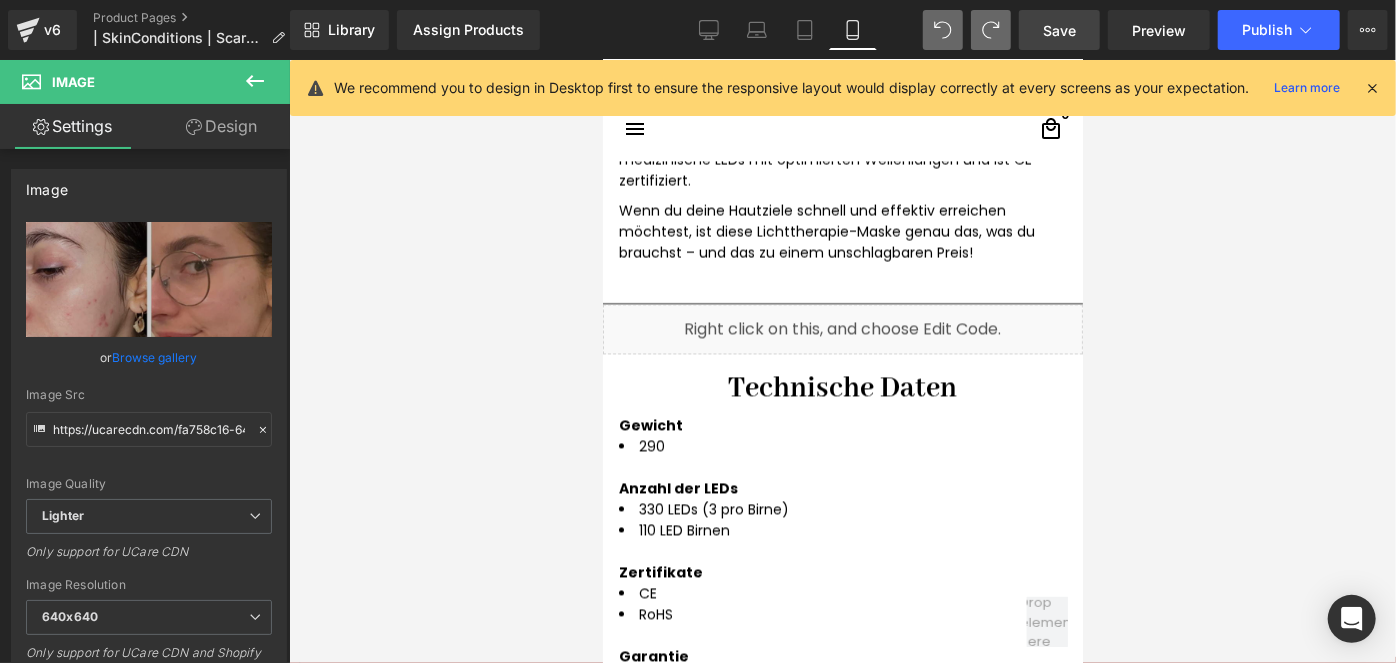 drag, startPoint x: 1042, startPoint y: 25, endPoint x: 293, endPoint y: 311, distance: 801.7462 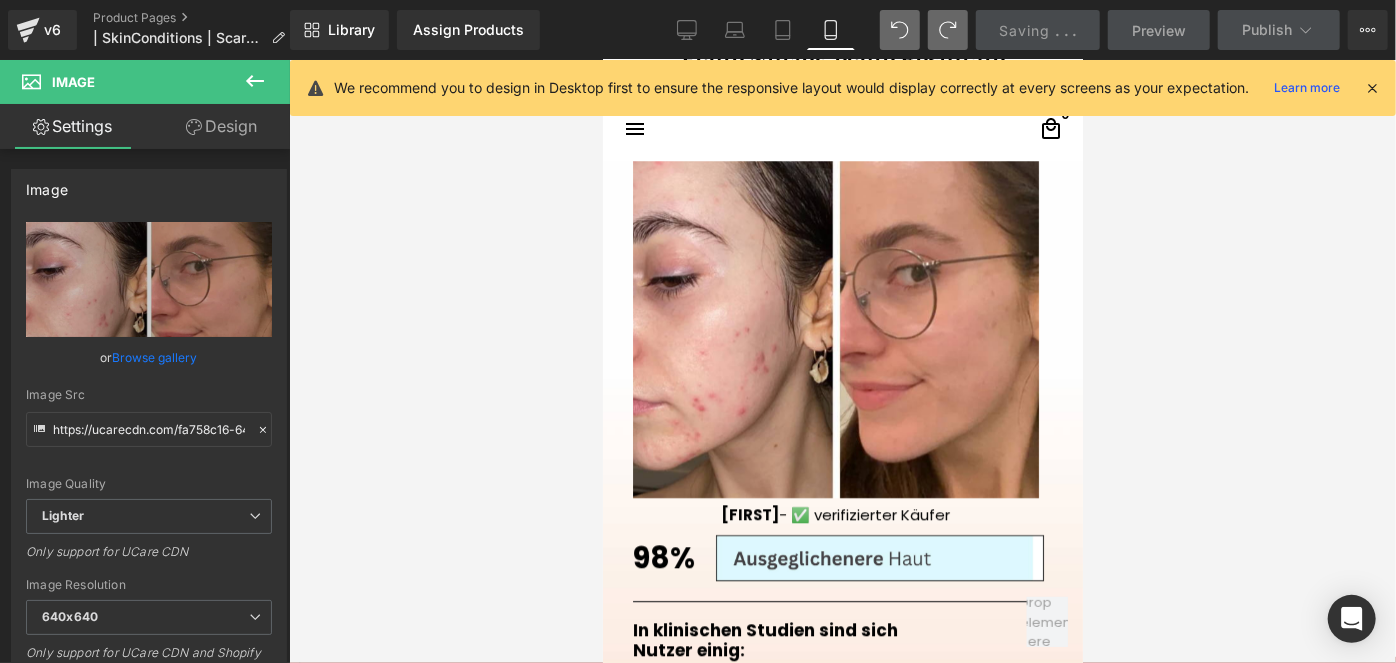 scroll, scrollTop: 3272, scrollLeft: 0, axis: vertical 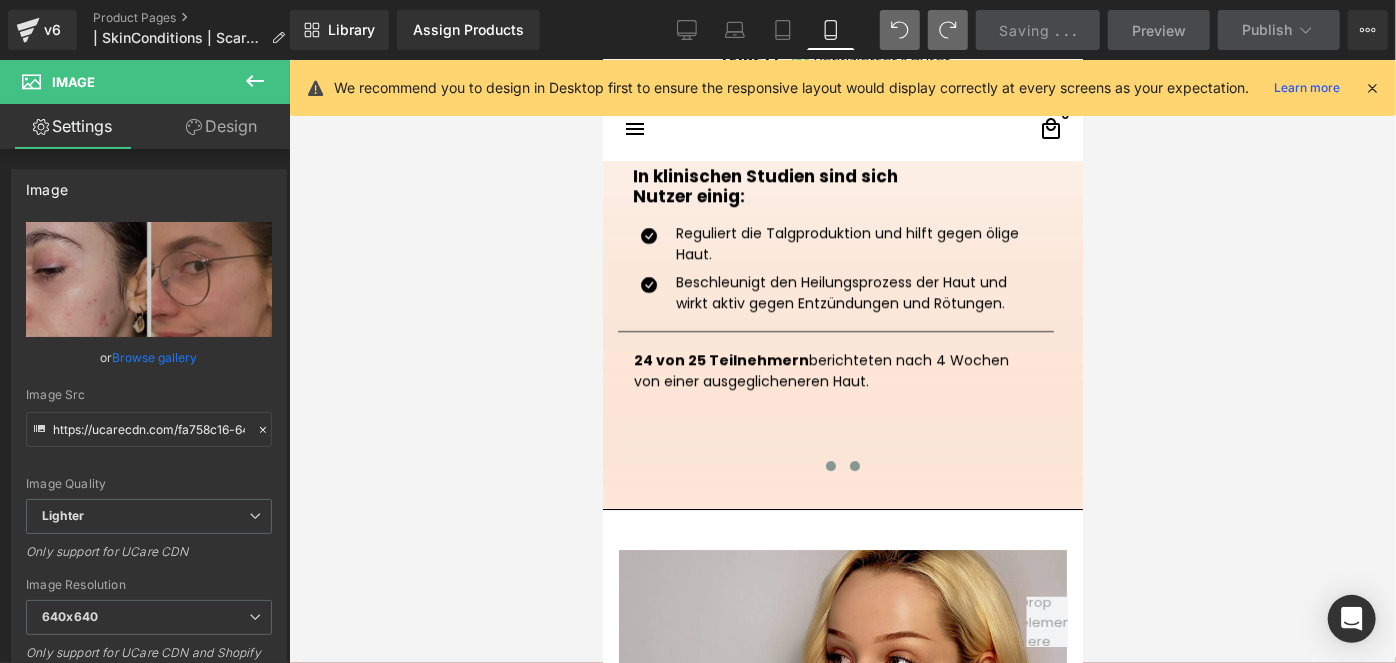 click at bounding box center [830, 465] 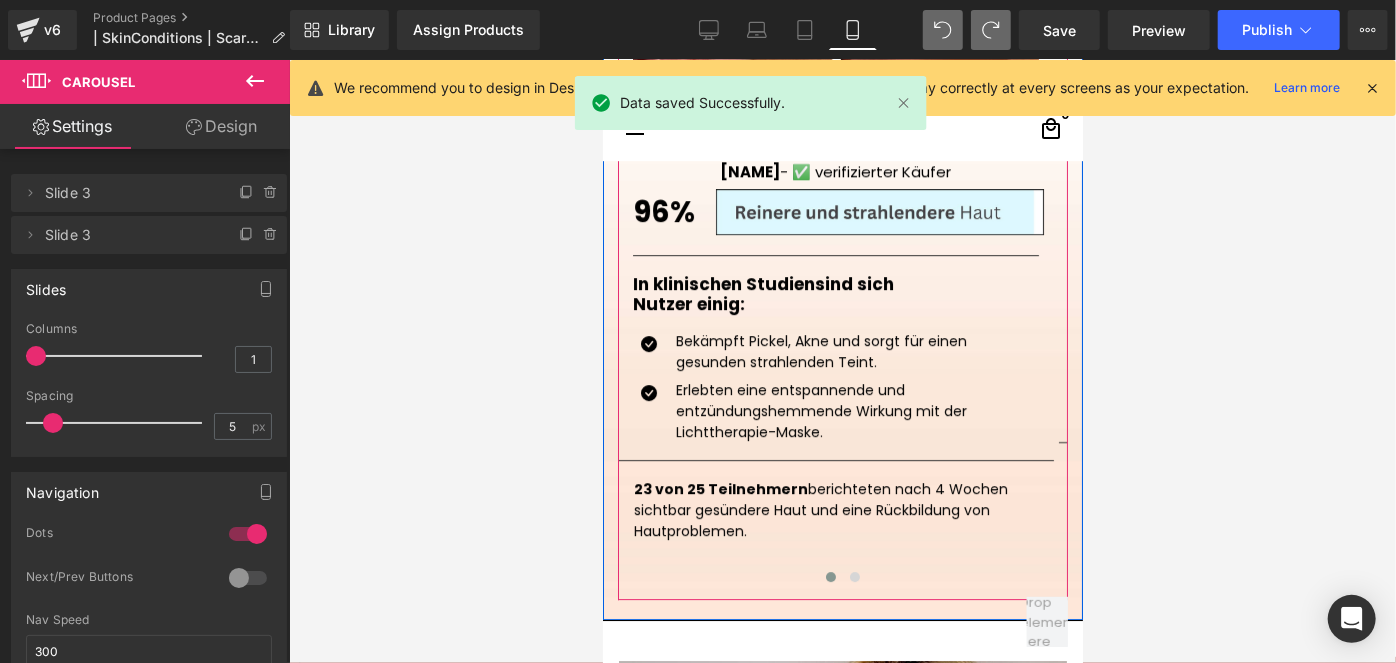 scroll, scrollTop: 3181, scrollLeft: 0, axis: vertical 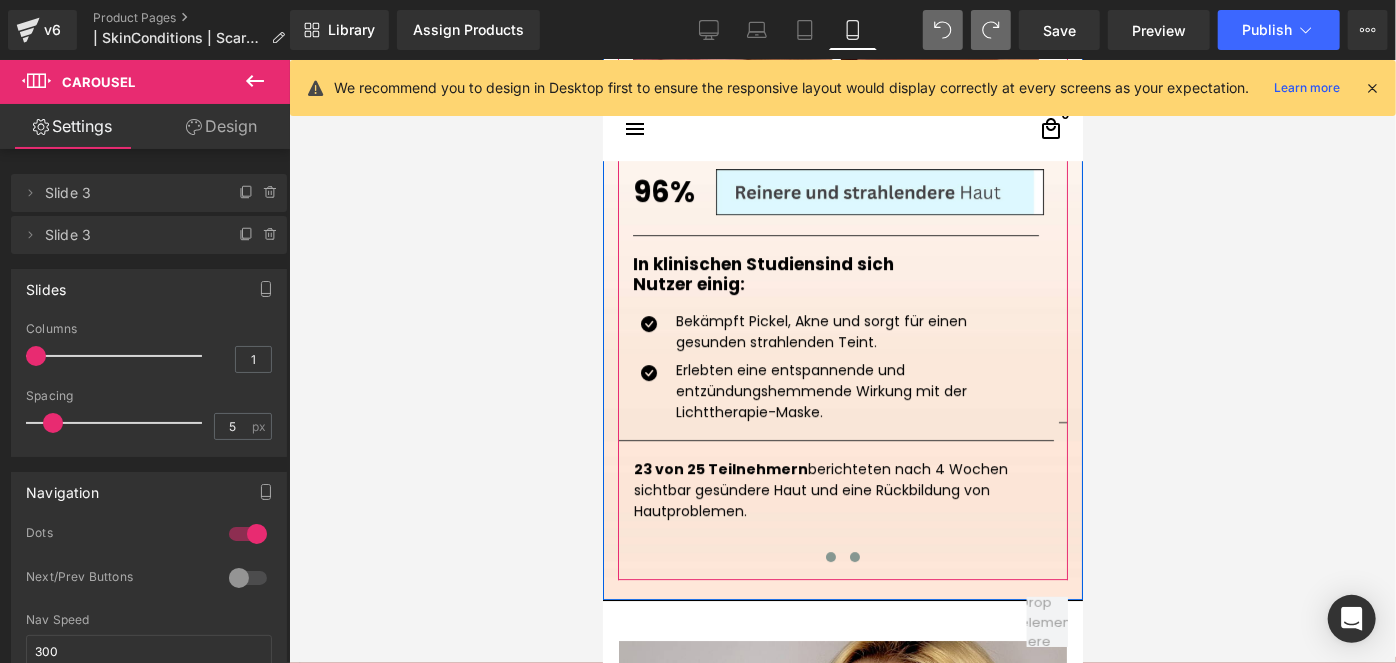 click at bounding box center (854, 556) 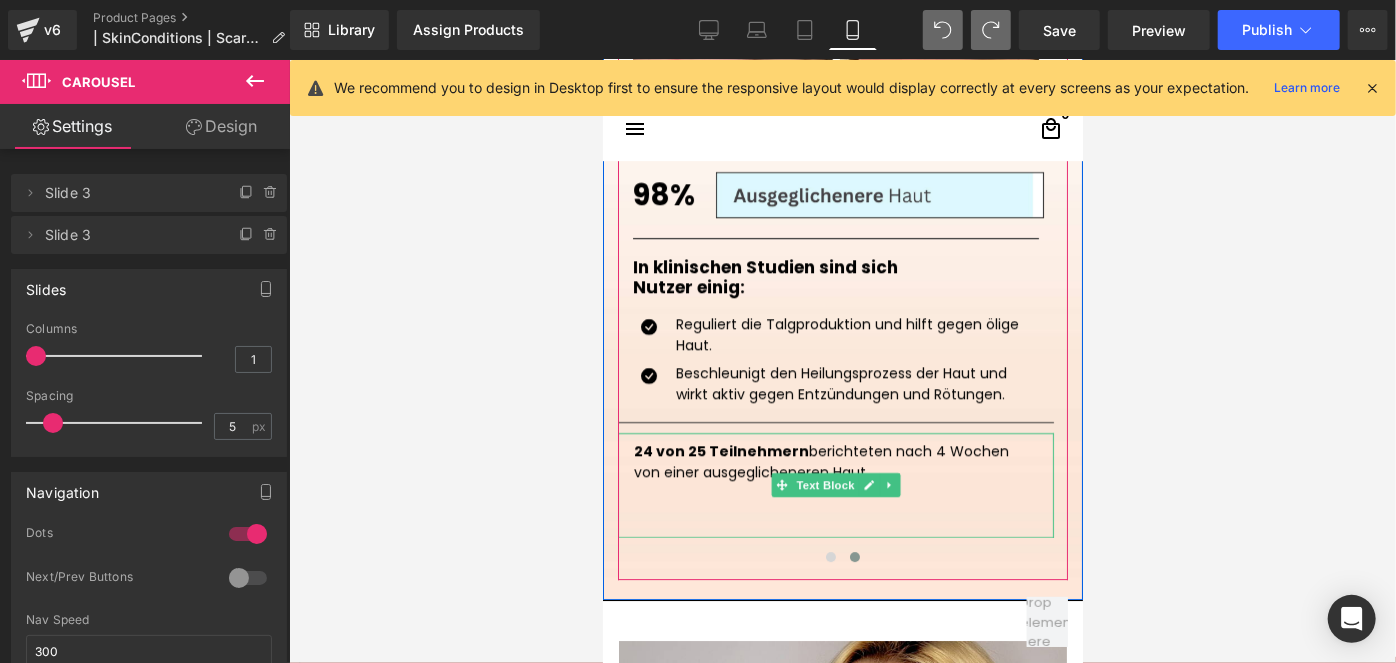click on "24 von 25 Teilnehmern  berichteten nach 4 Wochen von einer ausgeglicheneren Haut." at bounding box center [835, 461] 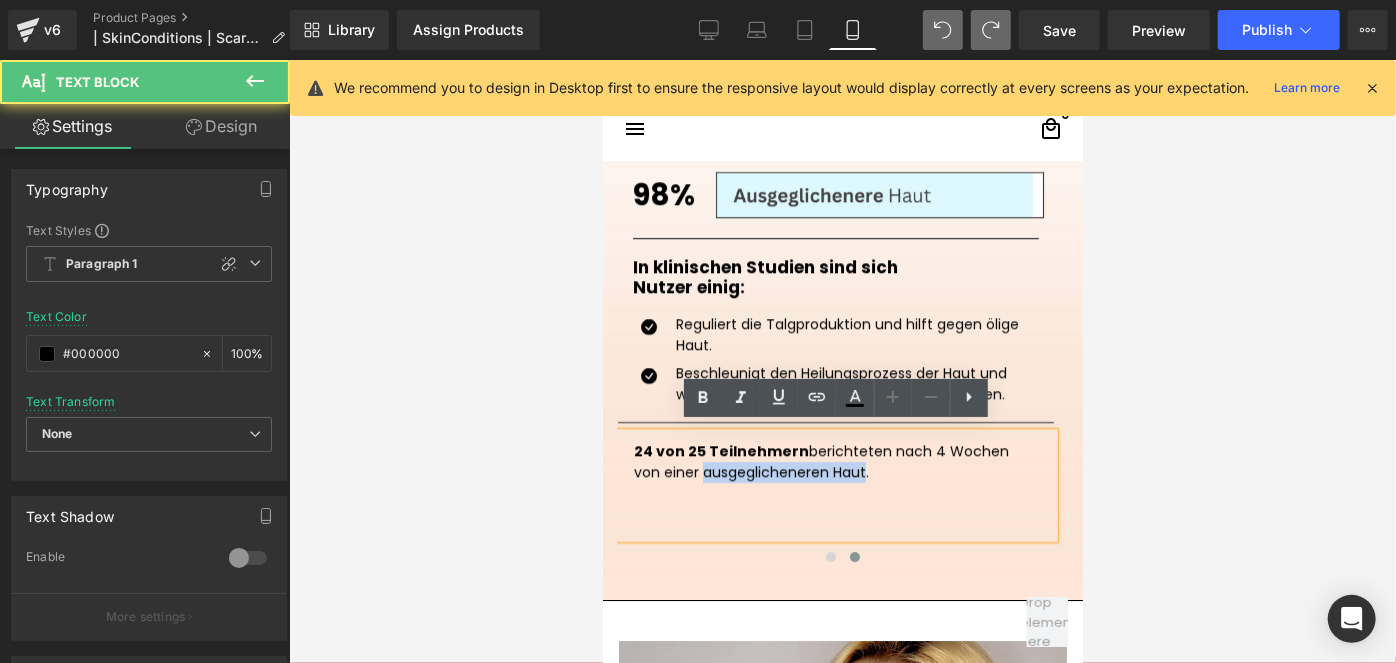 drag, startPoint x: 836, startPoint y: 463, endPoint x: 670, endPoint y: 469, distance: 166.1084 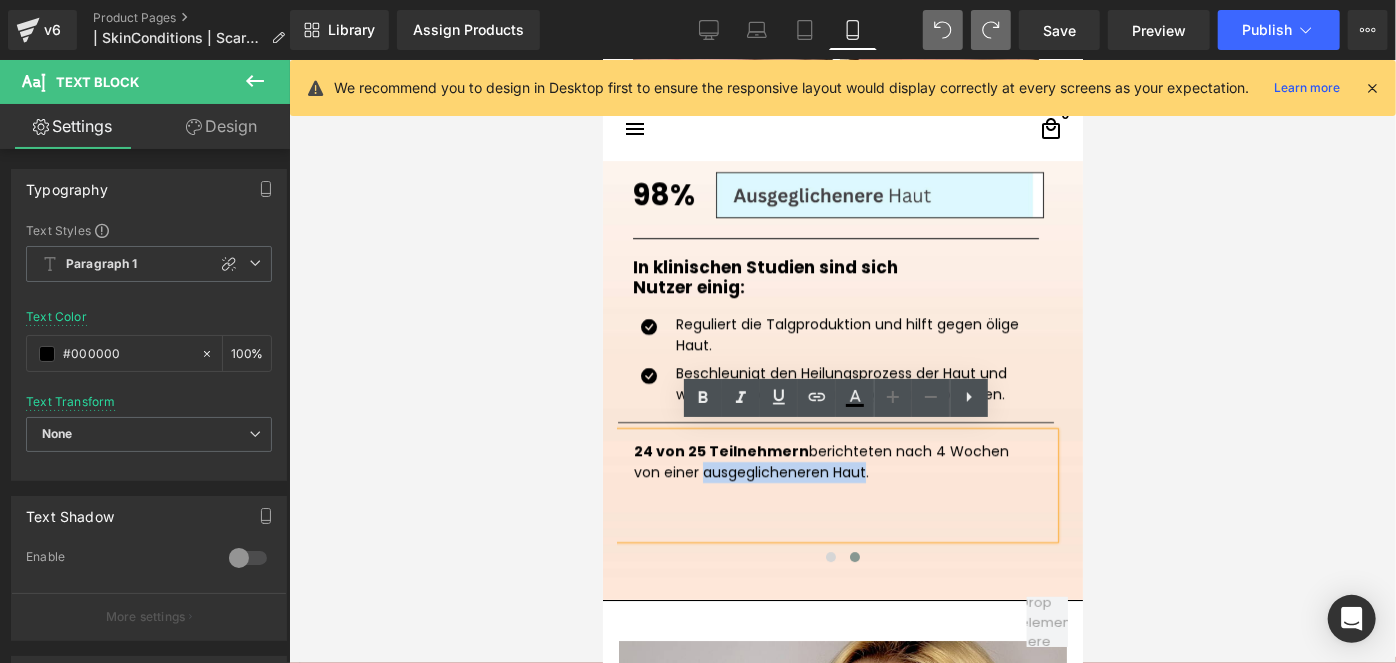 type 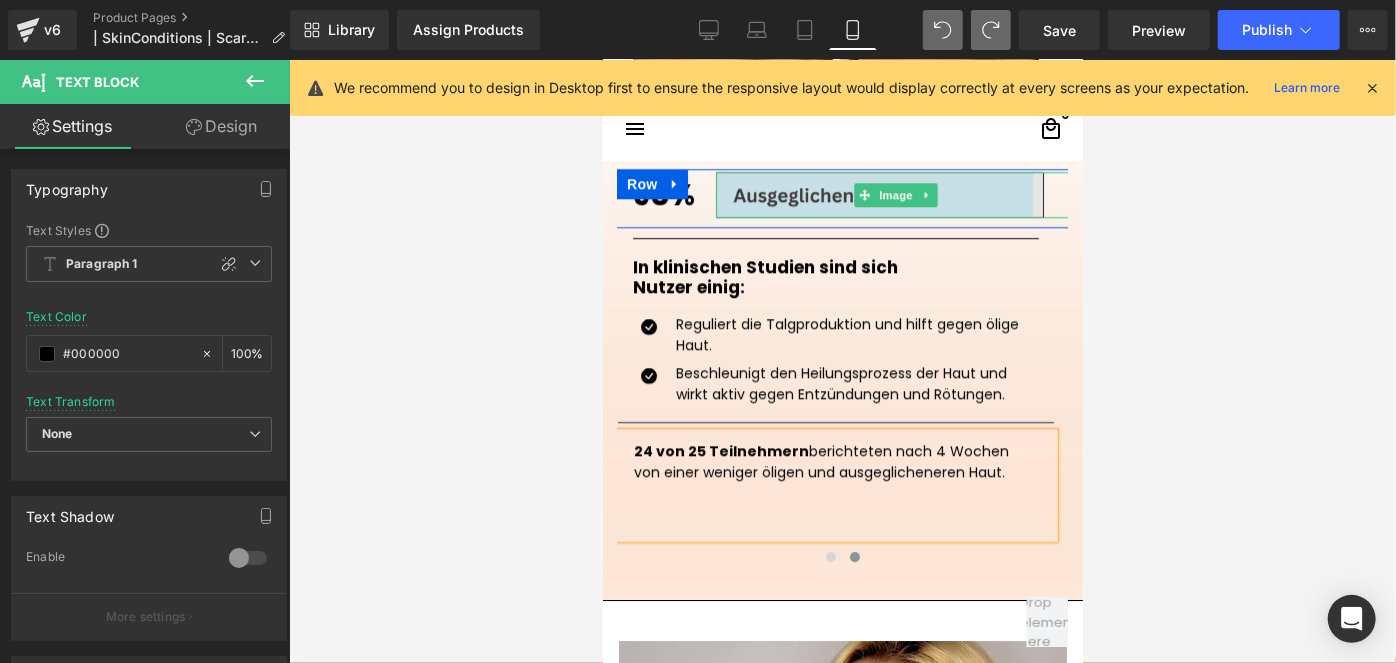 click at bounding box center [895, 194] 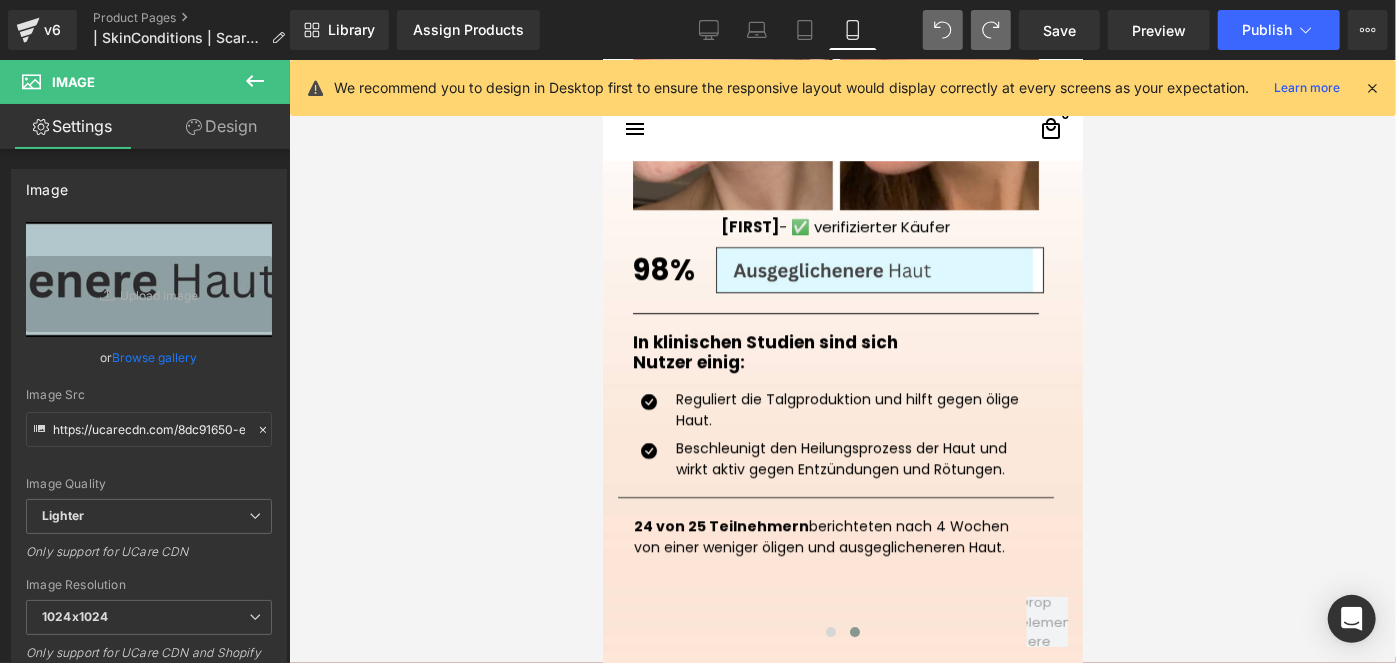 scroll, scrollTop: 3181, scrollLeft: 0, axis: vertical 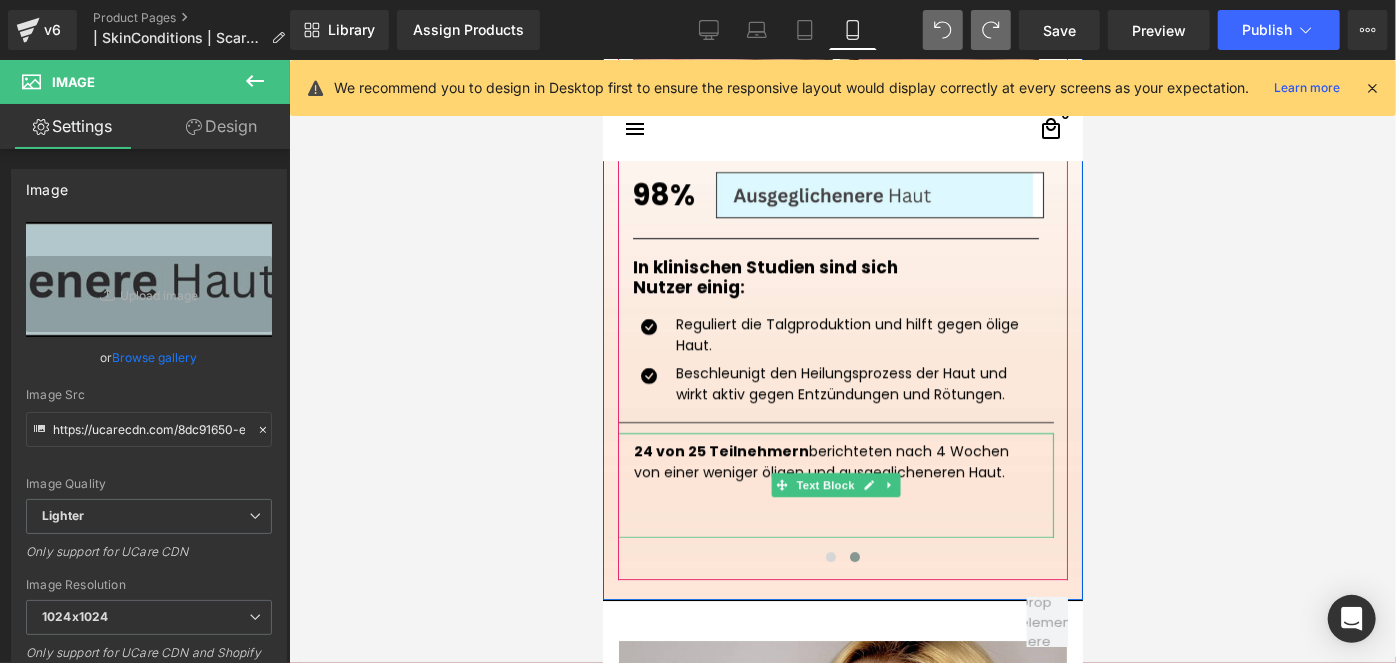 click on "24 von 25 Teilnehmern  berichteten nach 4 Wochen von einer weniger öligen und ausgeglicheneren Haut." at bounding box center [835, 461] 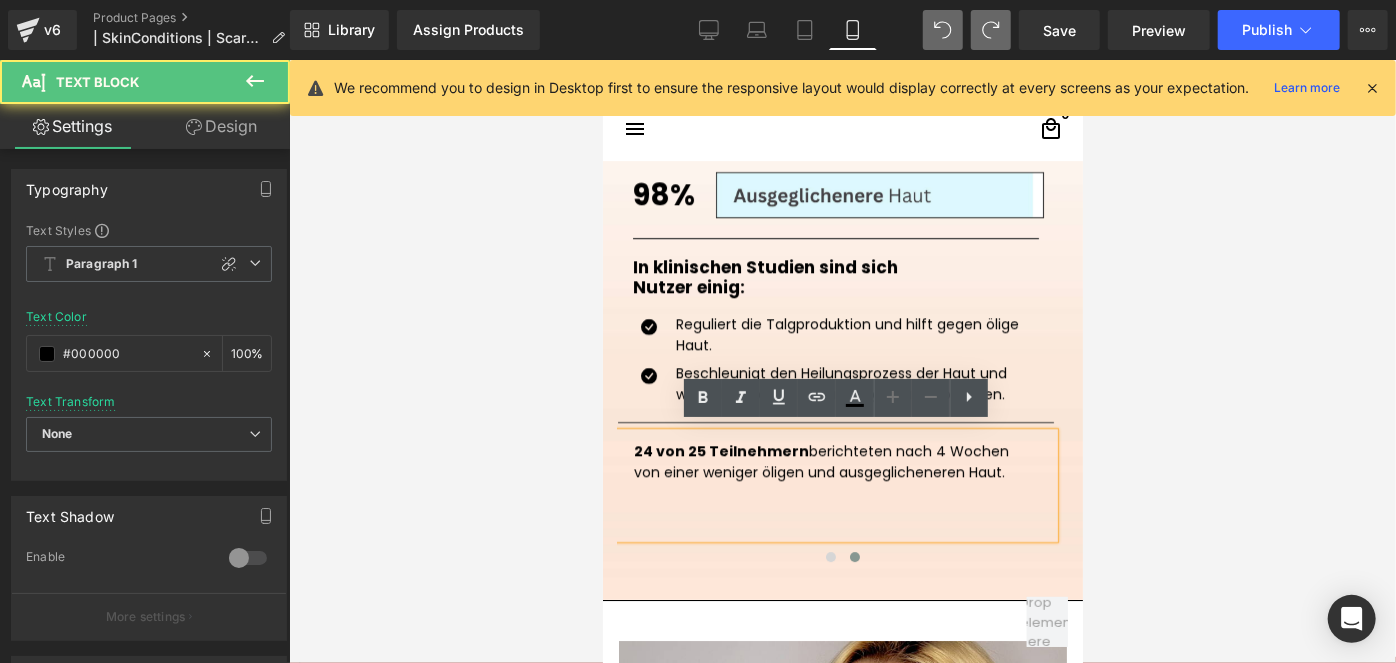click on "24 von 25 Teilnehmern  berichteten nach 4 Wochen von einer weniger öligen und ausgeglicheneren Haut." at bounding box center [835, 461] 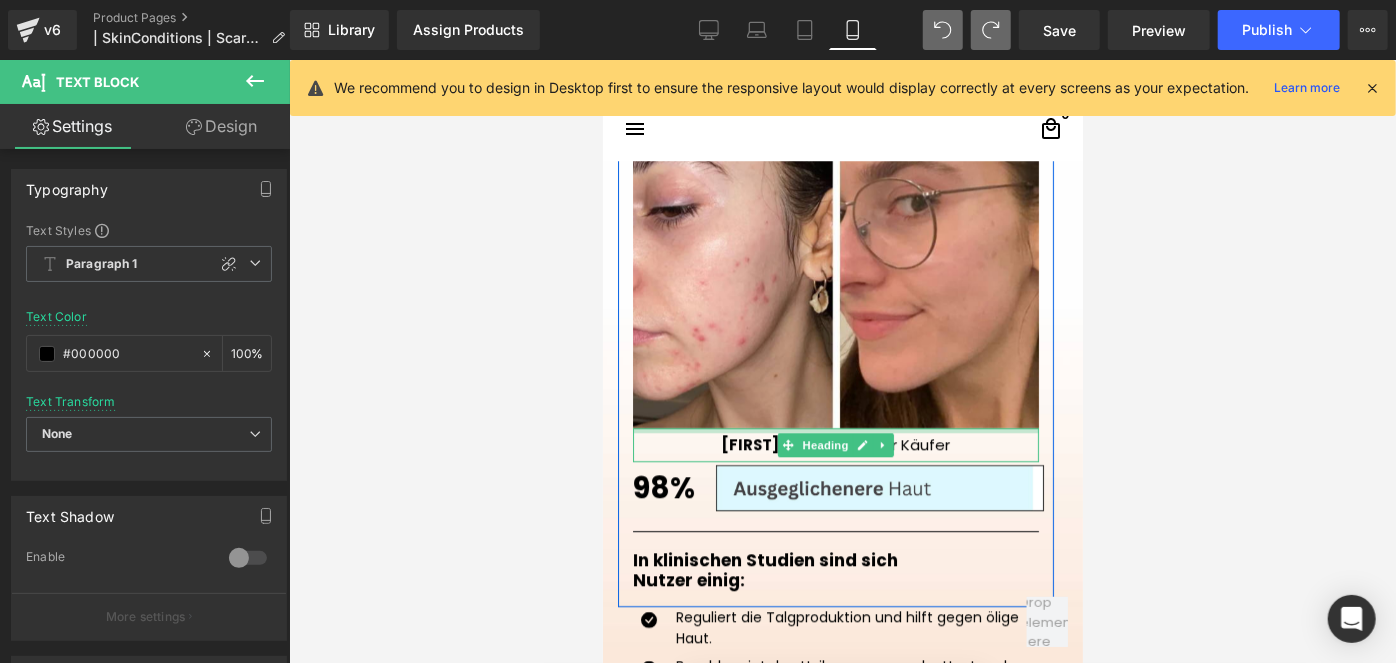scroll, scrollTop: 2909, scrollLeft: 0, axis: vertical 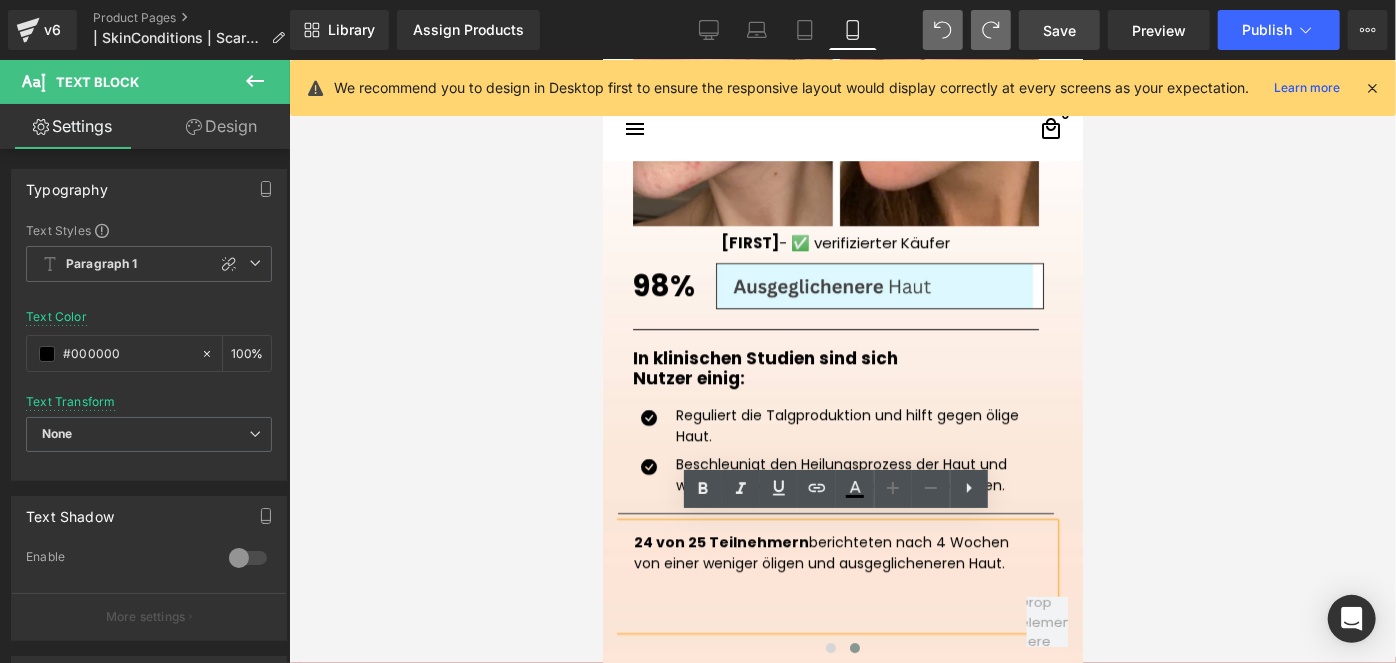 click on "Save" at bounding box center (1059, 30) 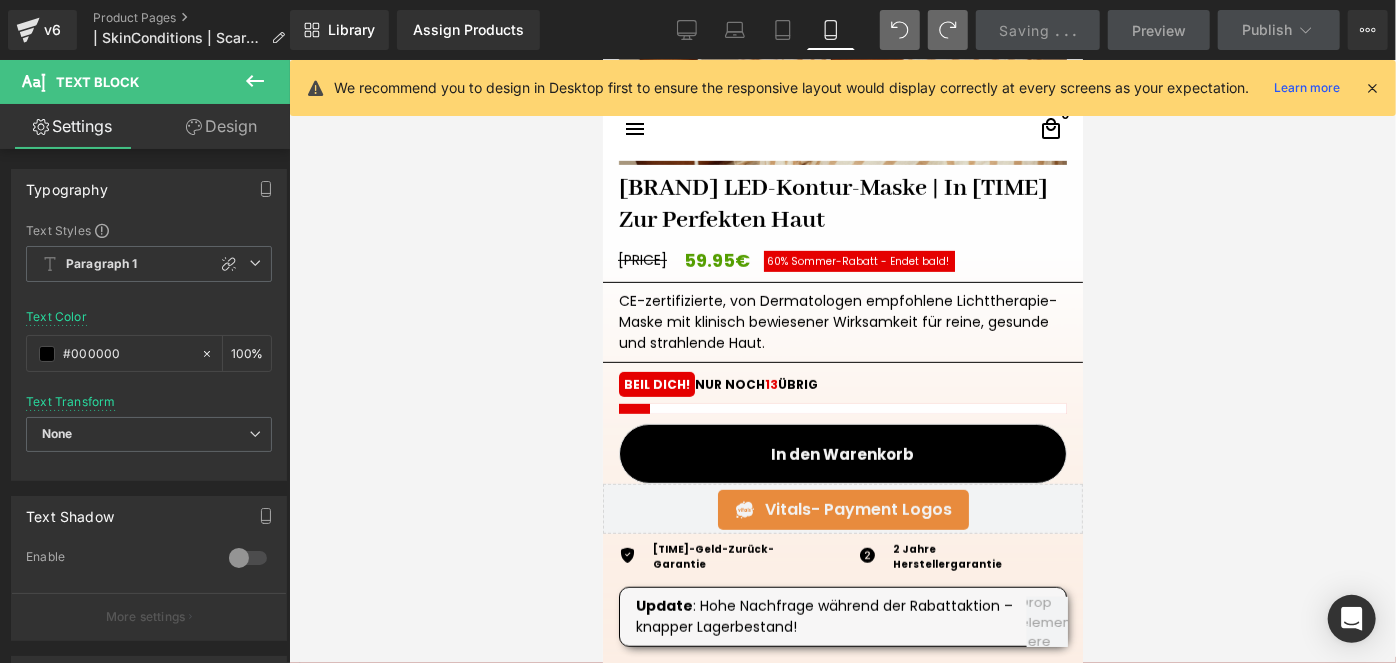 scroll, scrollTop: 636, scrollLeft: 0, axis: vertical 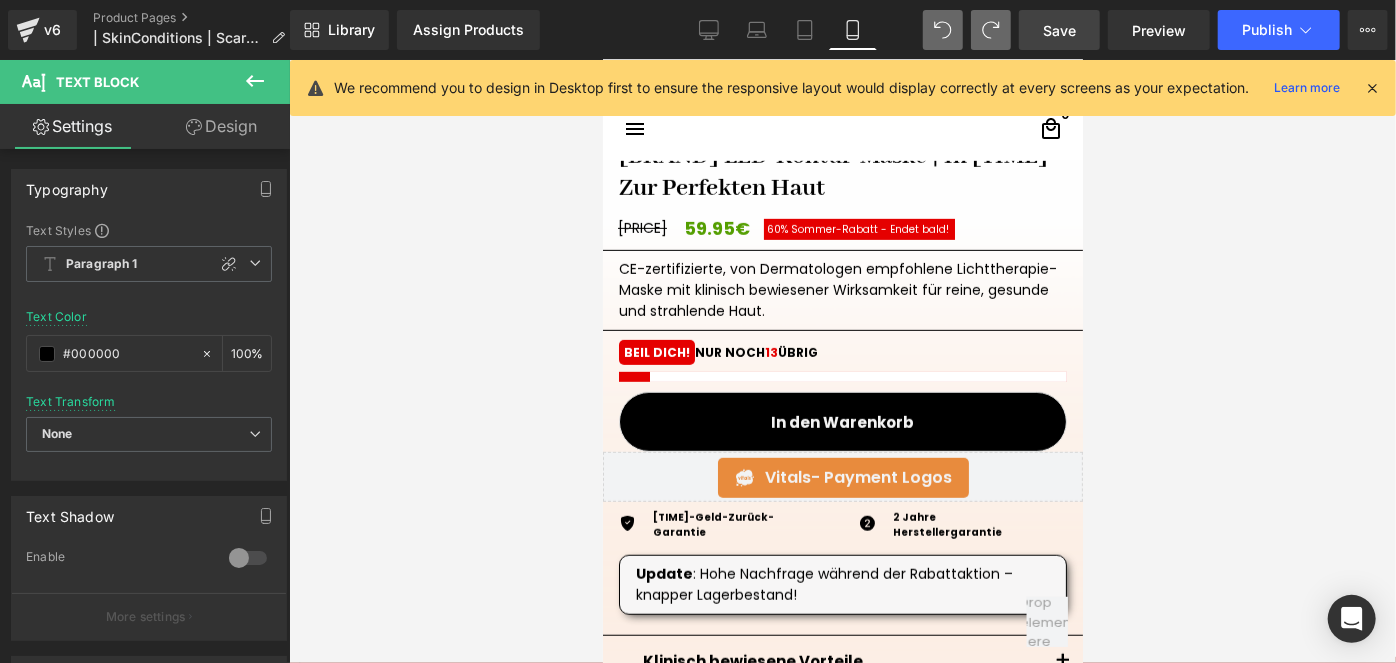 drag, startPoint x: 1056, startPoint y: 36, endPoint x: 332, endPoint y: 357, distance: 791.97034 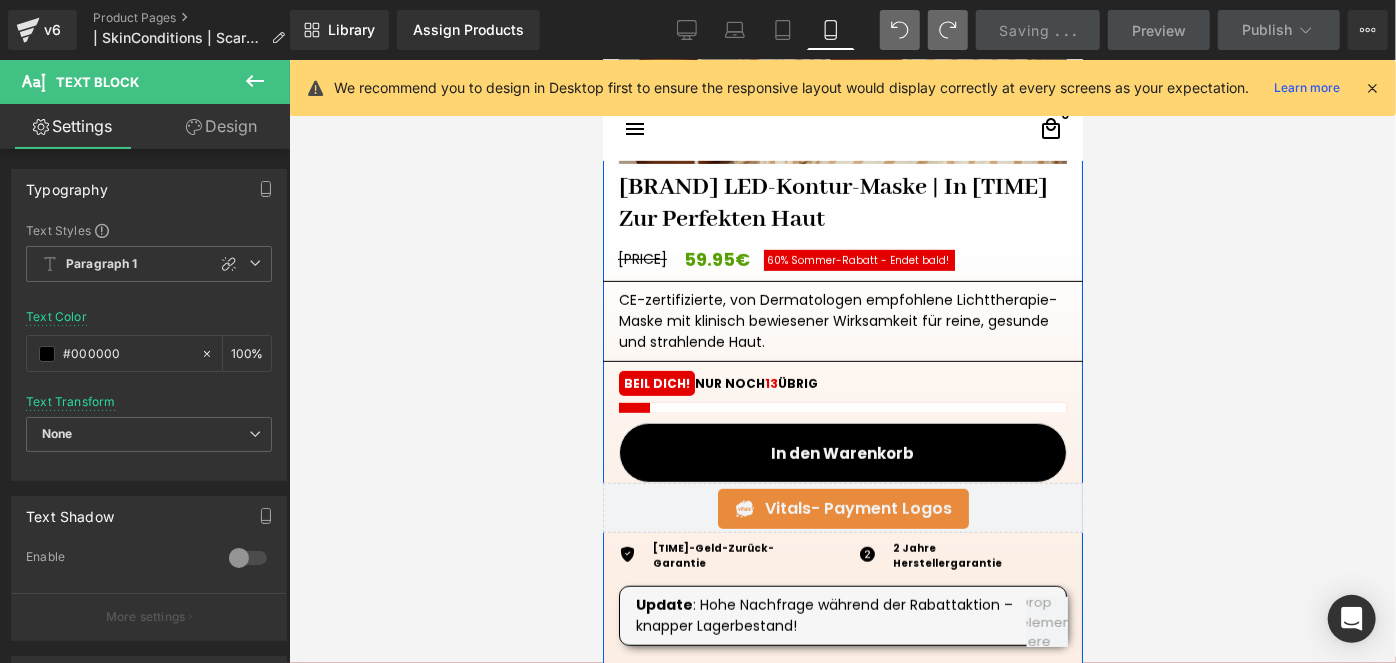 scroll, scrollTop: 636, scrollLeft: 0, axis: vertical 